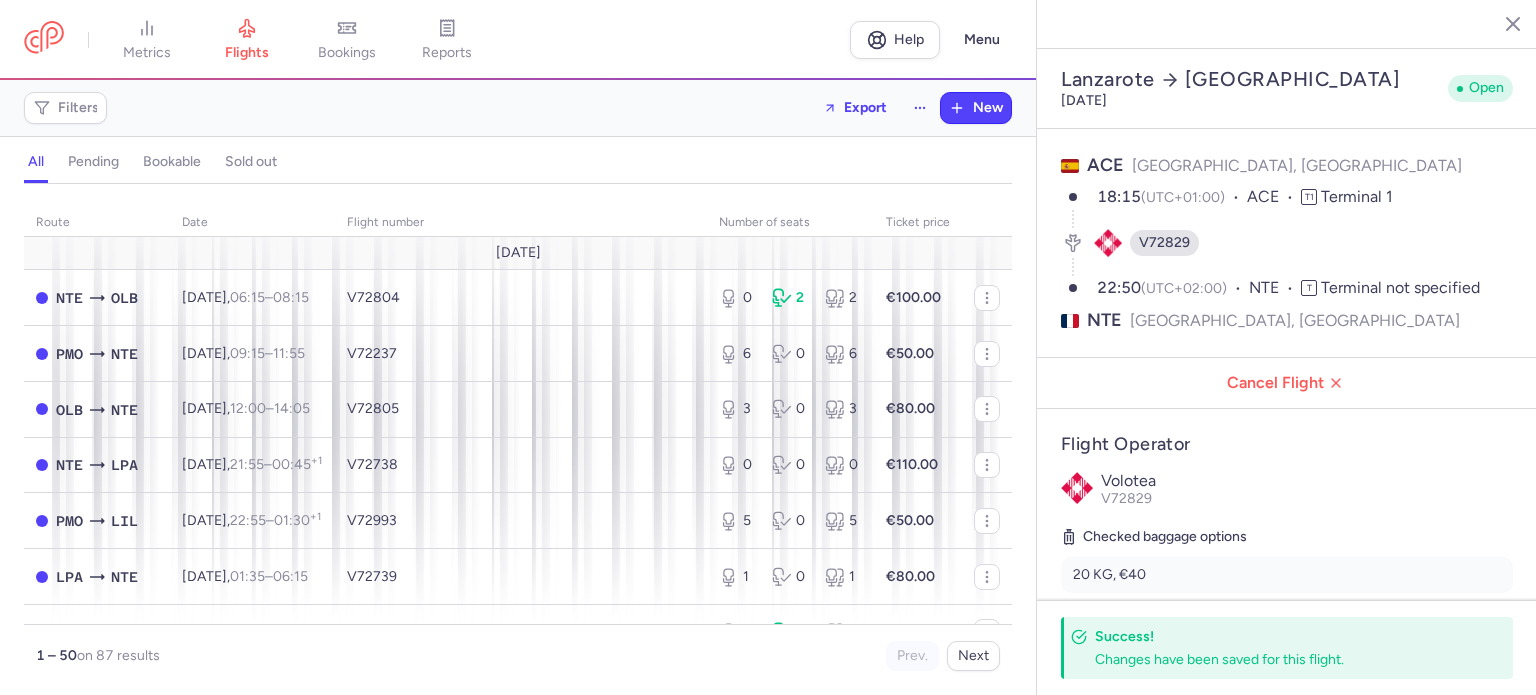 select on "days" 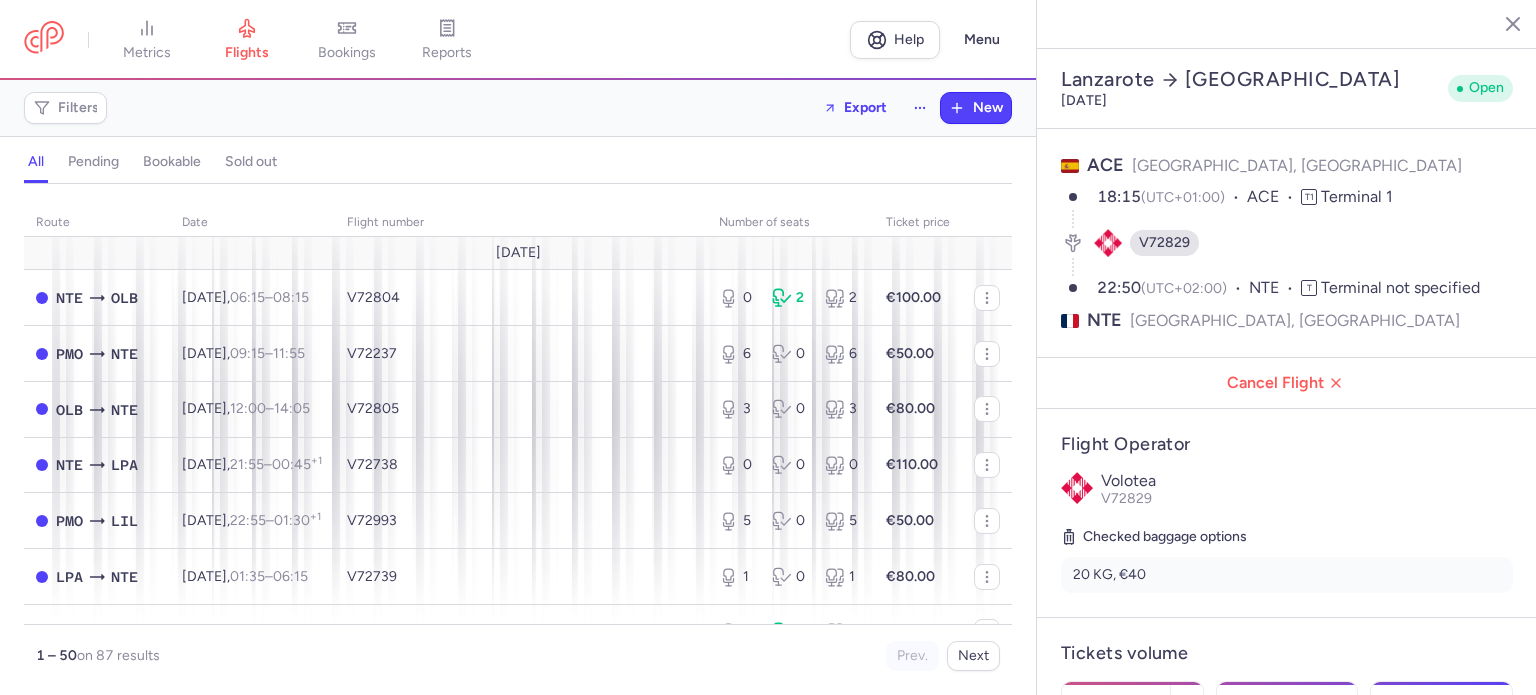 select on "days" 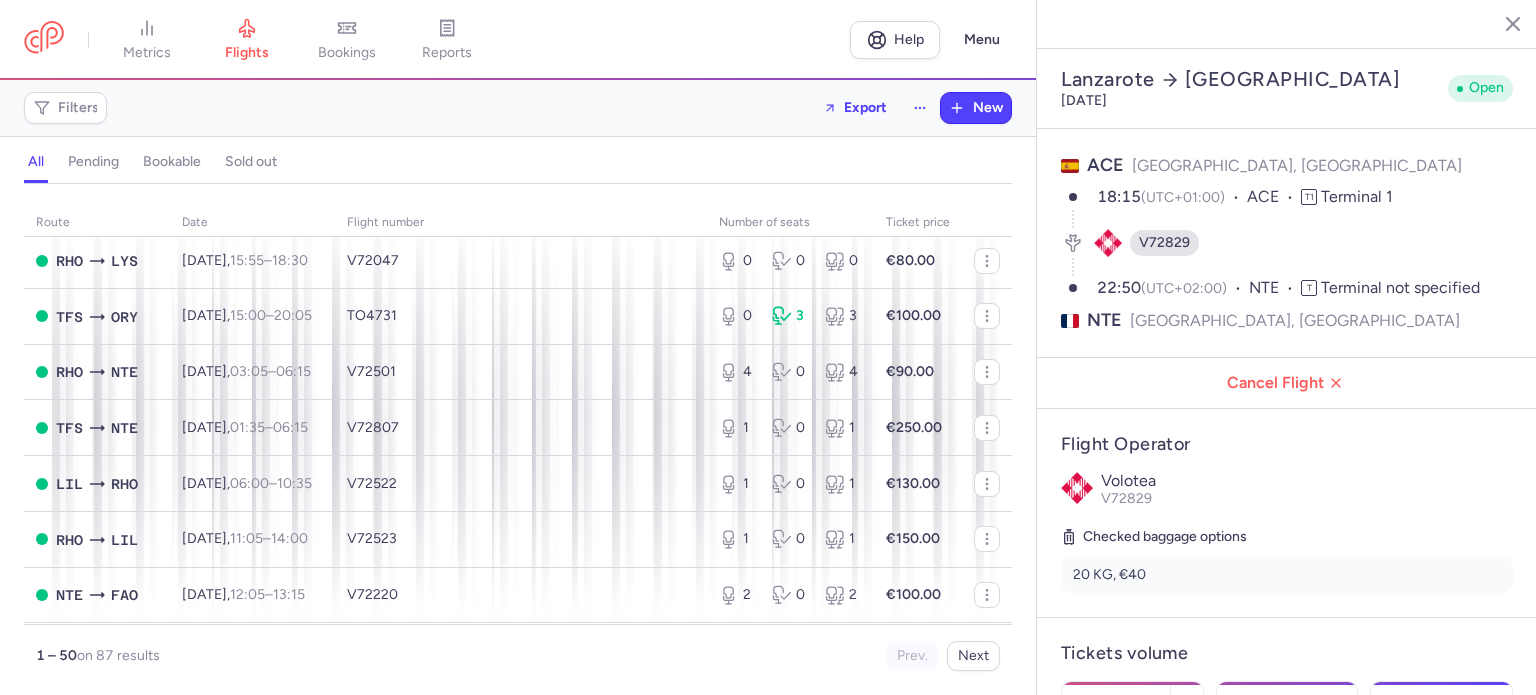 scroll, scrollTop: 2496, scrollLeft: 0, axis: vertical 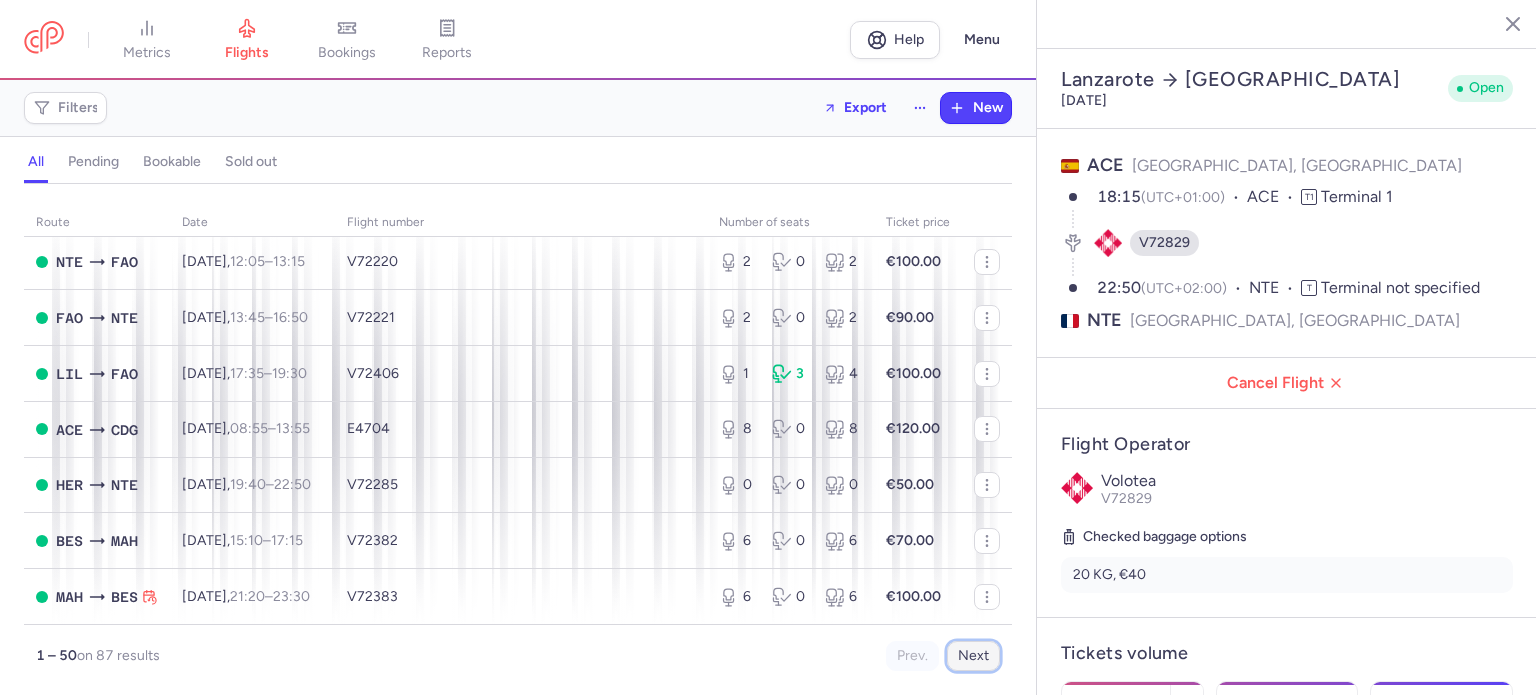 click on "Next" at bounding box center [973, 656] 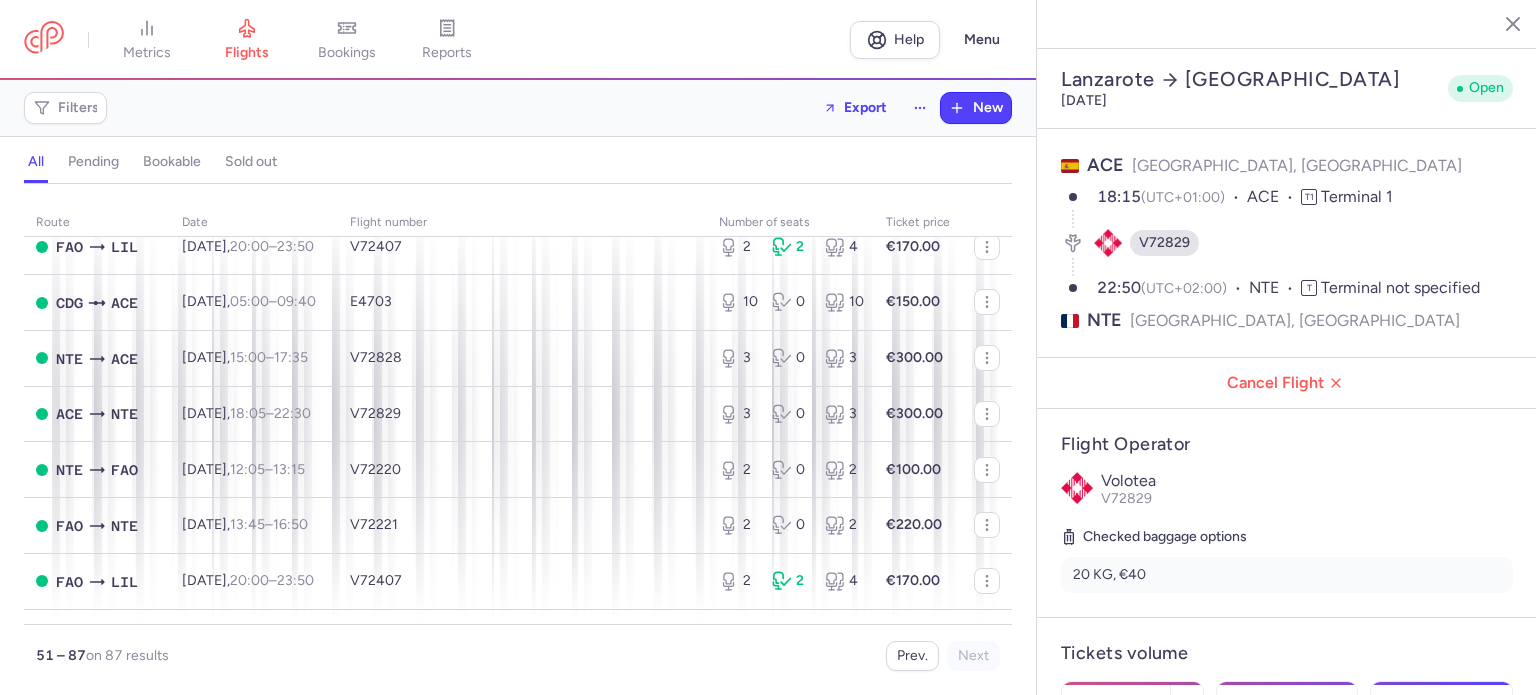 scroll, scrollTop: 1253, scrollLeft: 0, axis: vertical 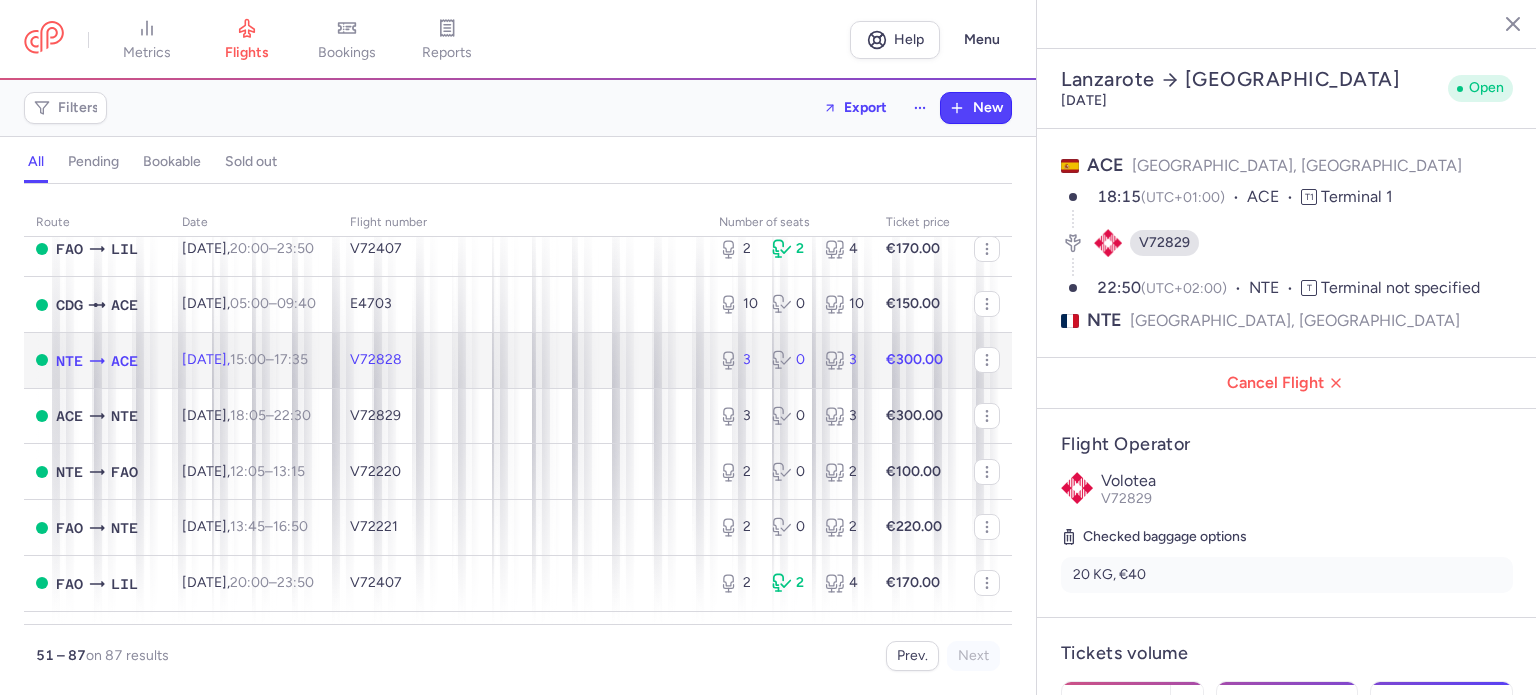 click on "[DATE]  15:00  –  17:35  +0" at bounding box center [254, 360] 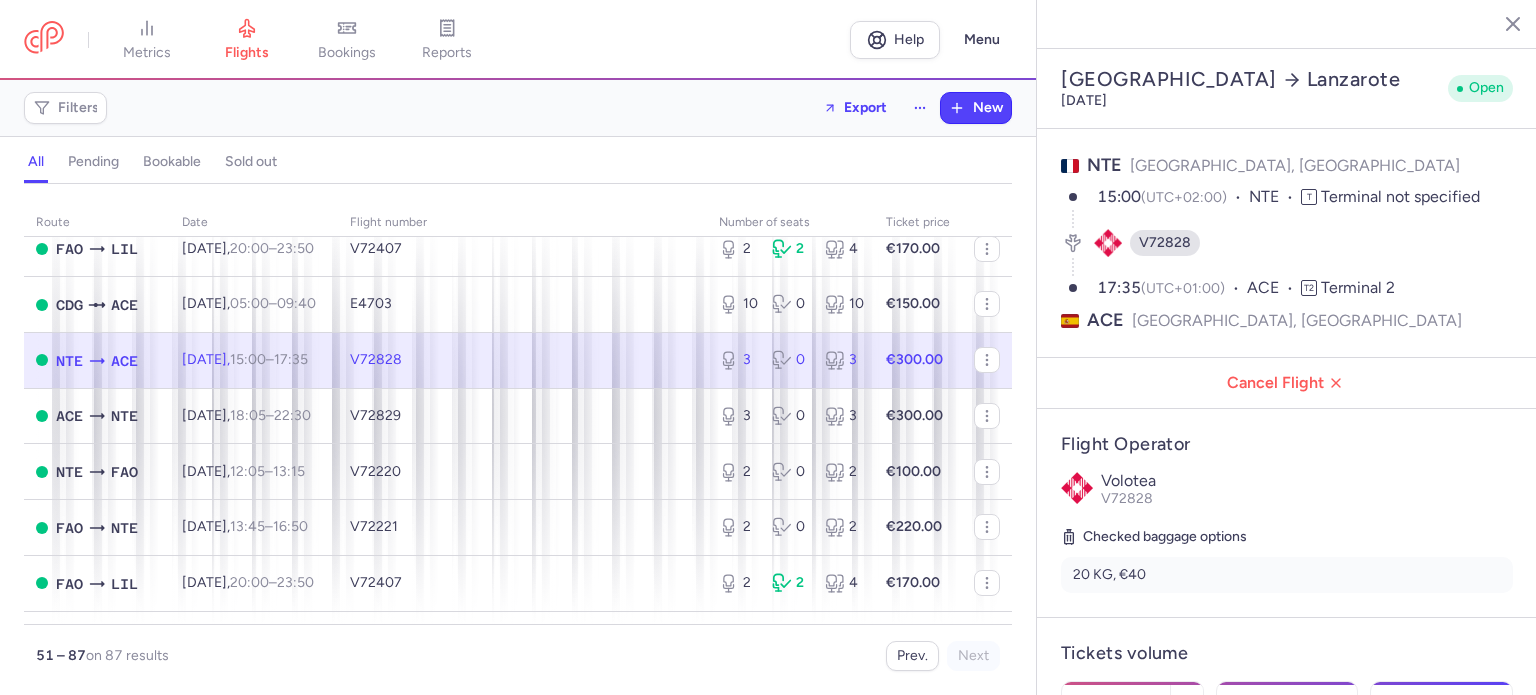 click on "V72828" at bounding box center (522, 360) 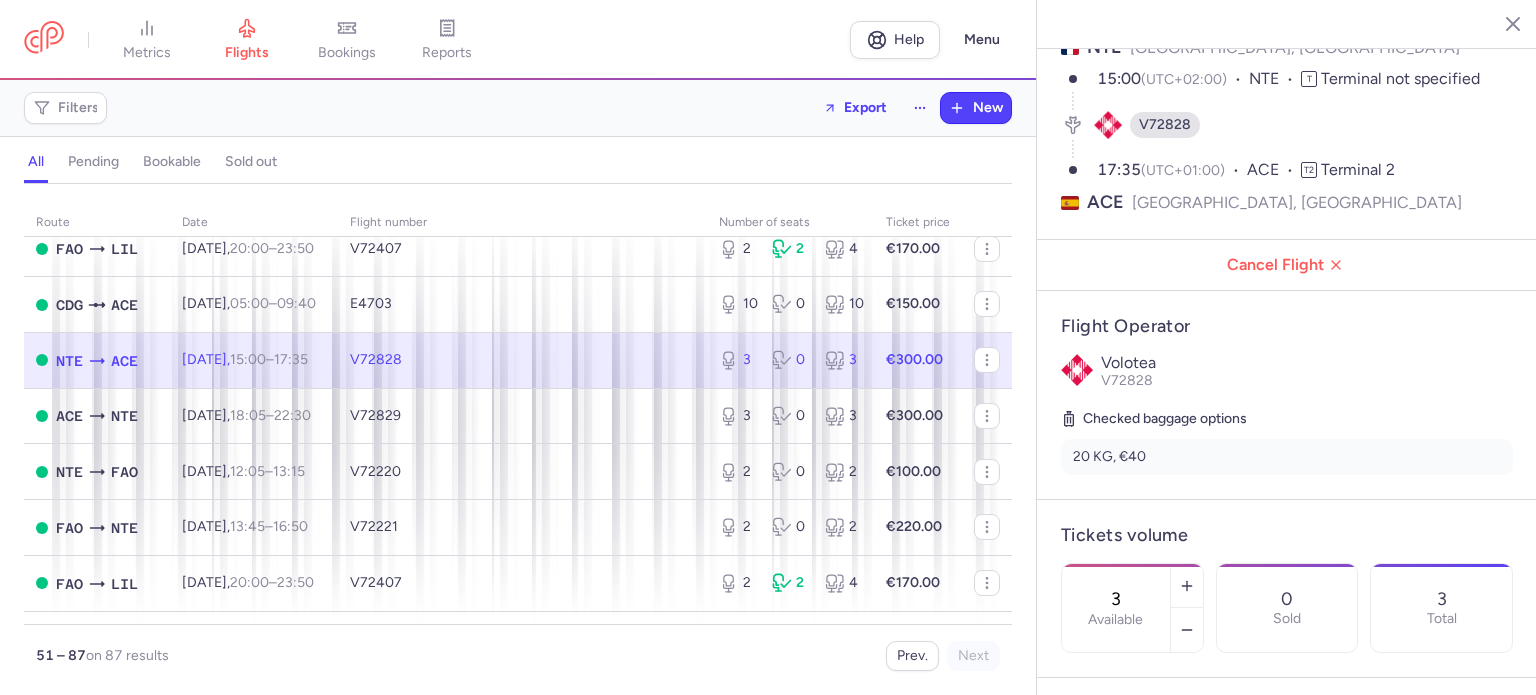 scroll, scrollTop: 400, scrollLeft: 0, axis: vertical 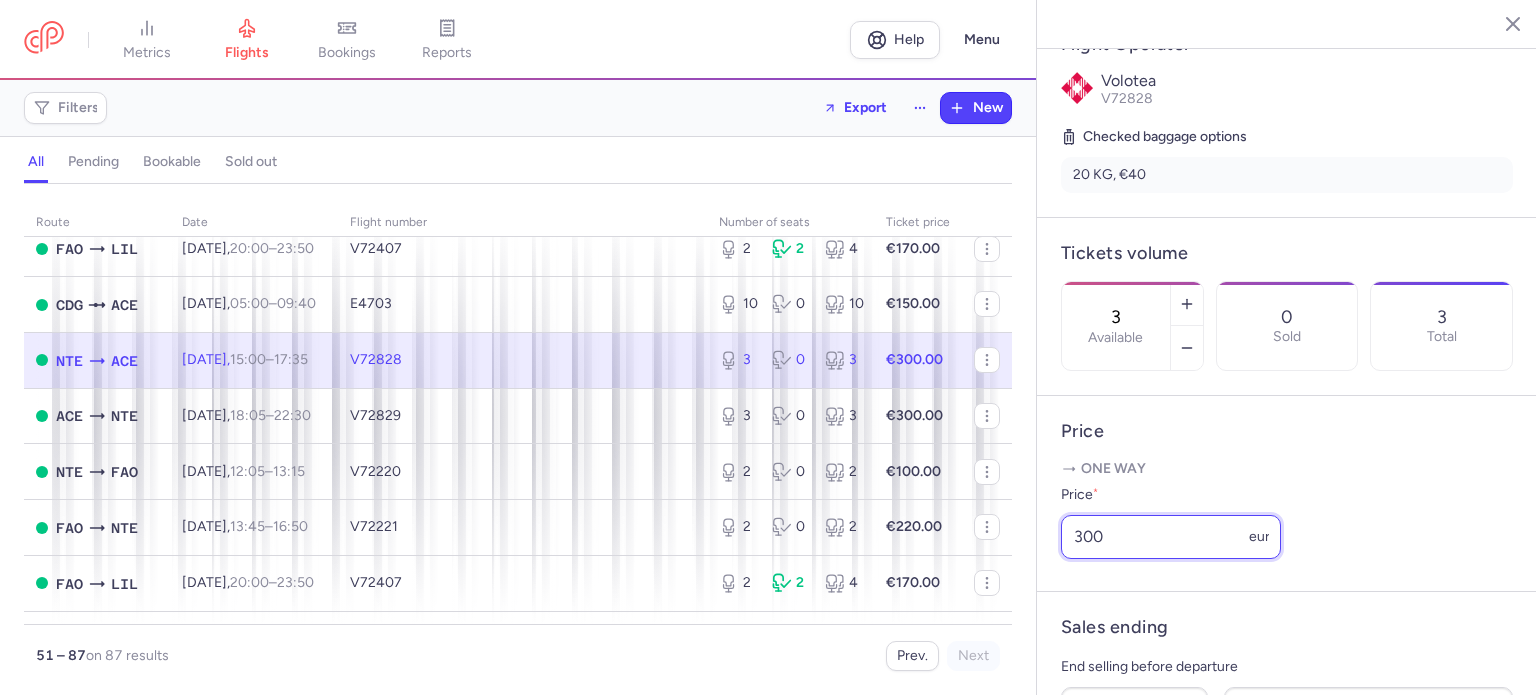 drag, startPoint x: 1121, startPoint y: 578, endPoint x: 1031, endPoint y: 577, distance: 90.005554 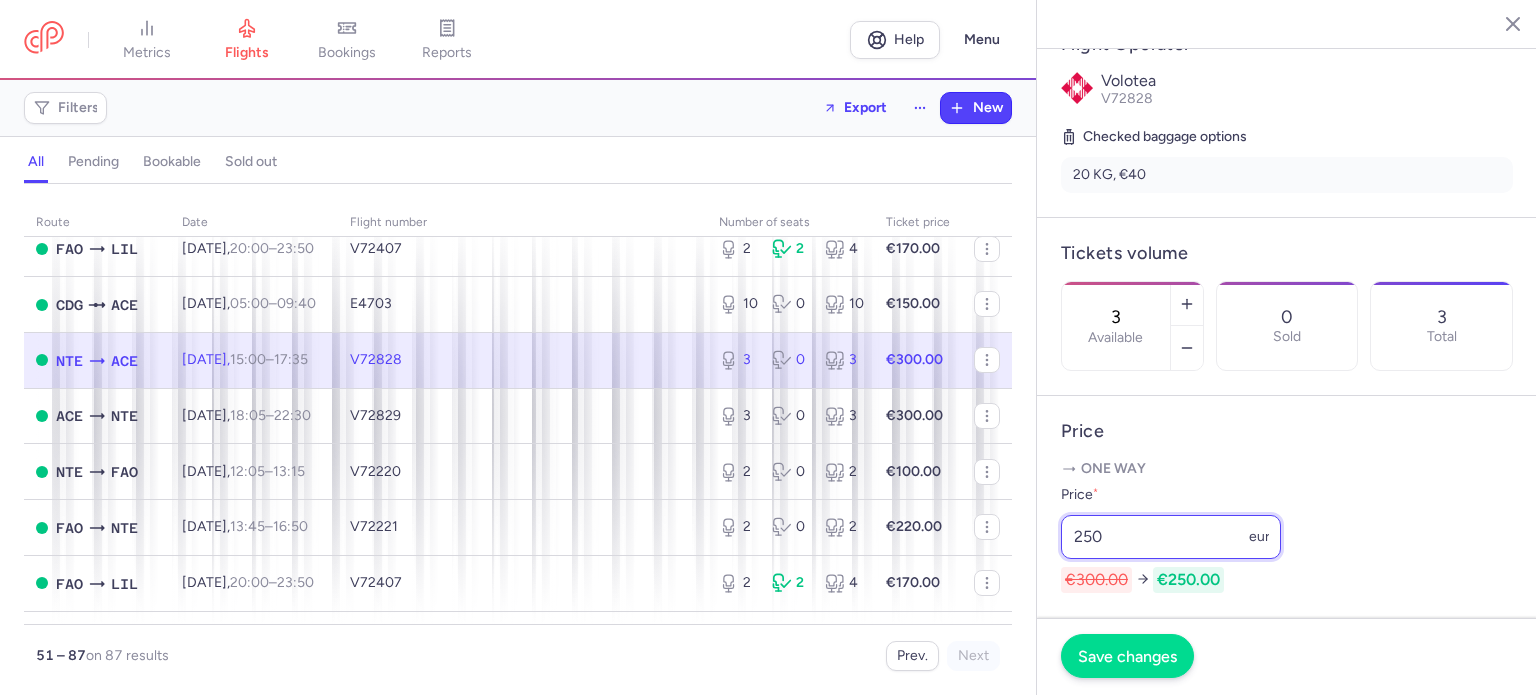 type on "250" 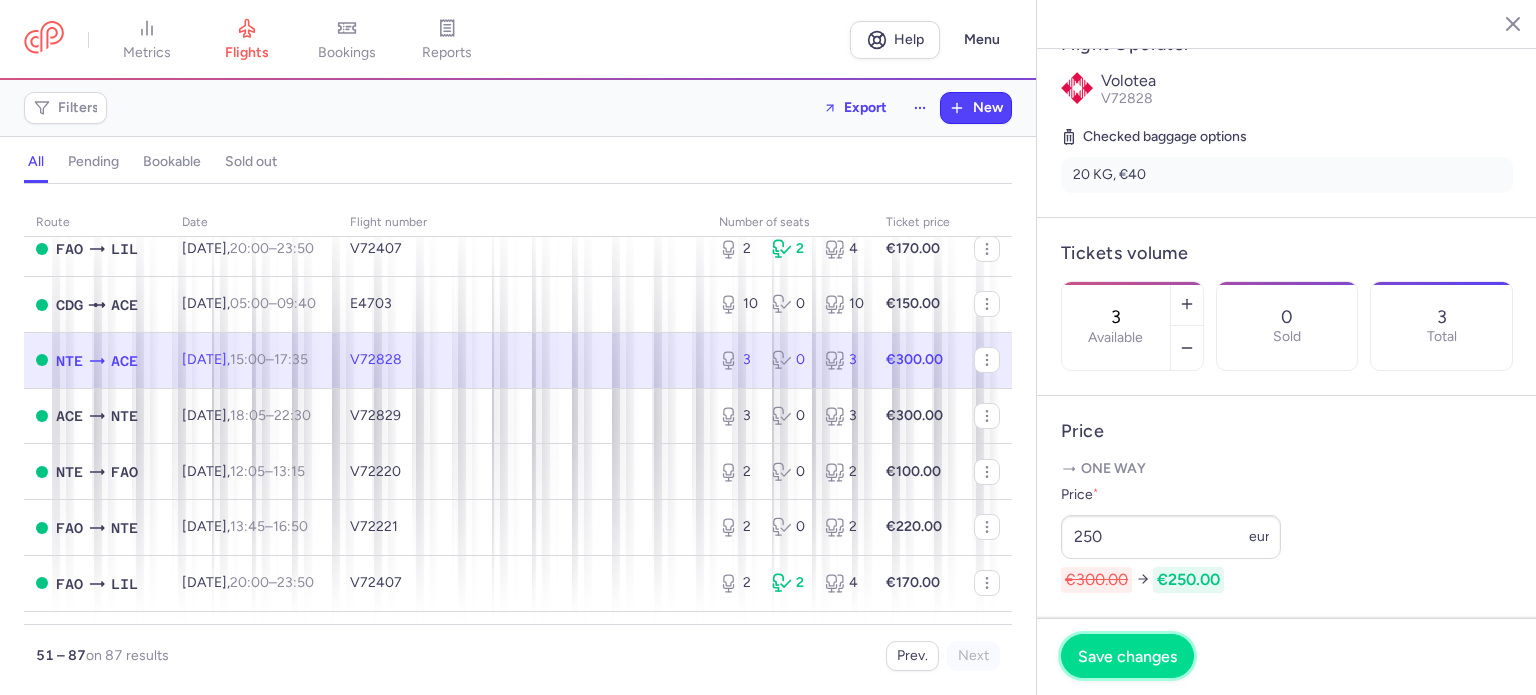 click on "Save changes" at bounding box center [1127, 656] 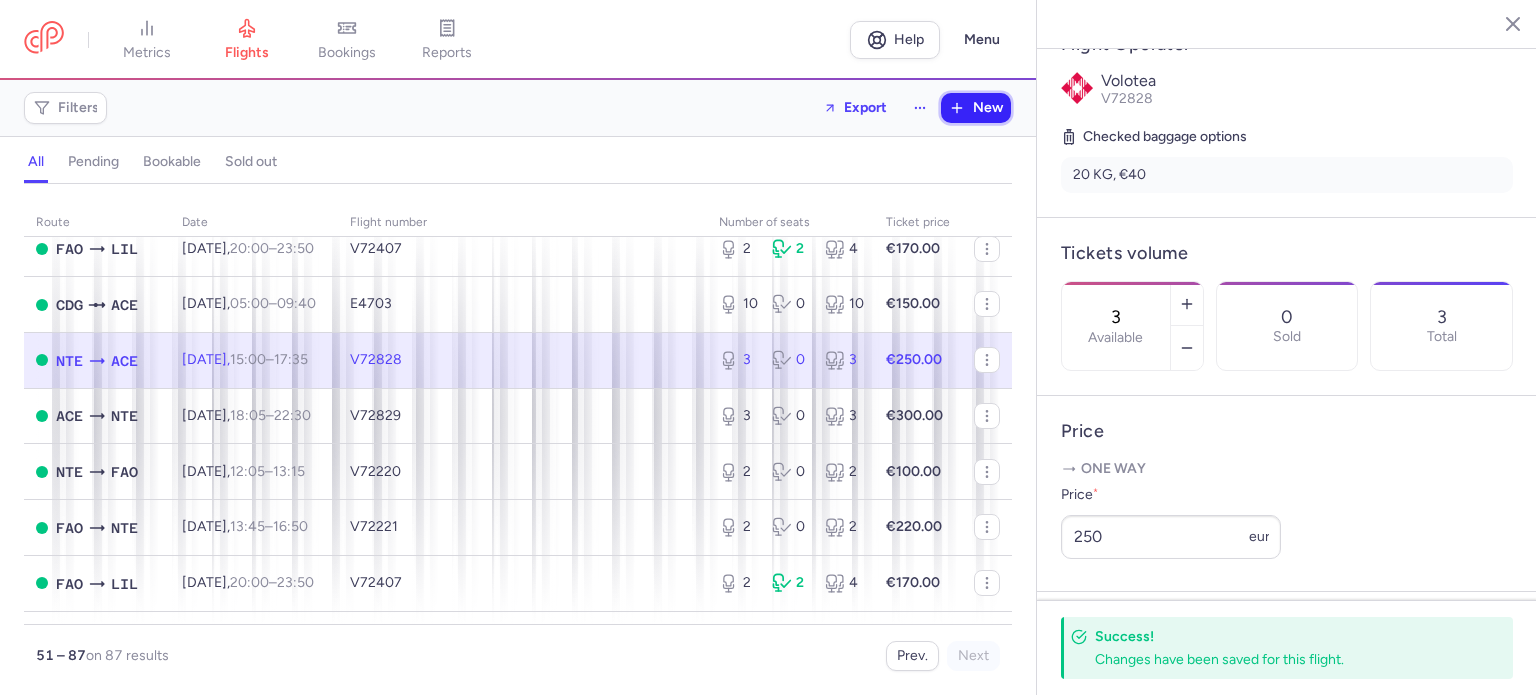 click 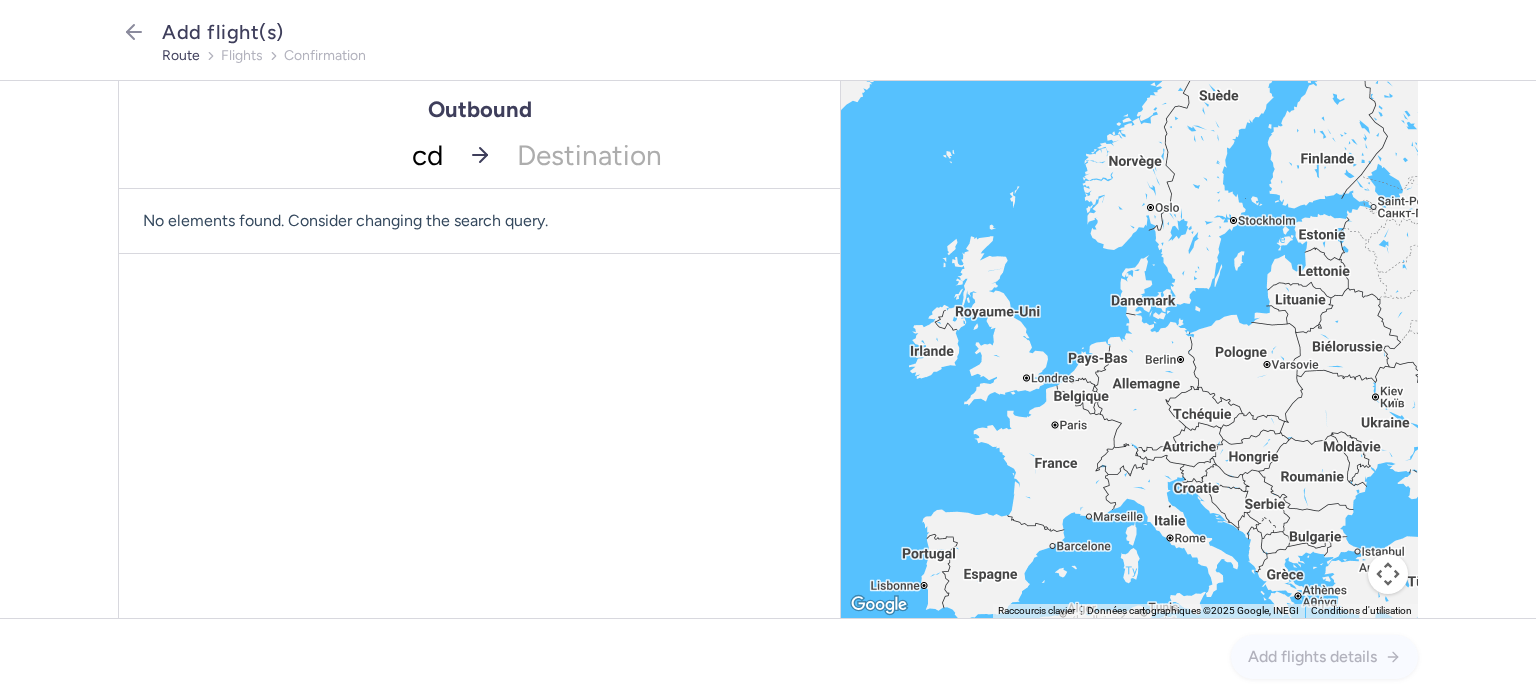 type on "cdg" 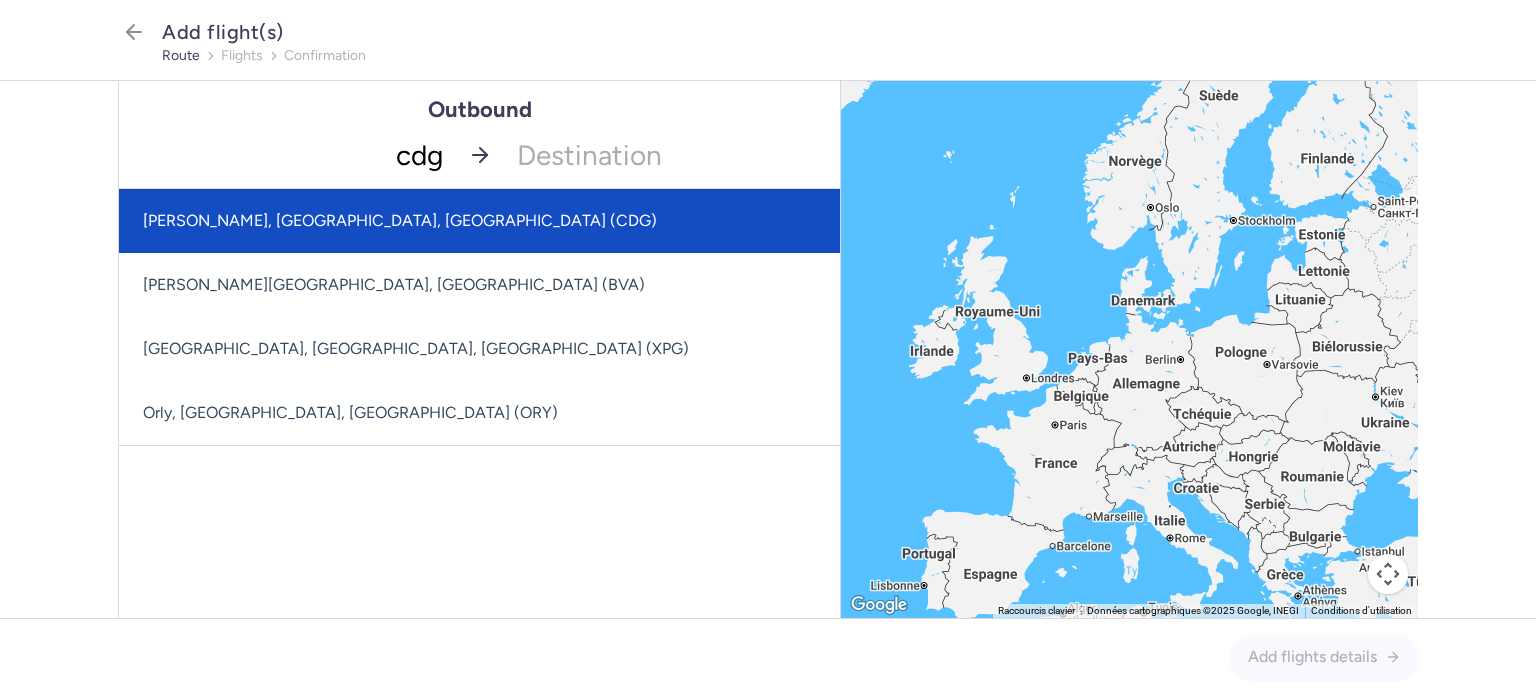 click on "[PERSON_NAME], [GEOGRAPHIC_DATA], [GEOGRAPHIC_DATA] (CDG)" at bounding box center (479, 221) 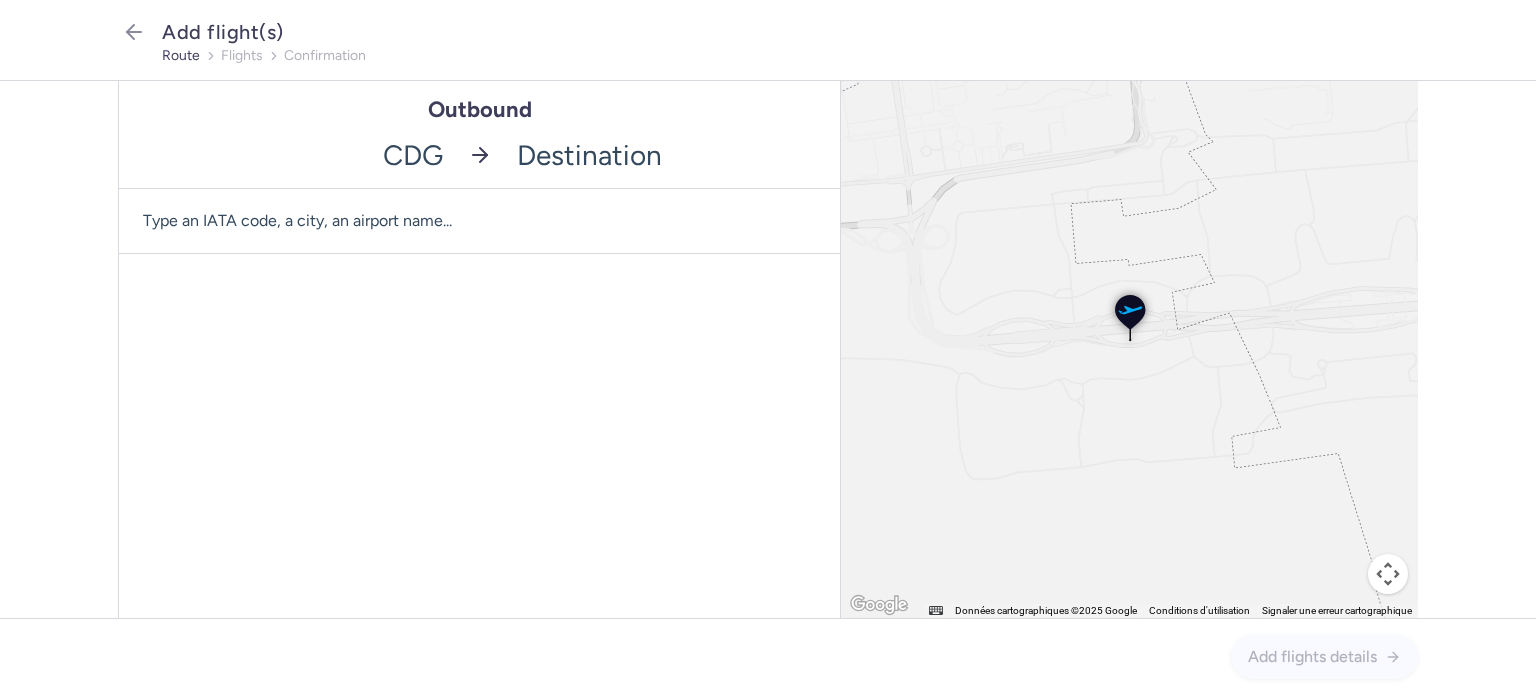click 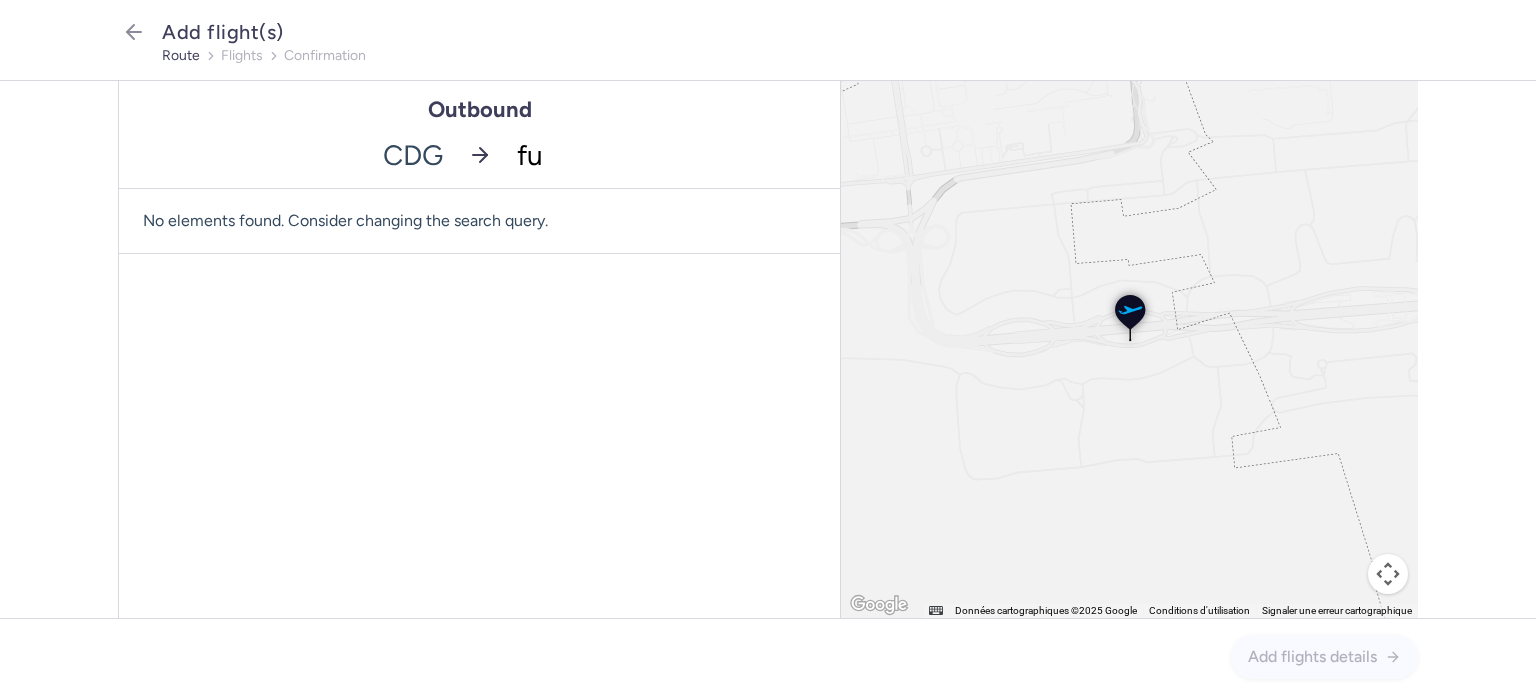 type on "fue" 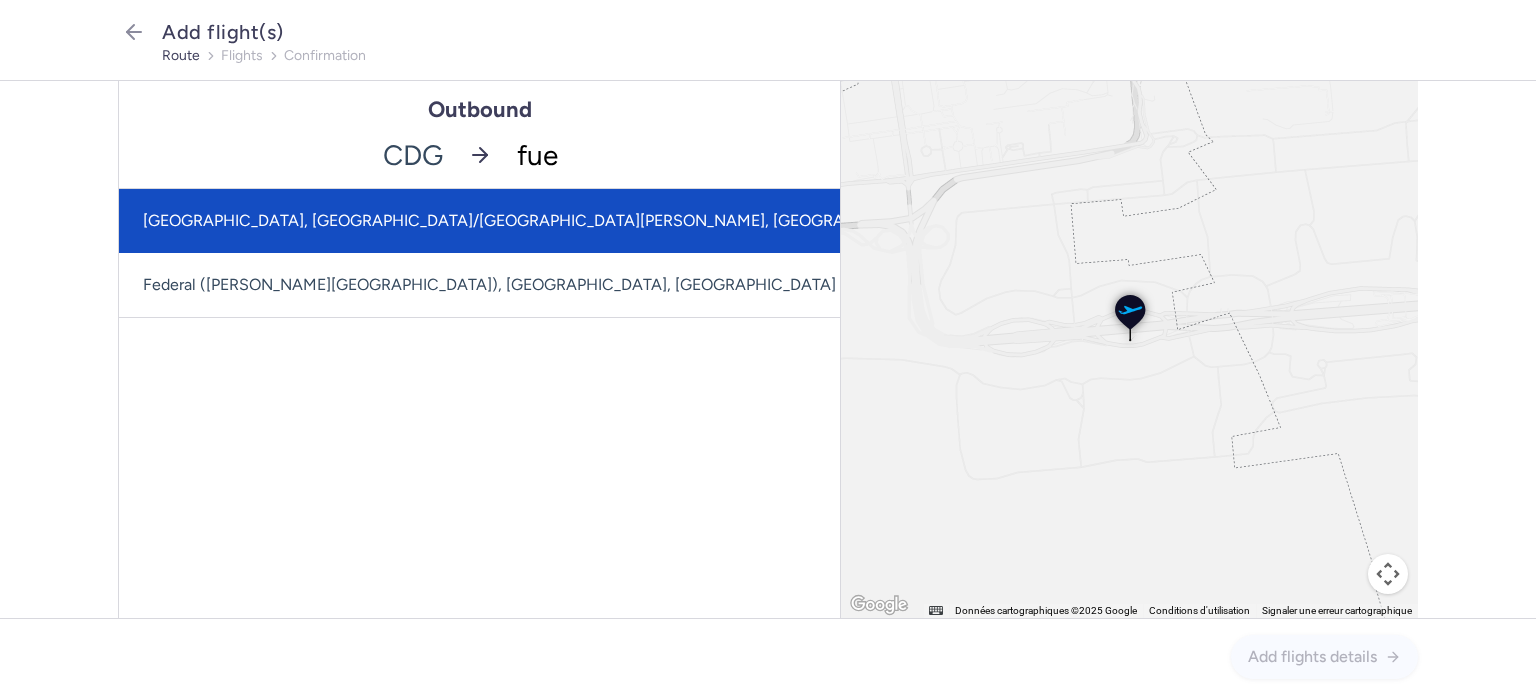 click on "[GEOGRAPHIC_DATA], [GEOGRAPHIC_DATA]/[GEOGRAPHIC_DATA][PERSON_NAME], [GEOGRAPHIC_DATA] (FUE)" 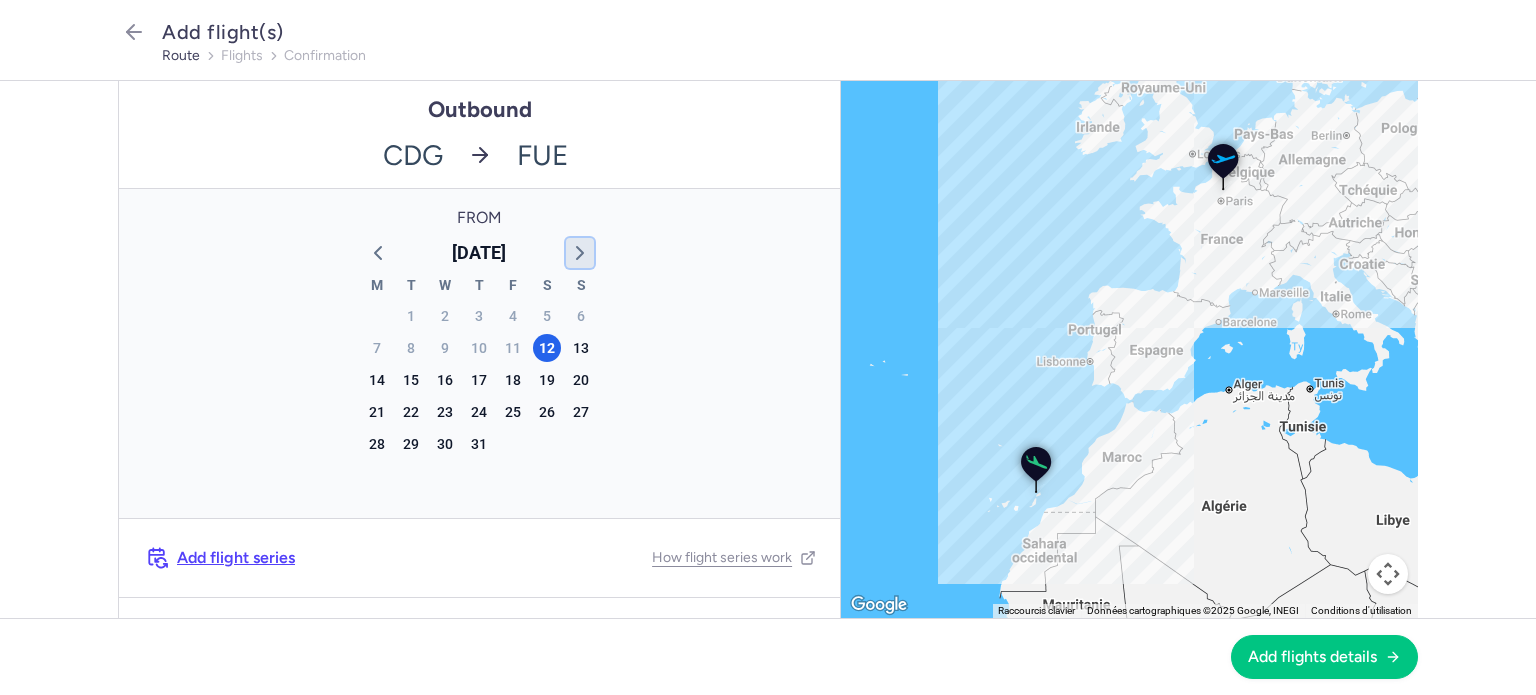 click 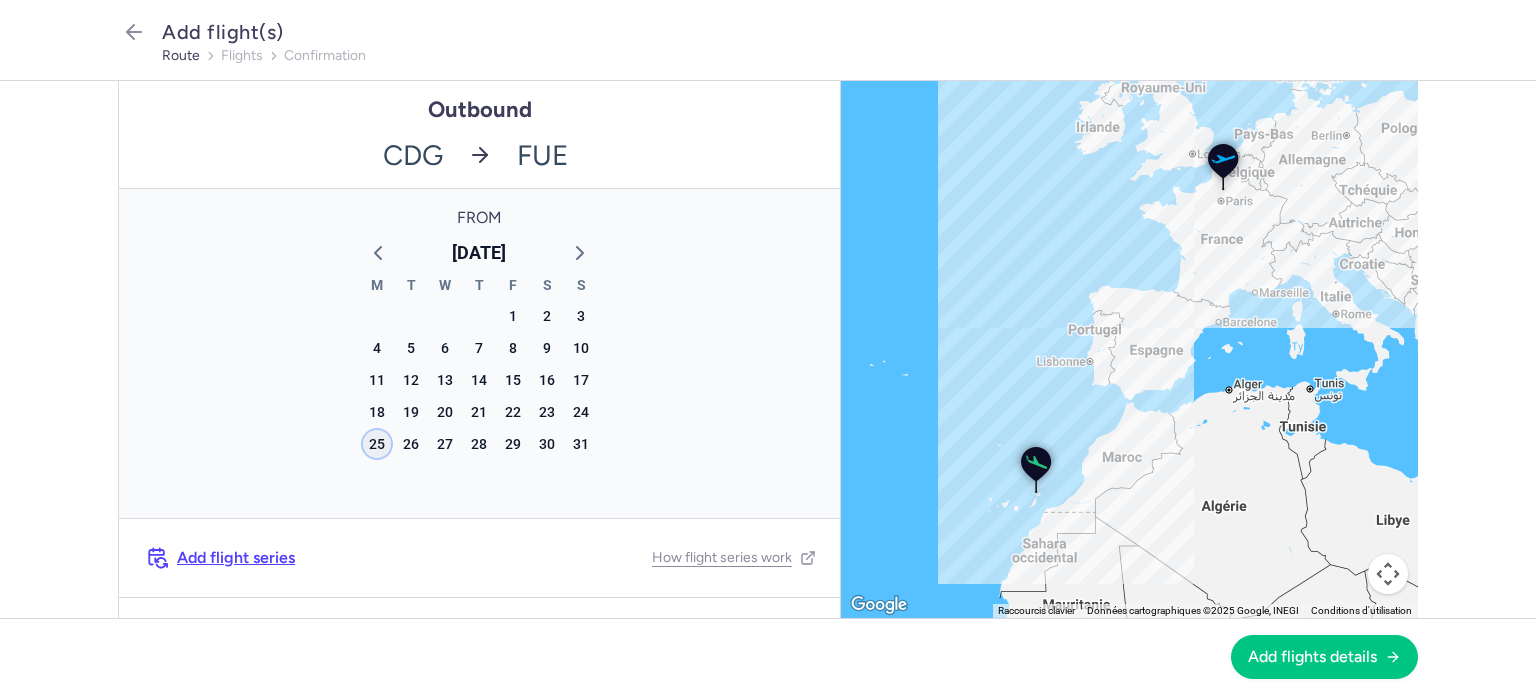 click on "25" 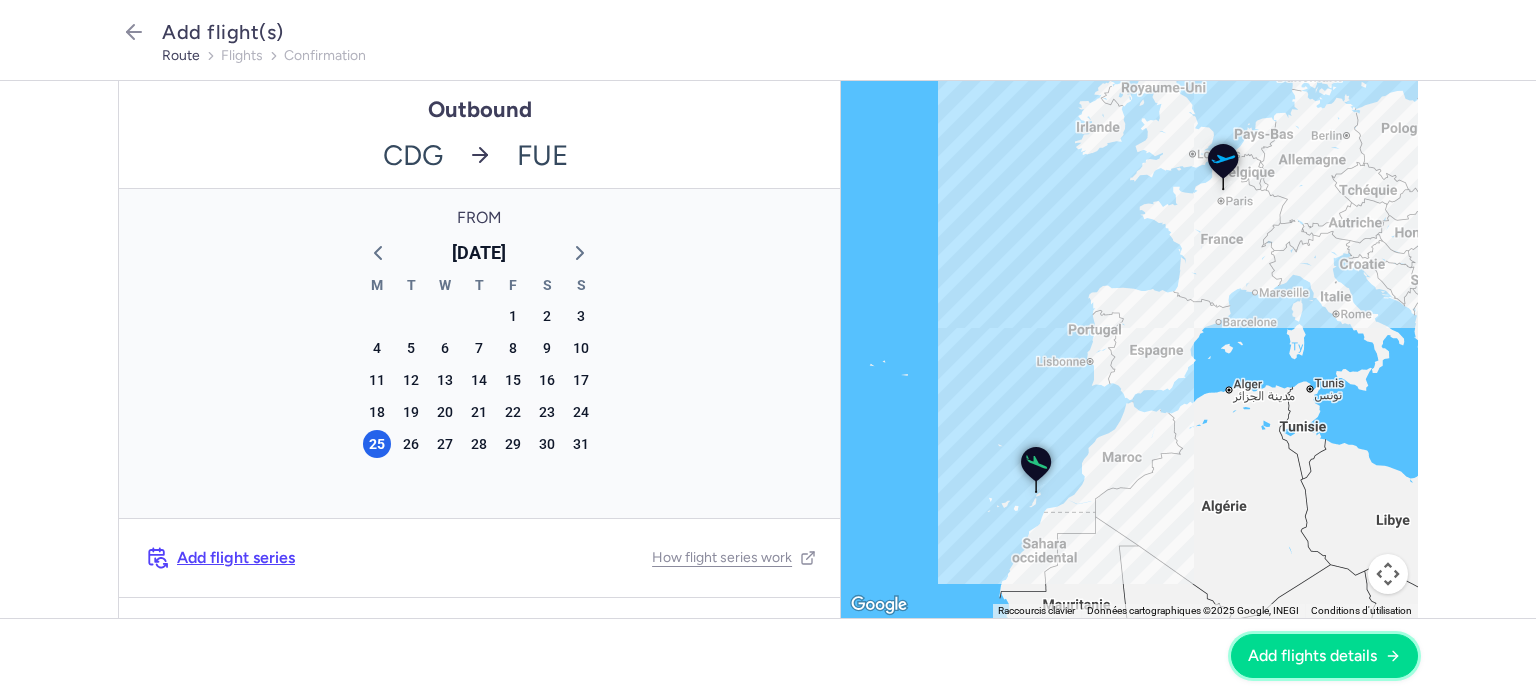 click on "Add flights details" at bounding box center [1324, 656] 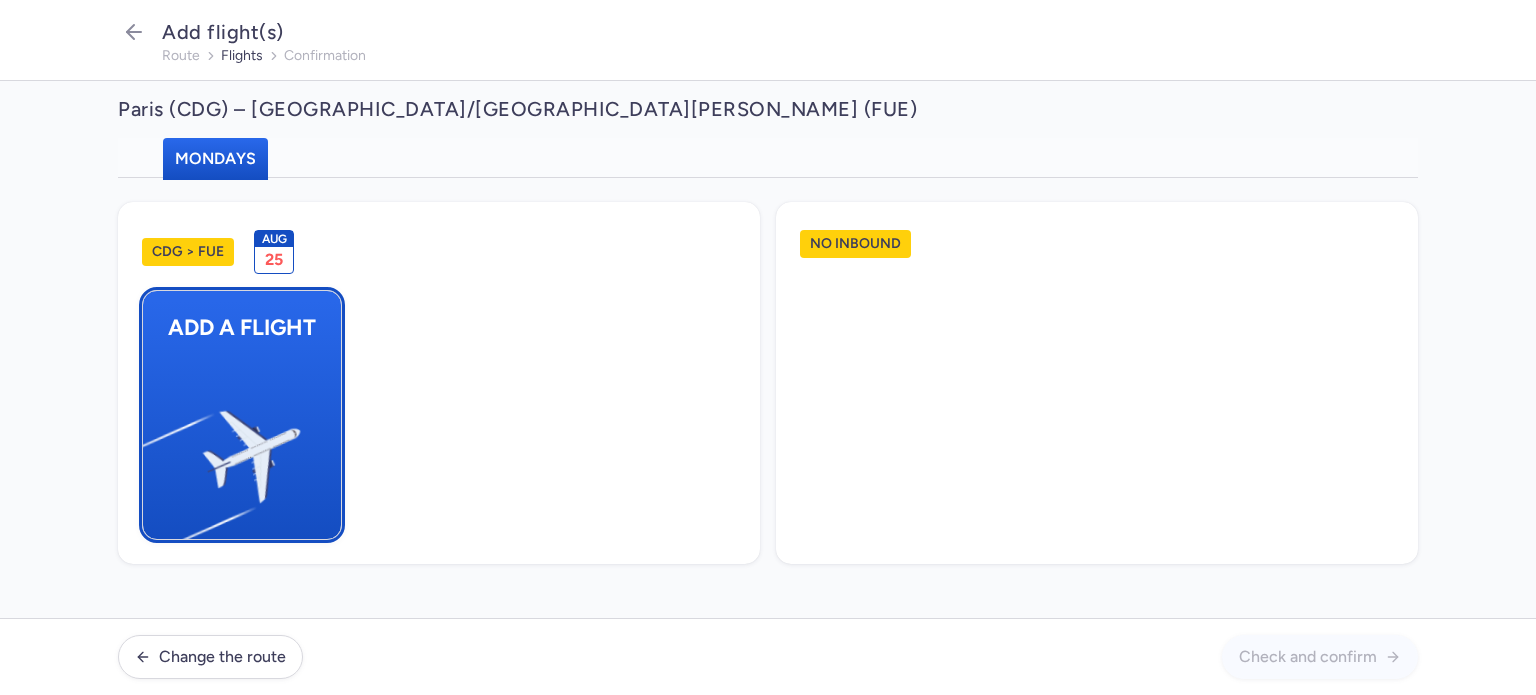 click at bounding box center [153, 448] 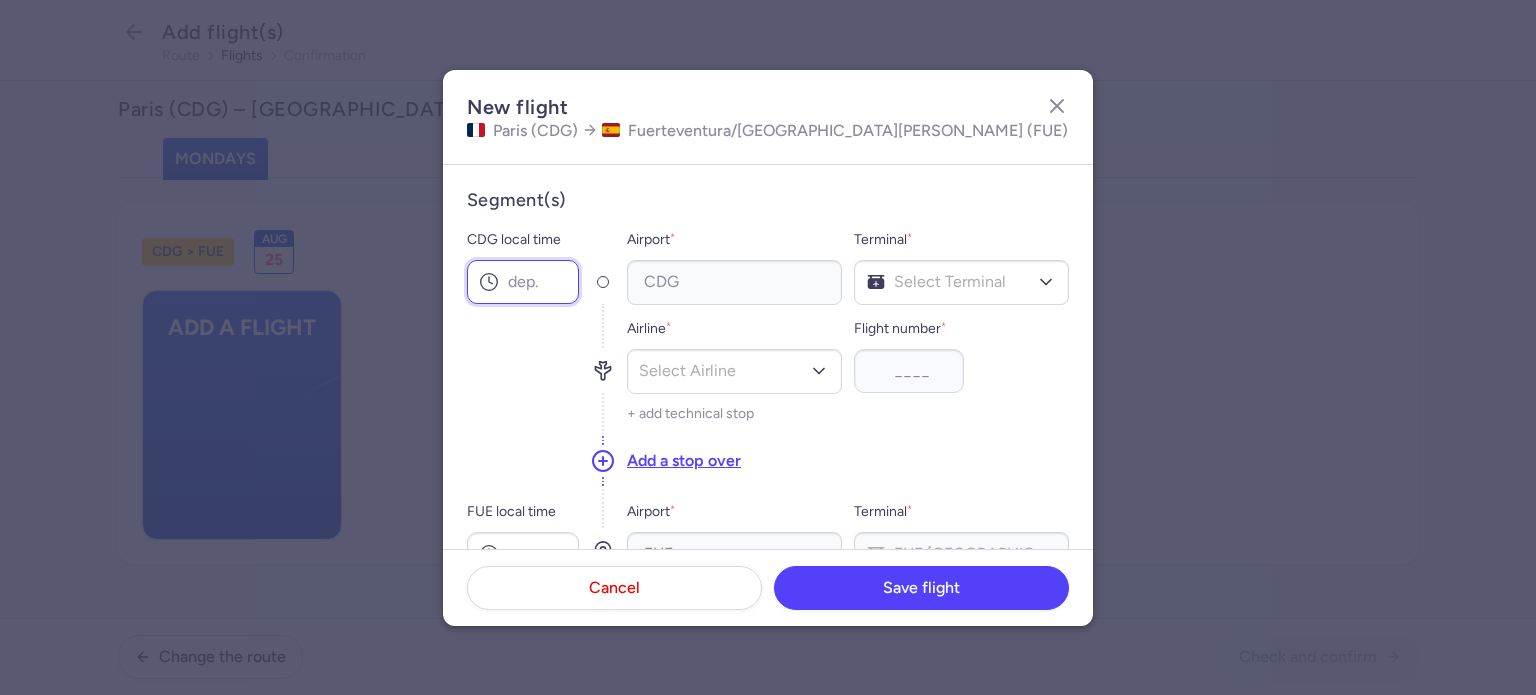 click on "CDG local time" at bounding box center (523, 282) 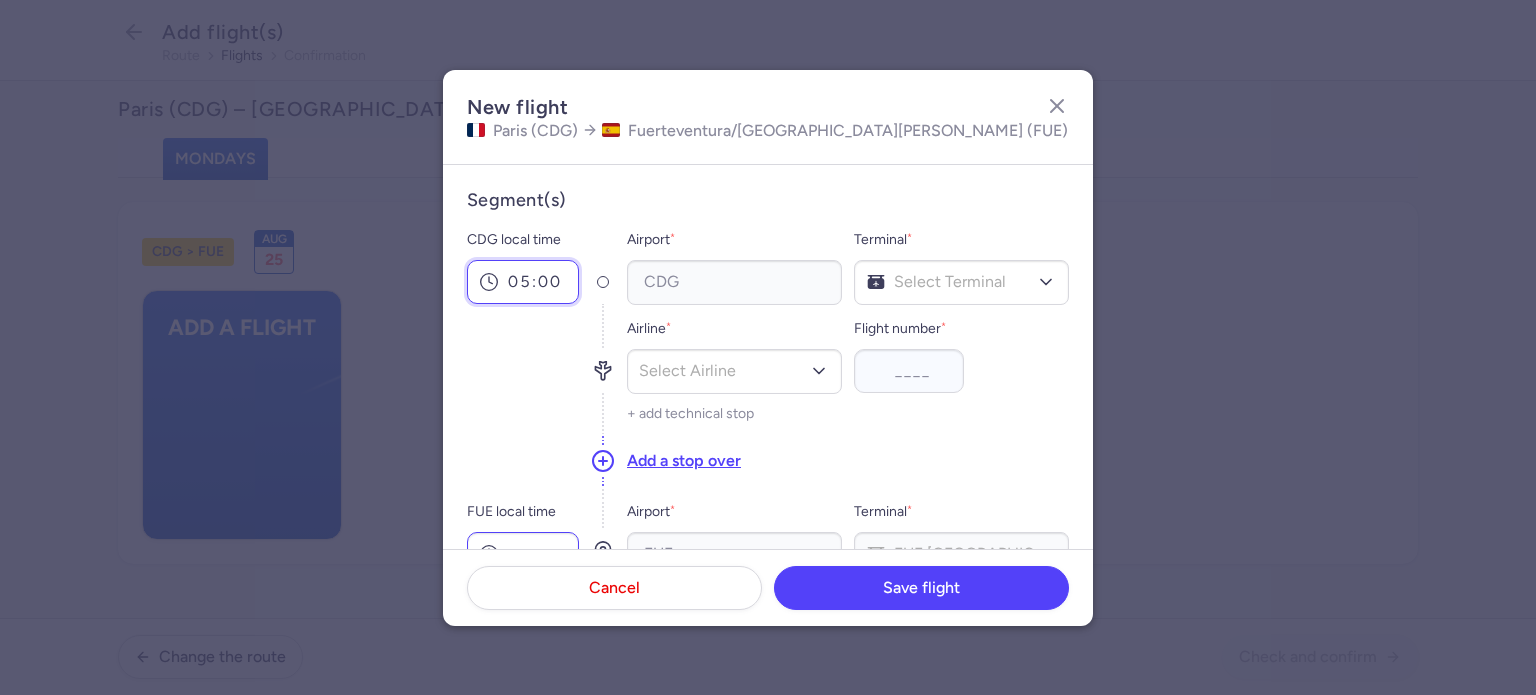 type on "05:00" 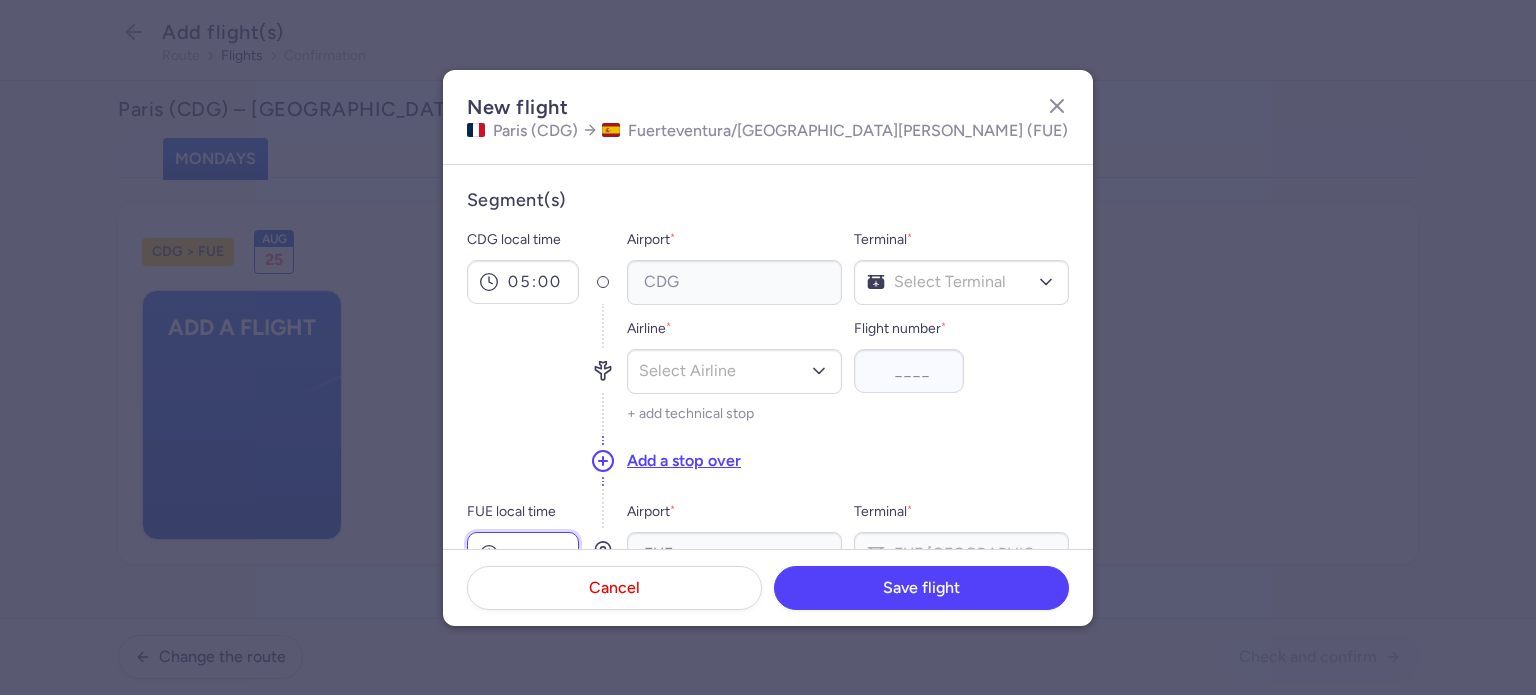 click on "FUE local time" at bounding box center (523, 554) 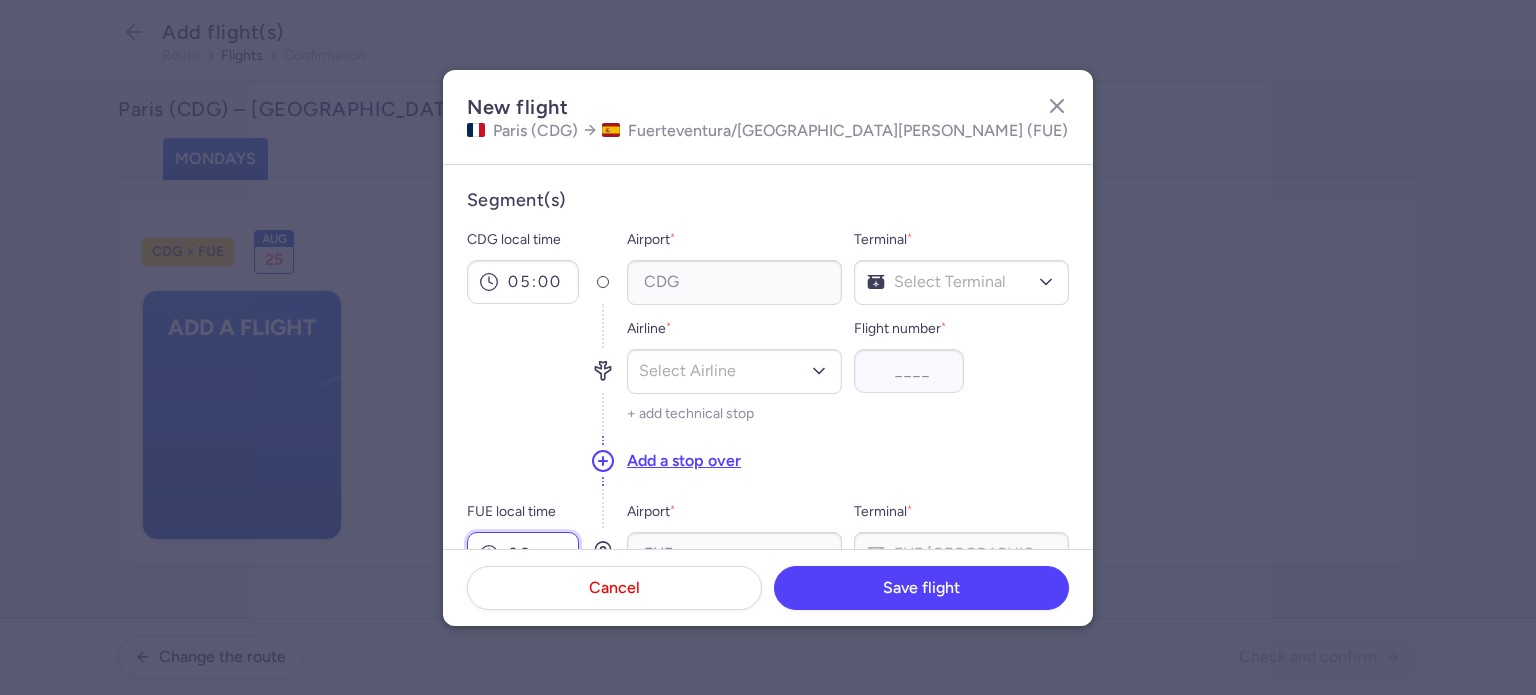 scroll, scrollTop: 13, scrollLeft: 0, axis: vertical 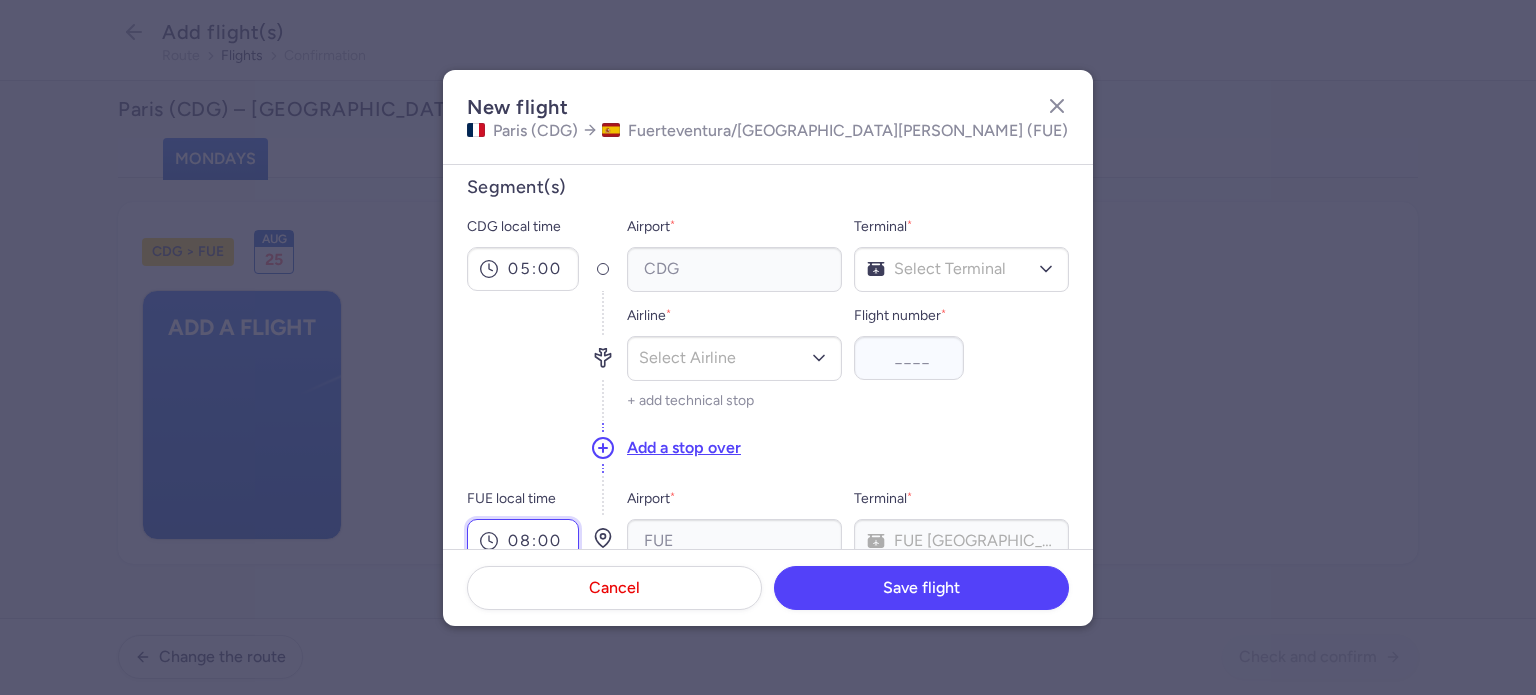 type on "08:00" 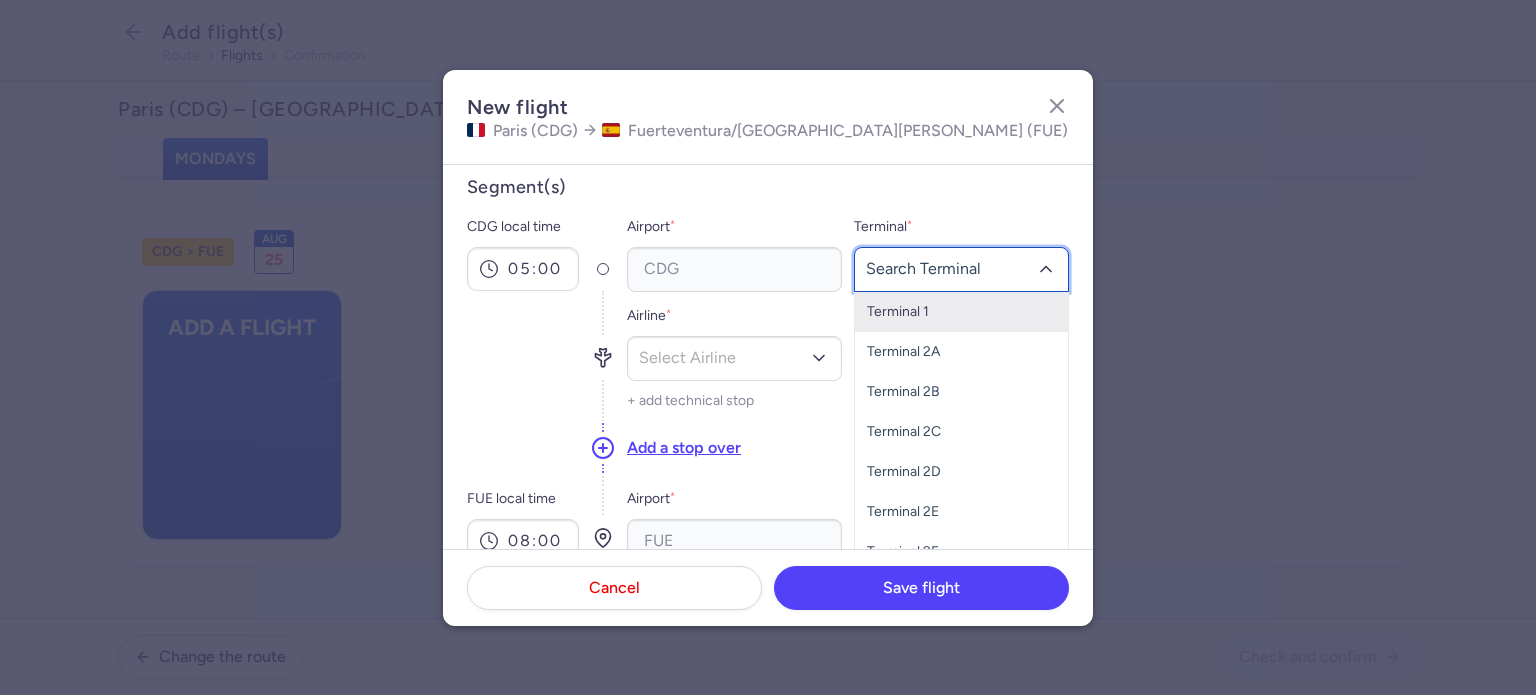 click 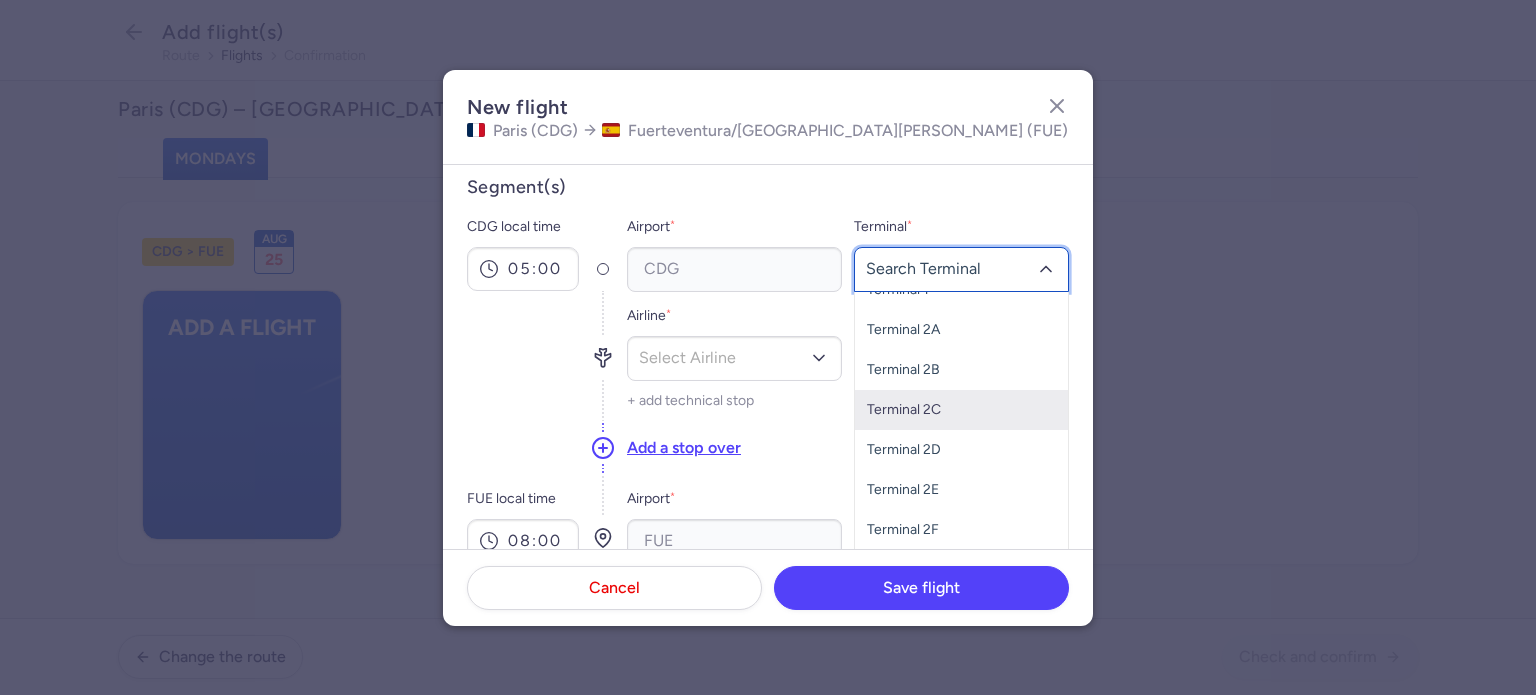scroll, scrollTop: 60, scrollLeft: 0, axis: vertical 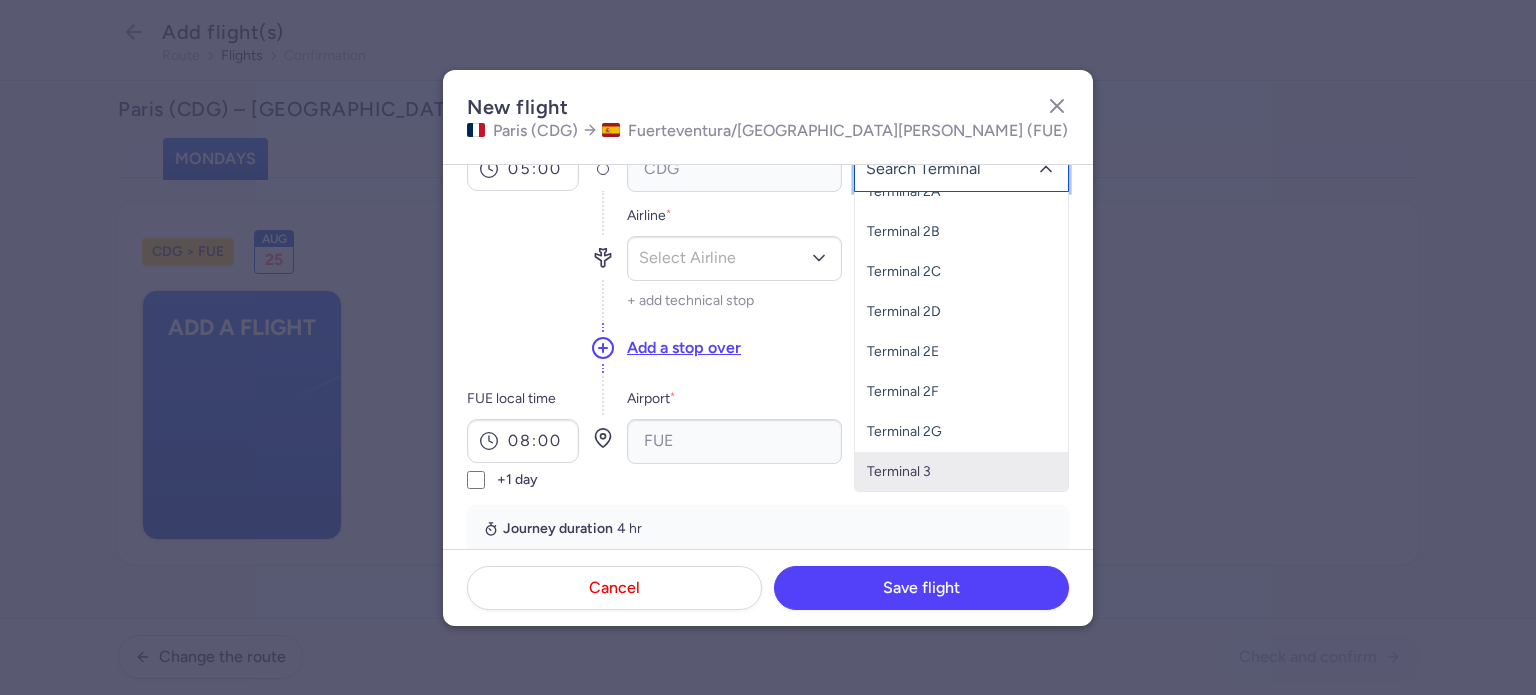 click on "Terminal 3" 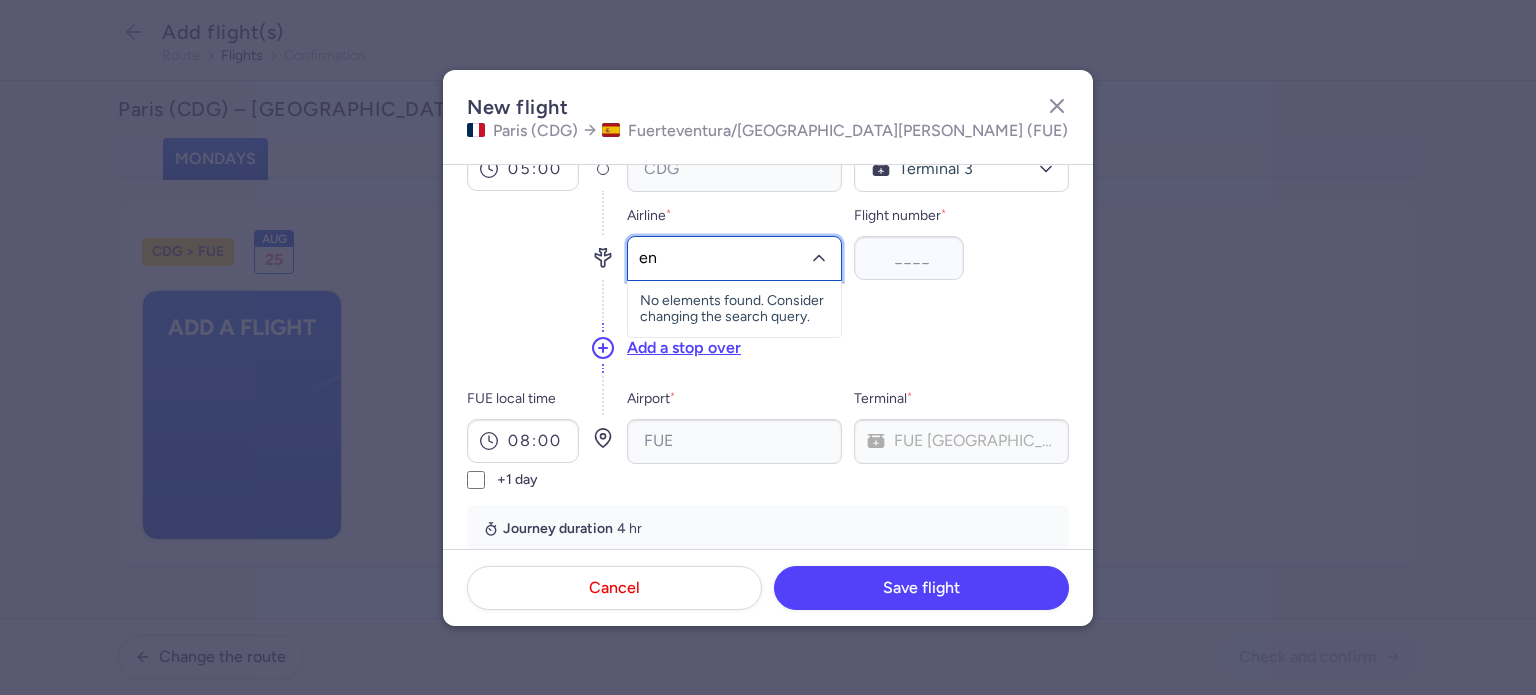 type on "ent" 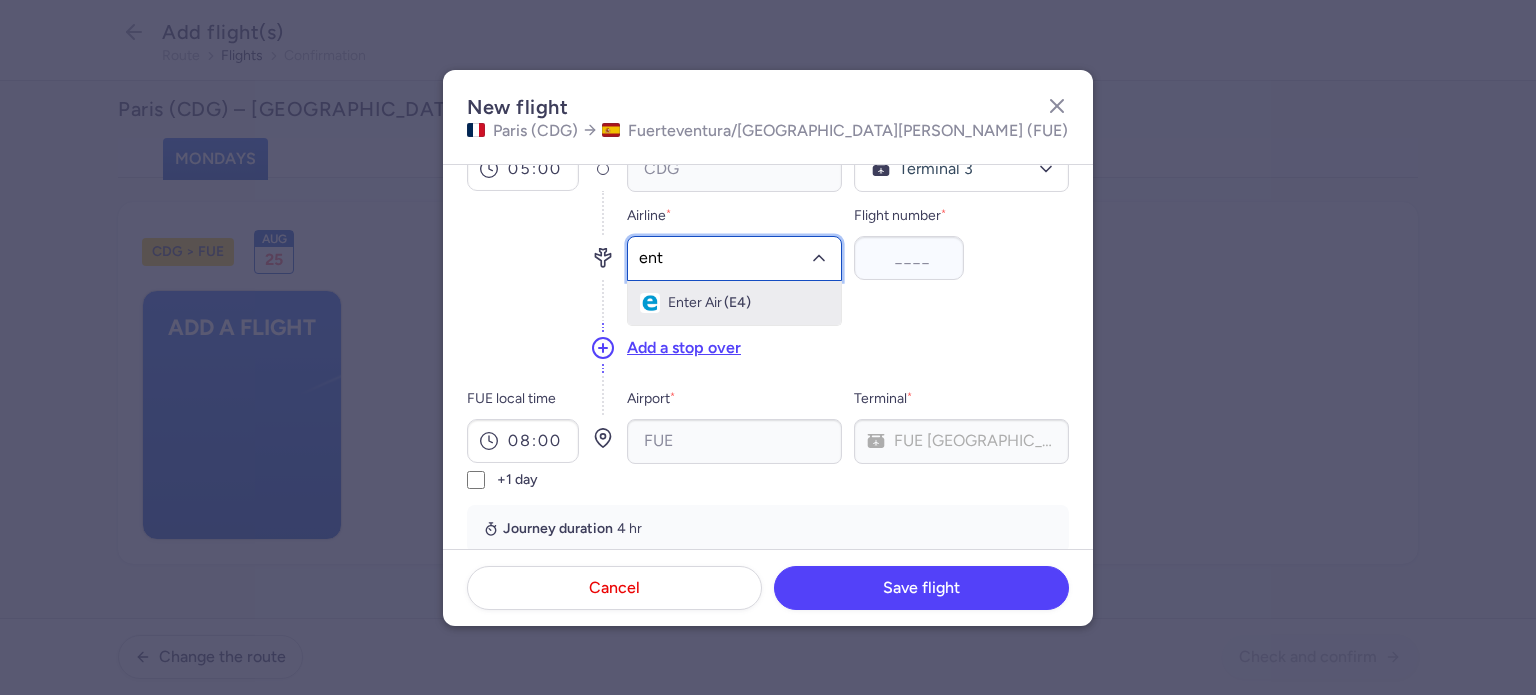 click on "Enter Air" at bounding box center [695, 303] 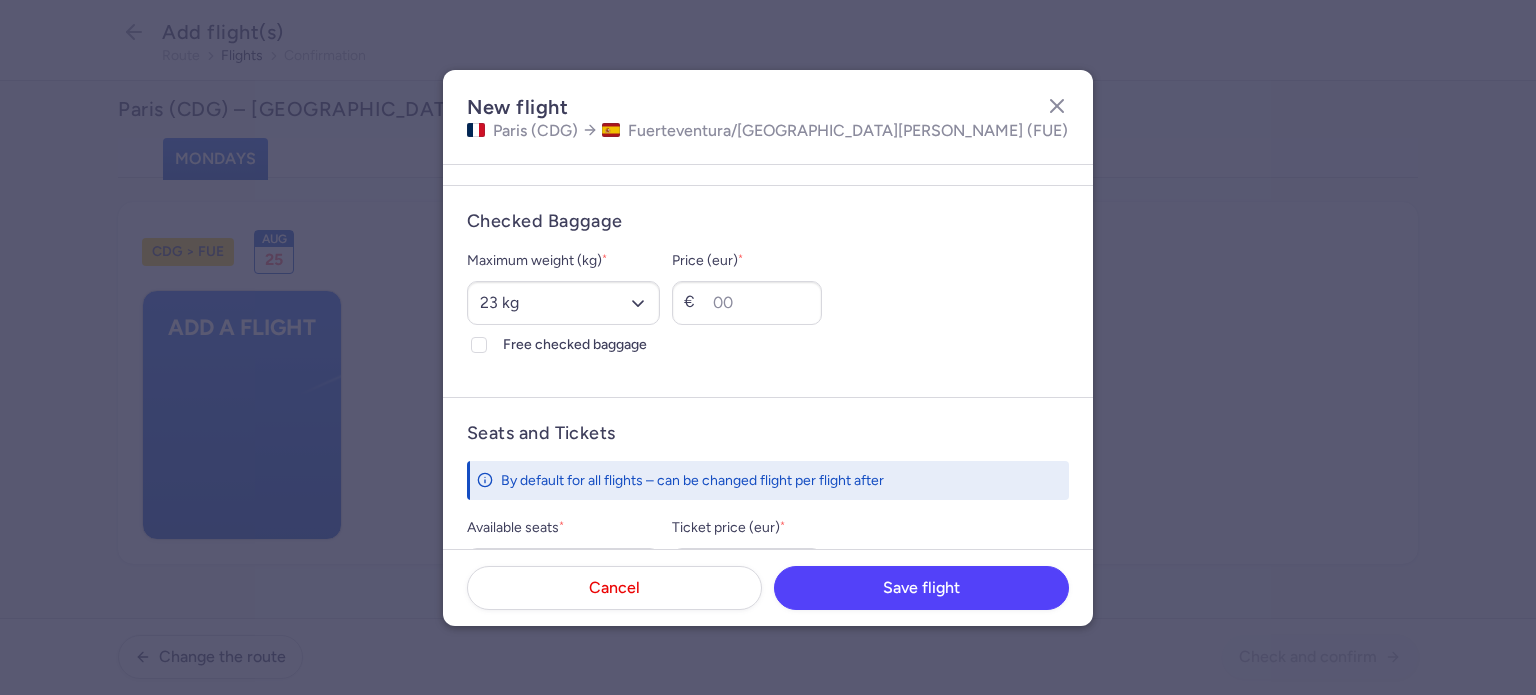 scroll, scrollTop: 513, scrollLeft: 0, axis: vertical 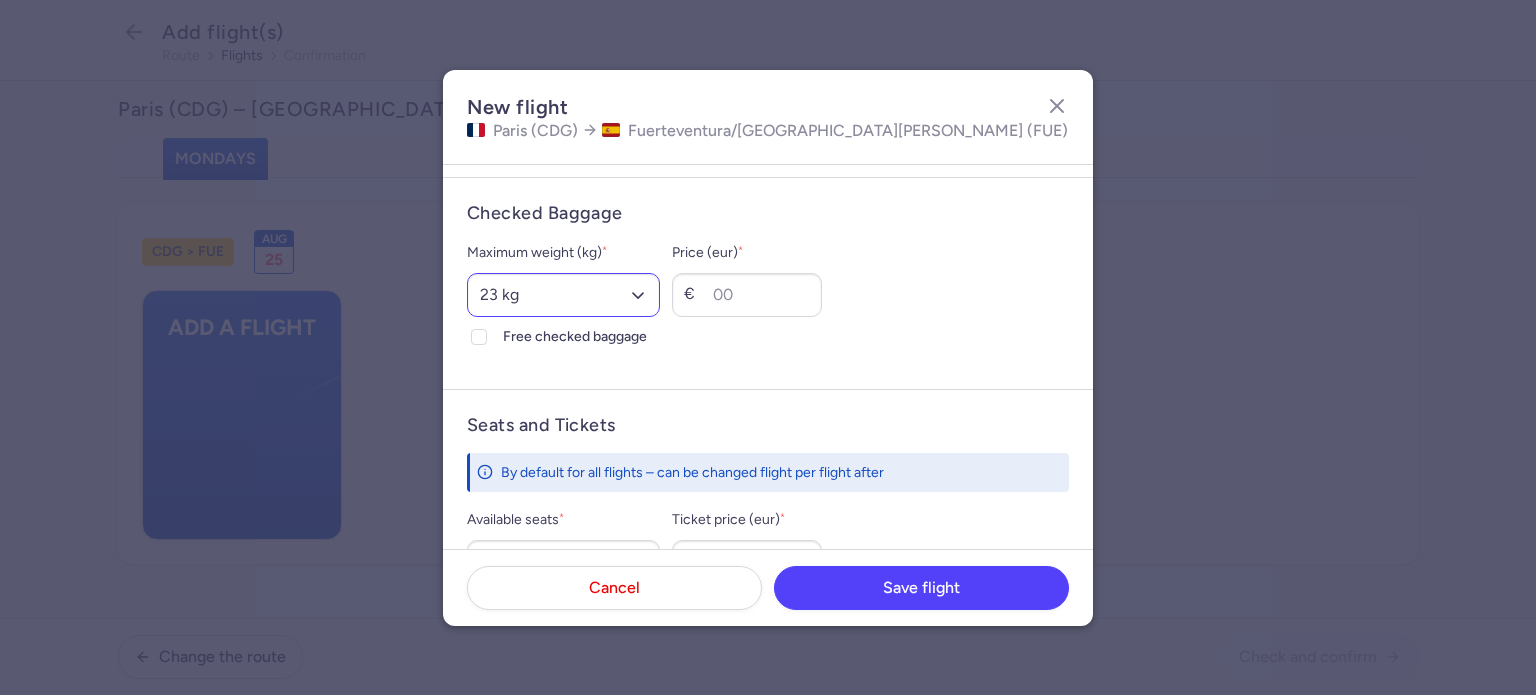 type on "703" 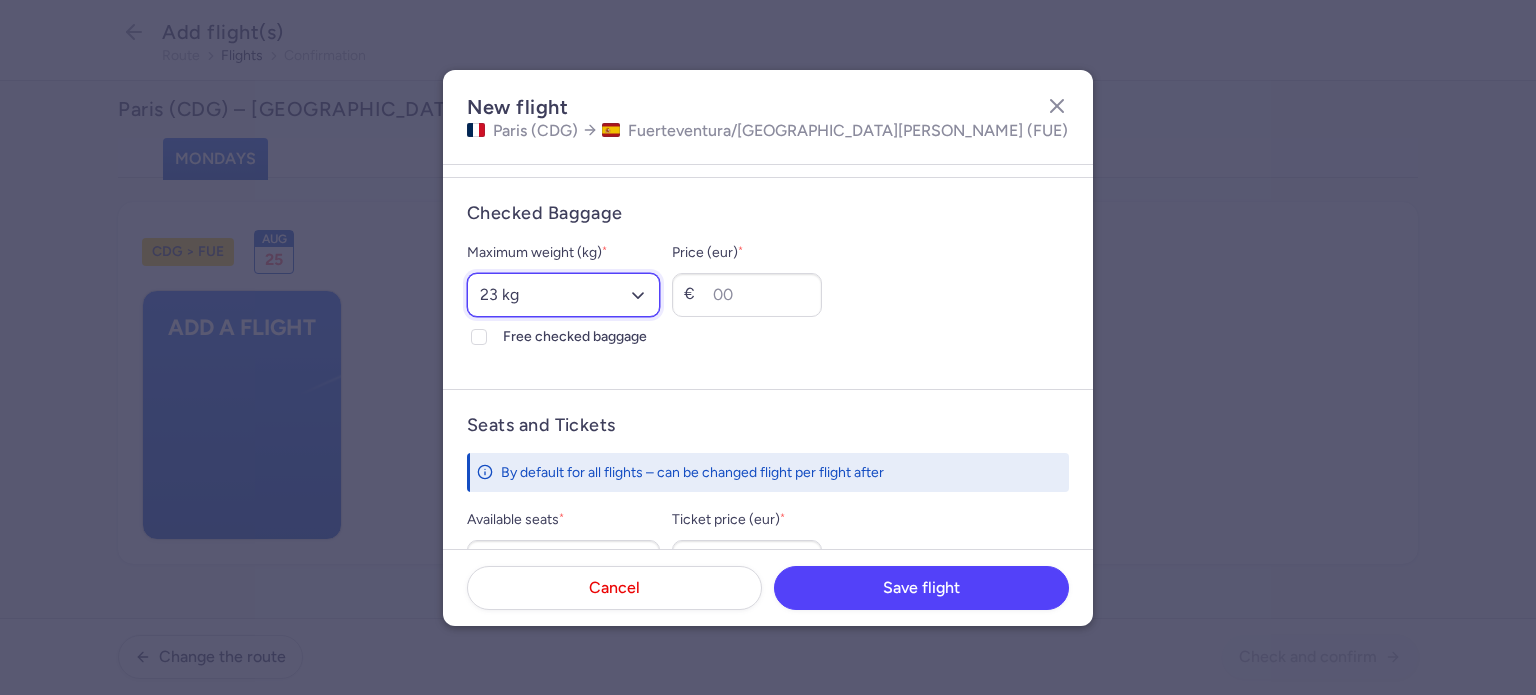 click on "Select an option 15 kg 16 kg 17 kg 18 kg 19 kg 20 kg 21 kg 22 kg 23 kg 24 kg 25 kg 26 kg 27 kg 28 kg 29 kg 30 kg 31 kg 32 kg 33 kg 34 kg 35 kg" at bounding box center (563, 295) 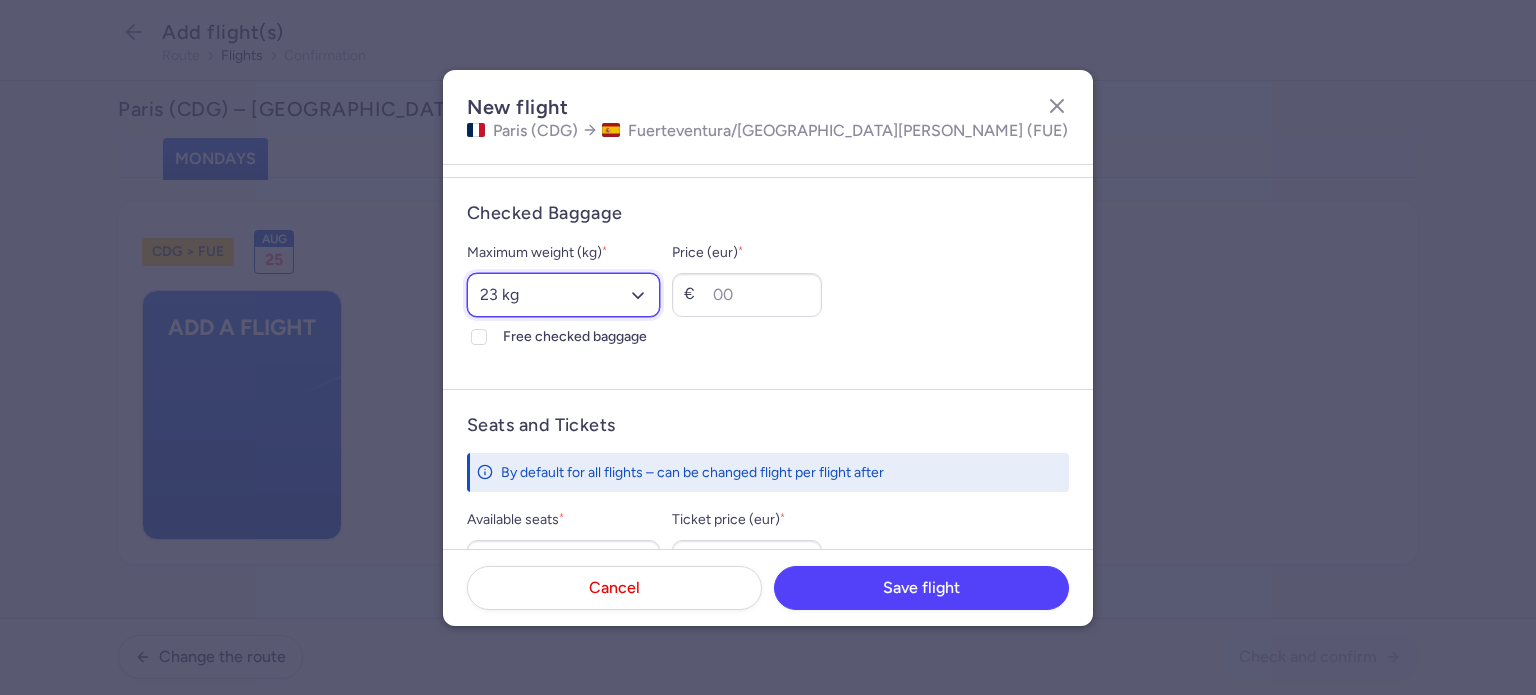 select on "20" 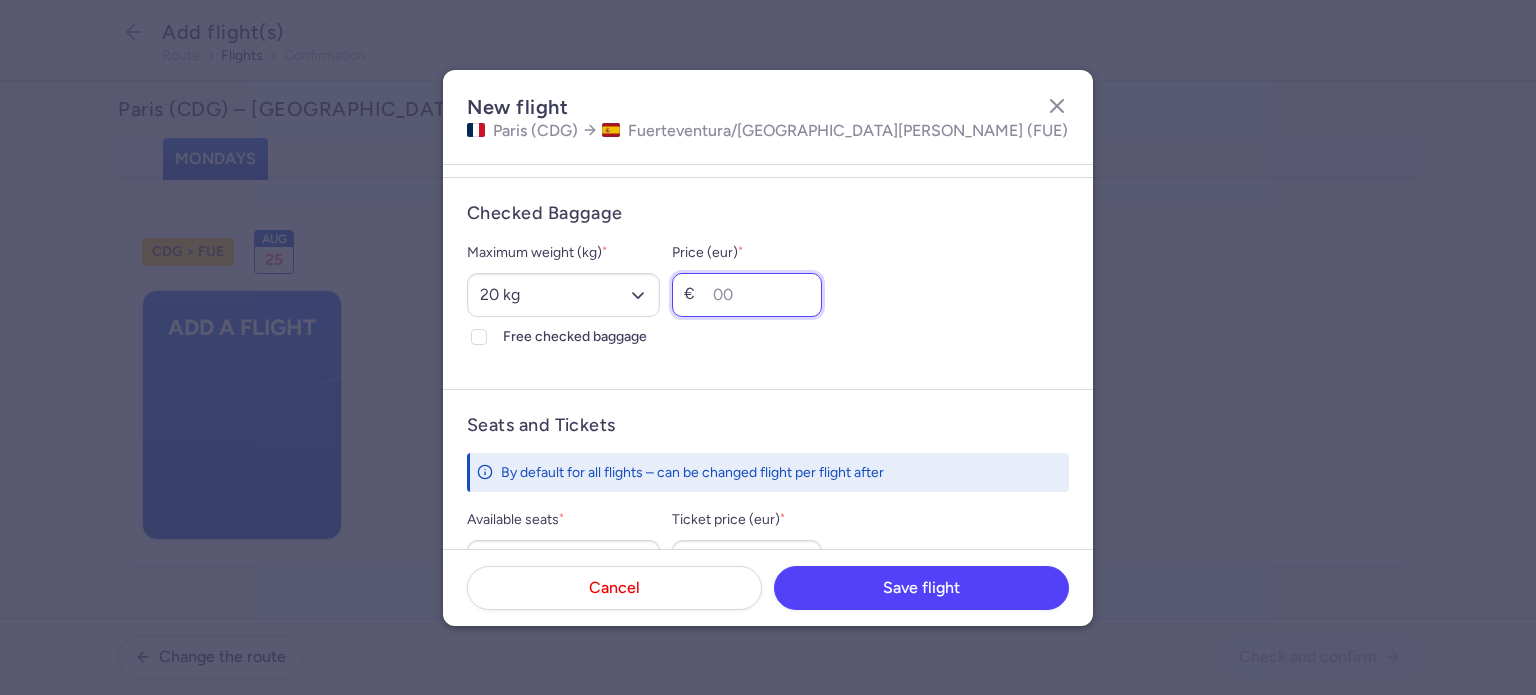 click on "Price (eur)  *" at bounding box center (747, 295) 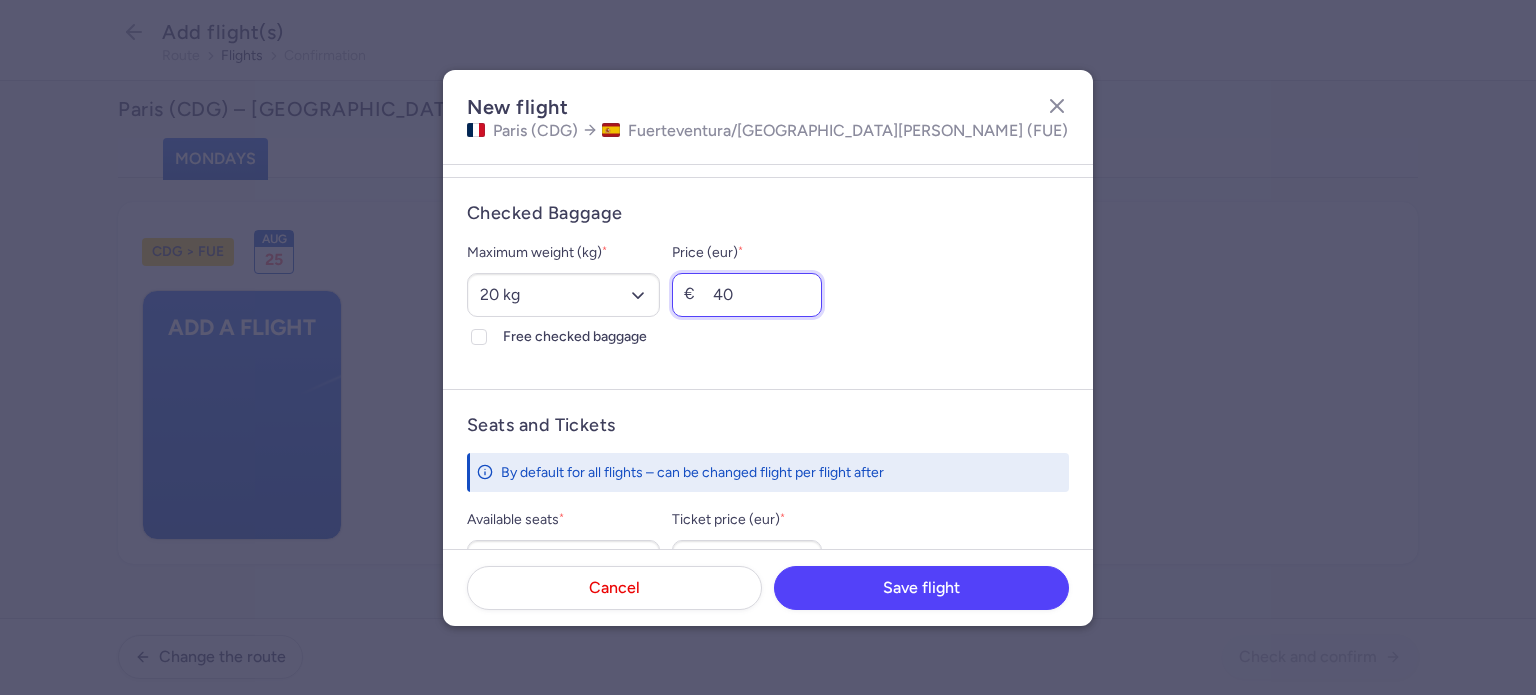 scroll, scrollTop: 813, scrollLeft: 0, axis: vertical 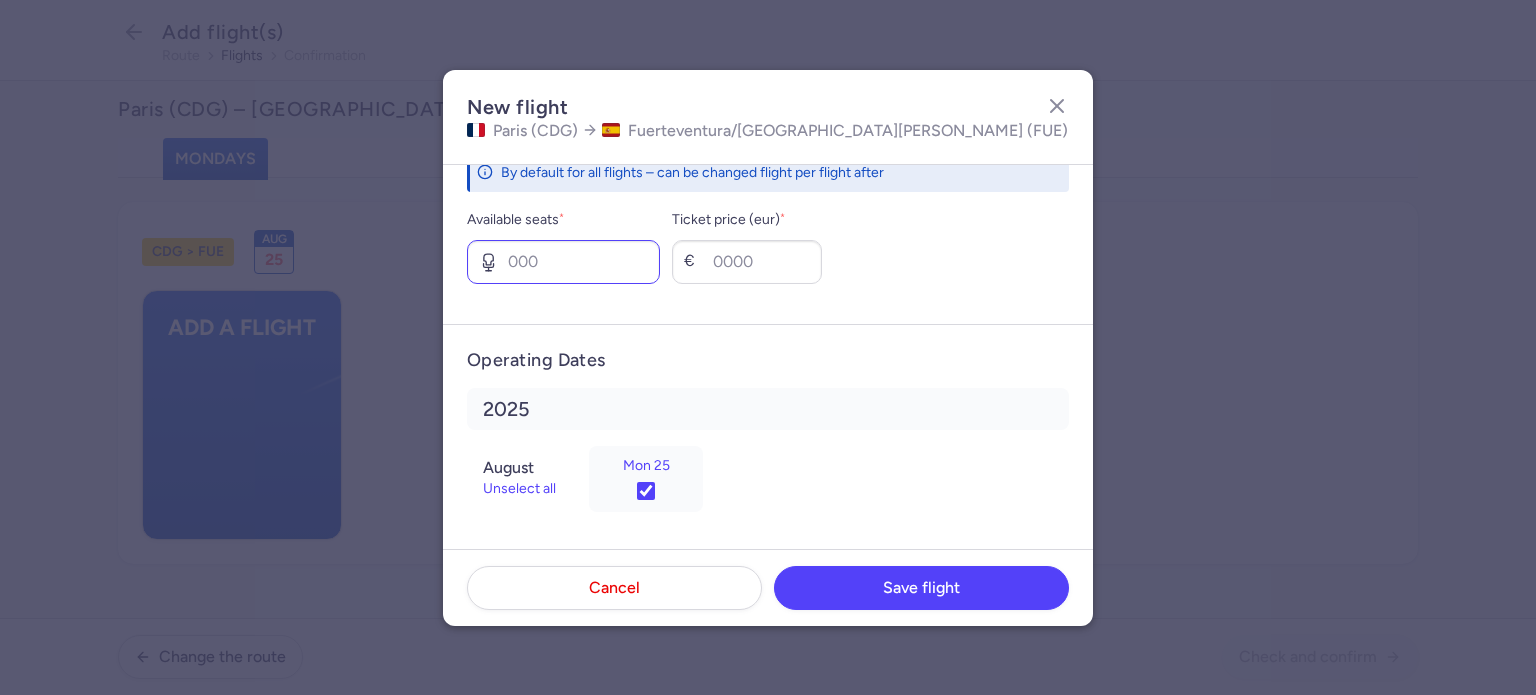 type on "40" 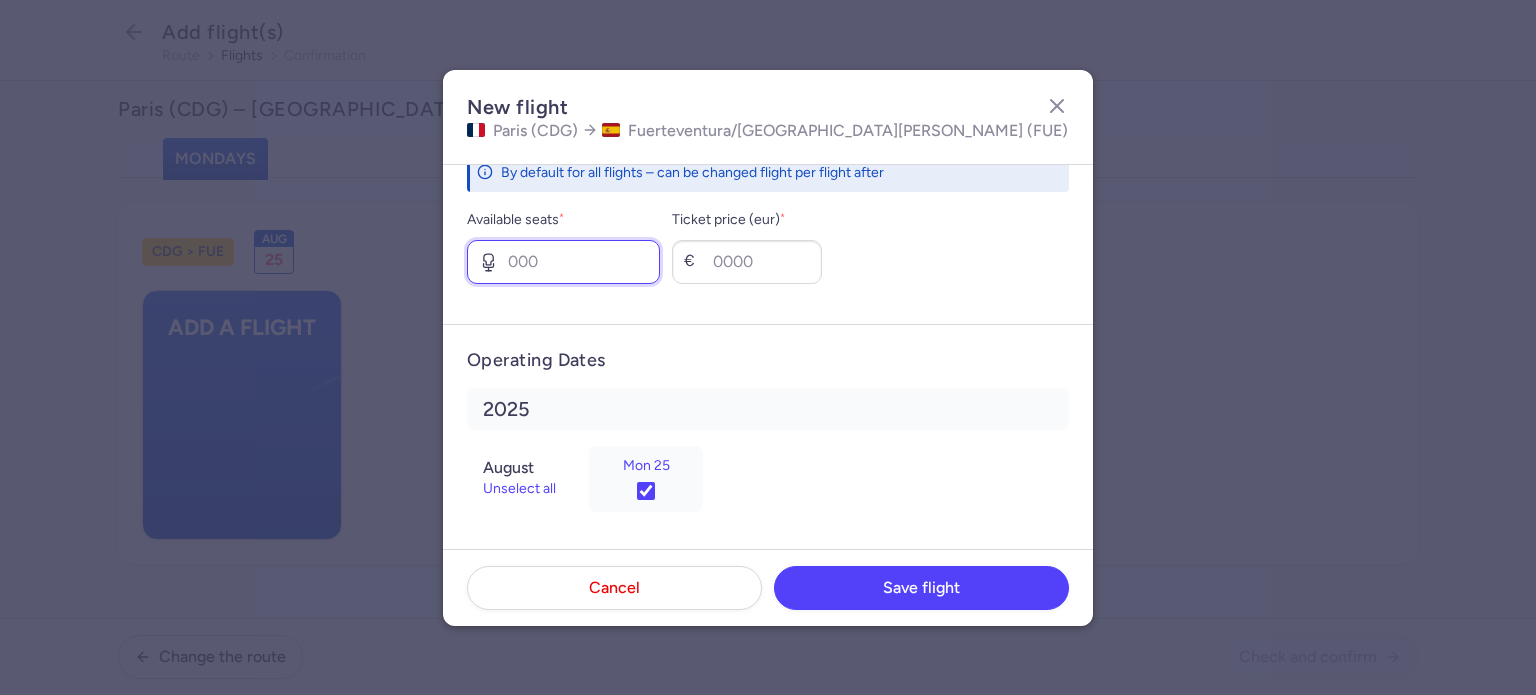 click on "Available seats  *" at bounding box center [563, 262] 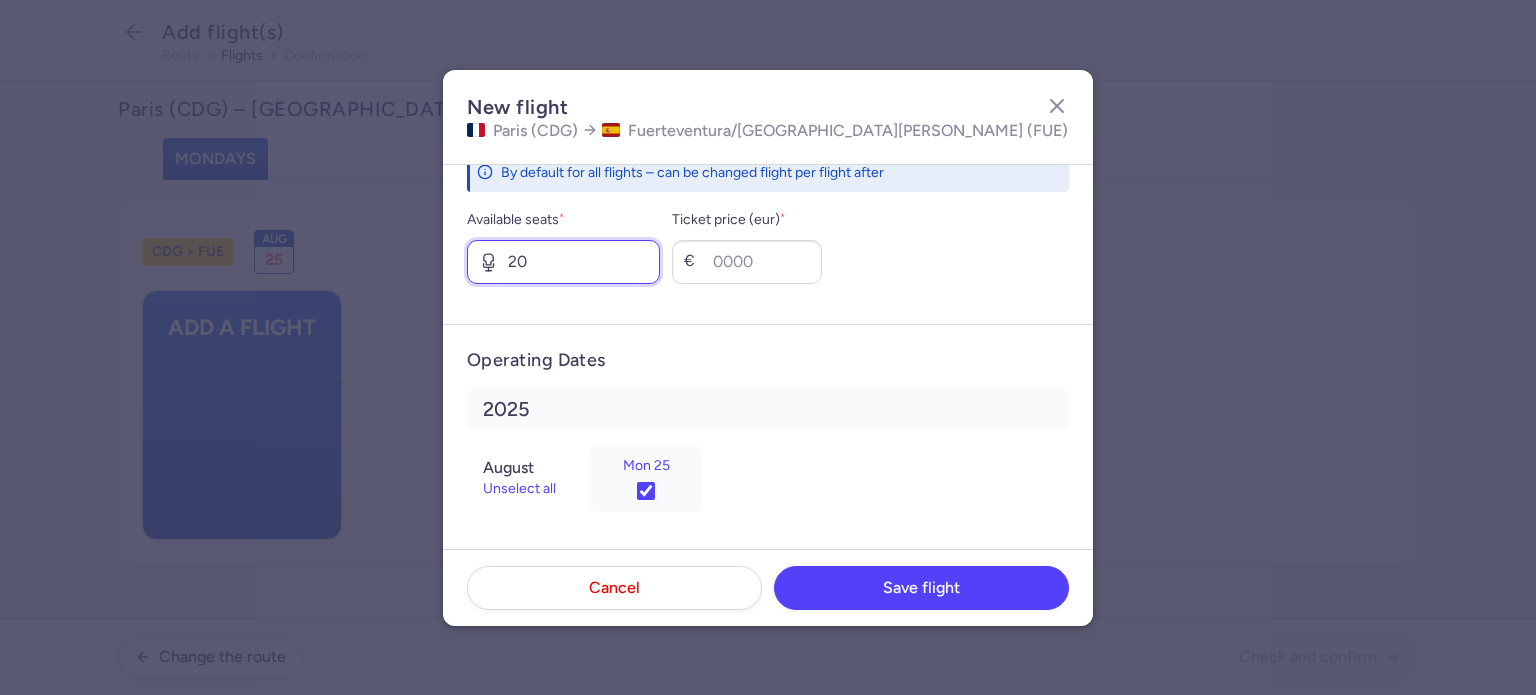 type on "20" 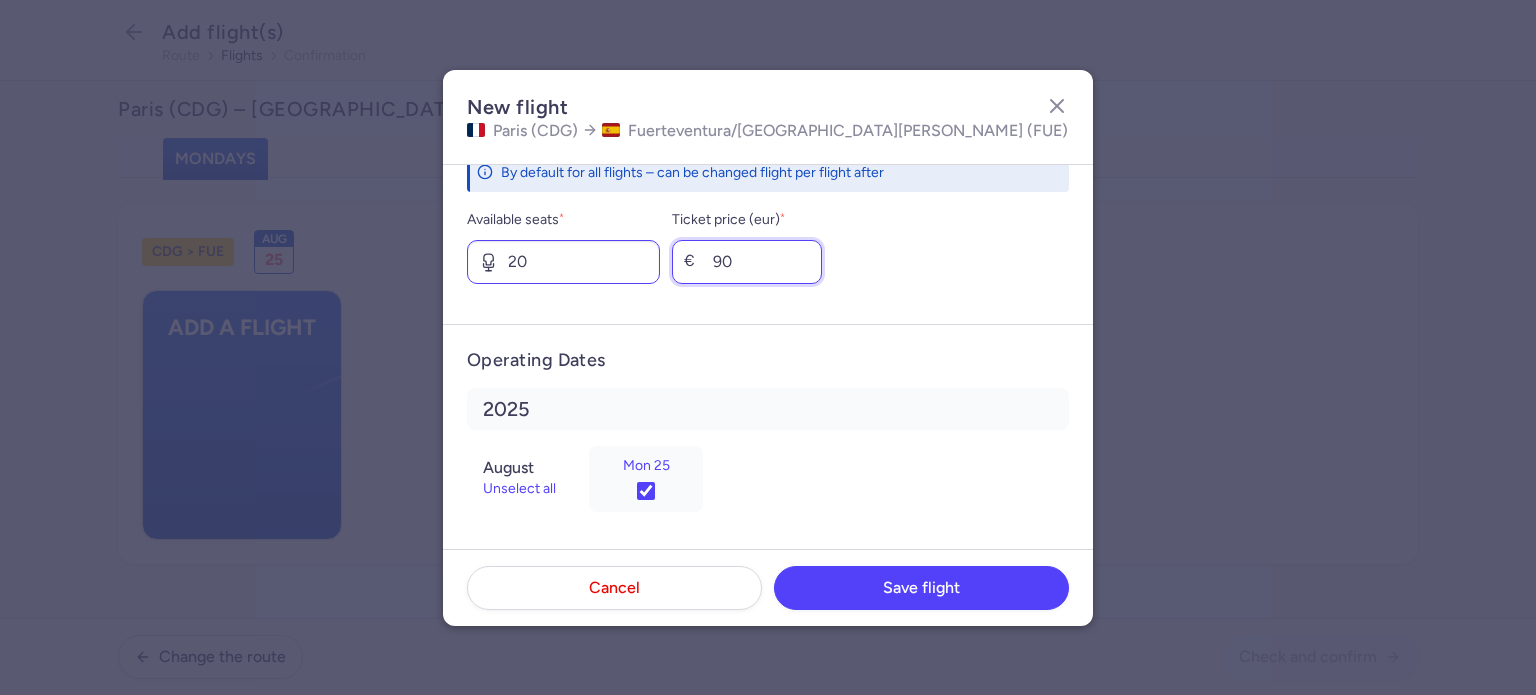 type on "9" 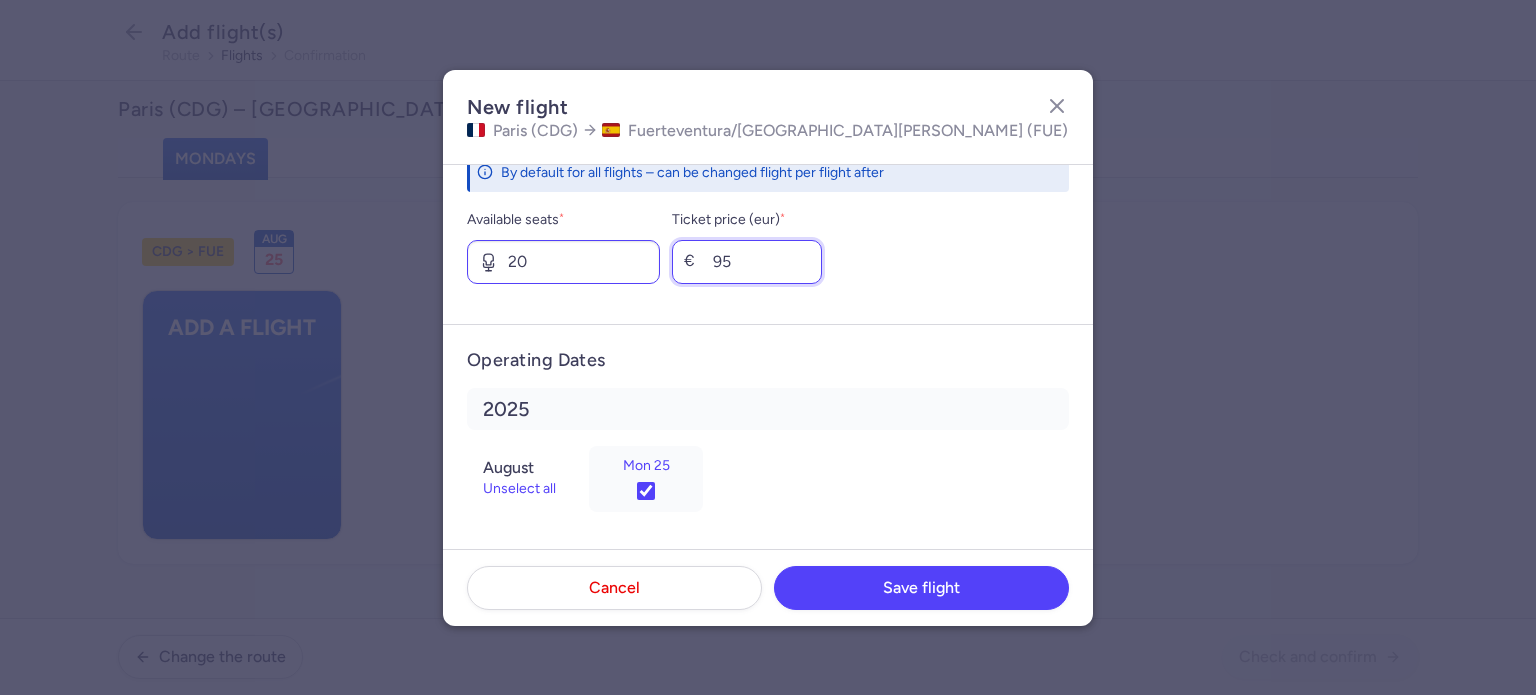drag, startPoint x: 776, startPoint y: 253, endPoint x: 688, endPoint y: 255, distance: 88.02273 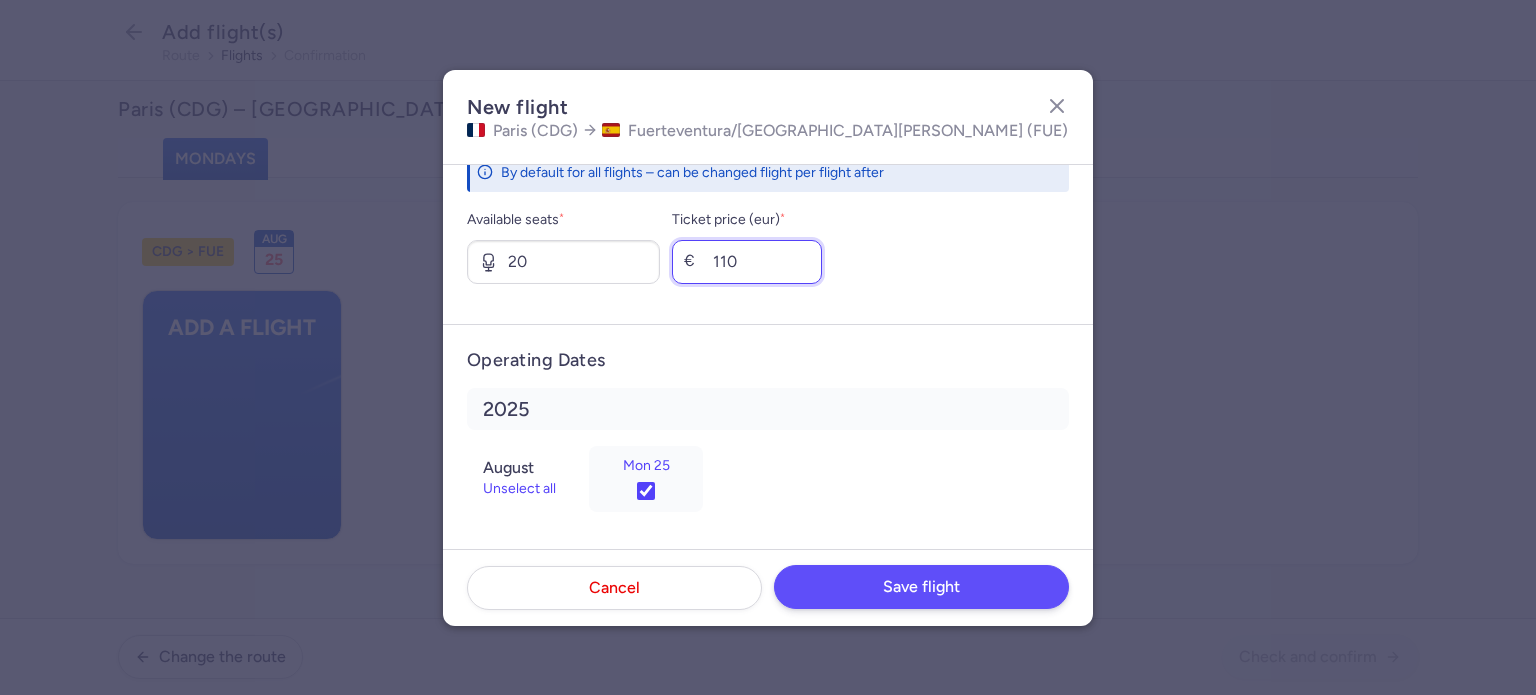 type on "110" 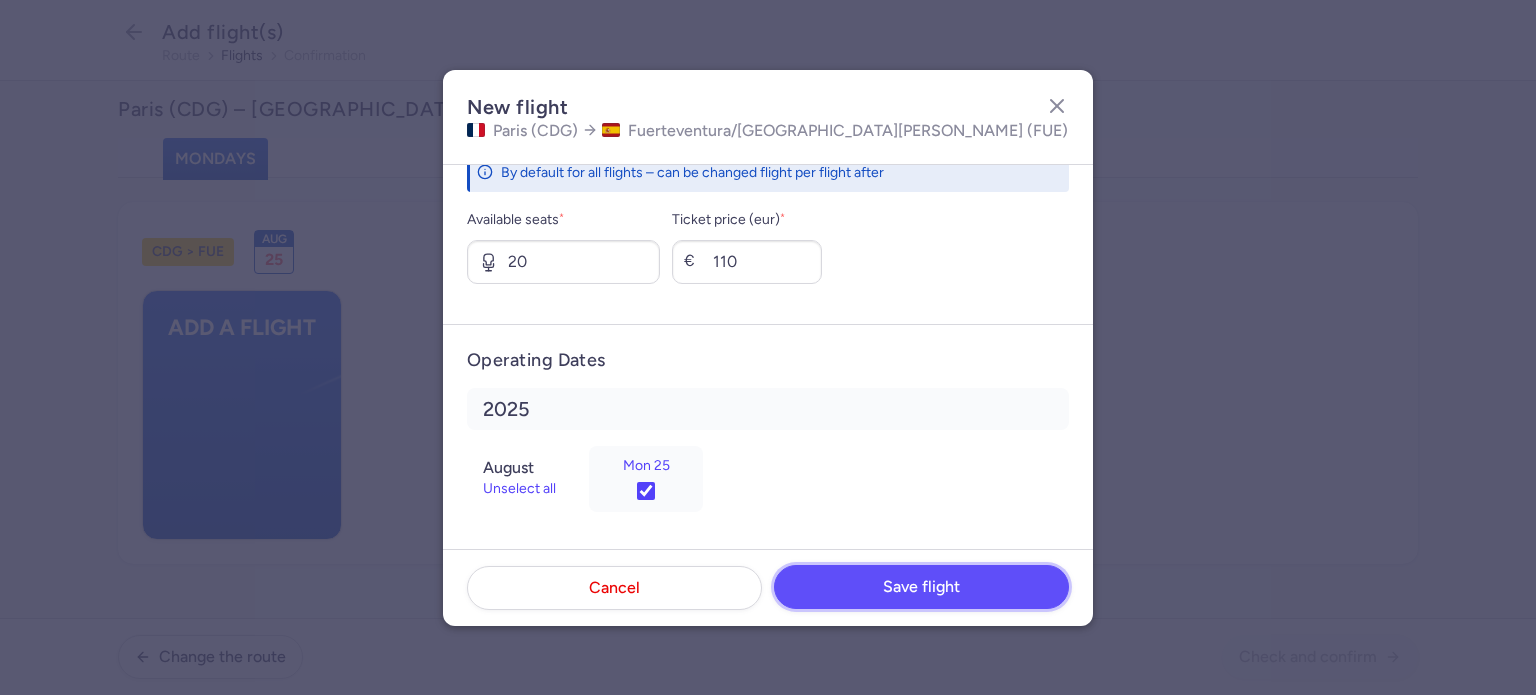 click on "Save flight" at bounding box center [921, 587] 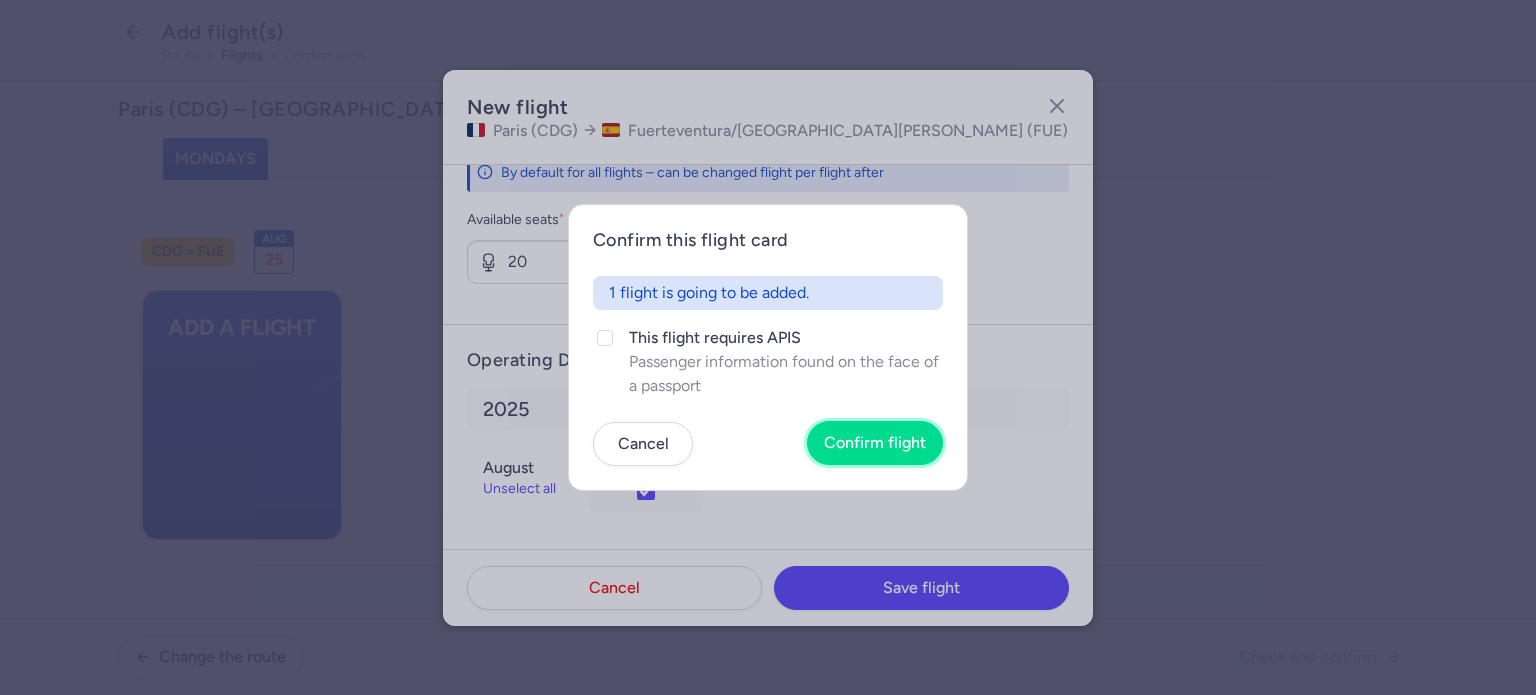 click on "Confirm flight" at bounding box center (875, 443) 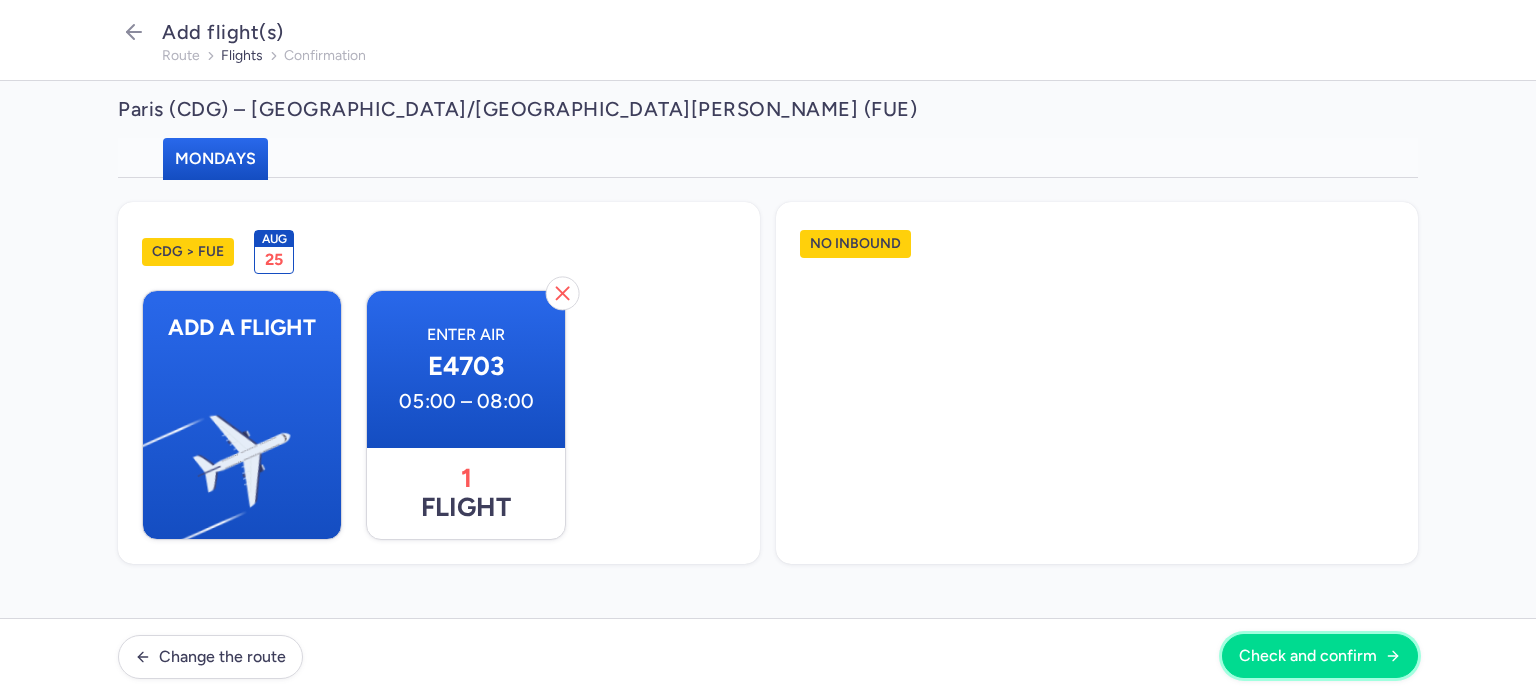 click on "Check and confirm" at bounding box center [1320, 656] 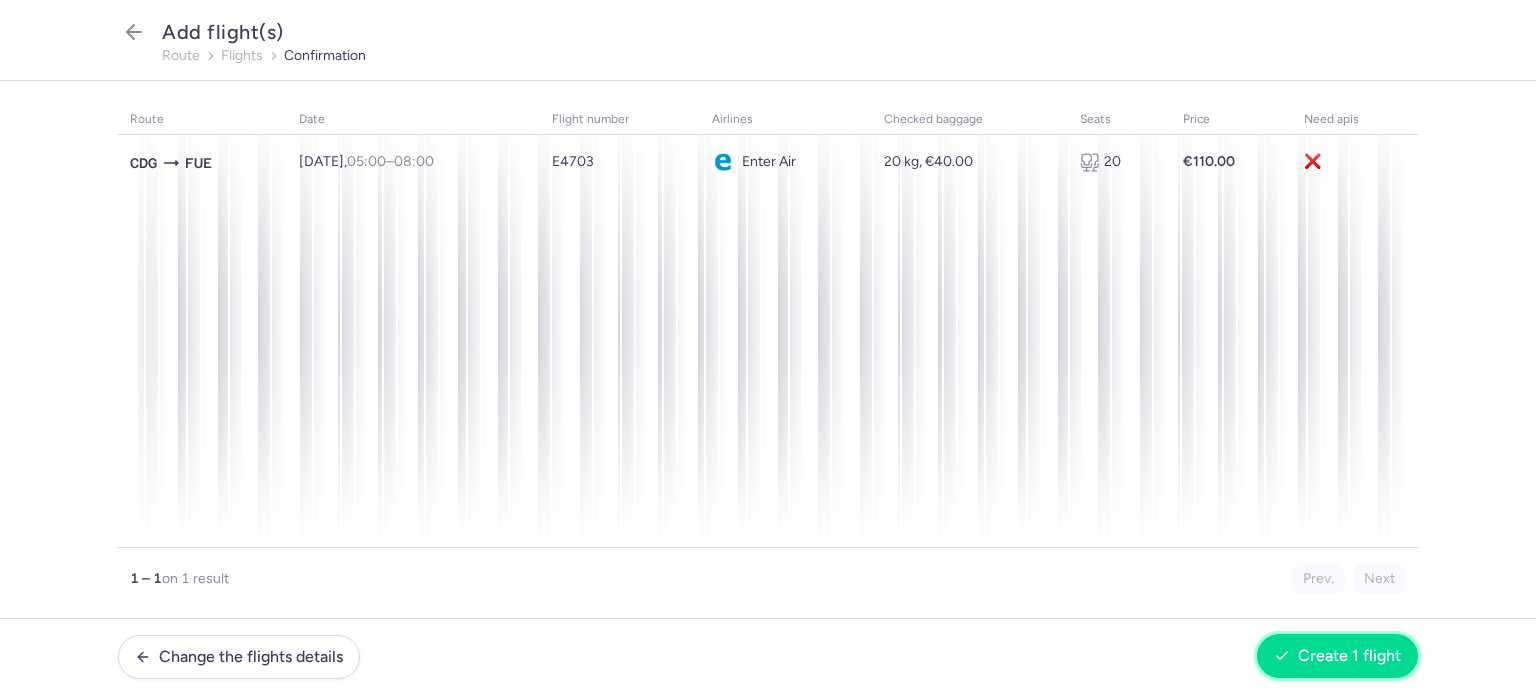 click on "Create 1 flight" at bounding box center [1349, 656] 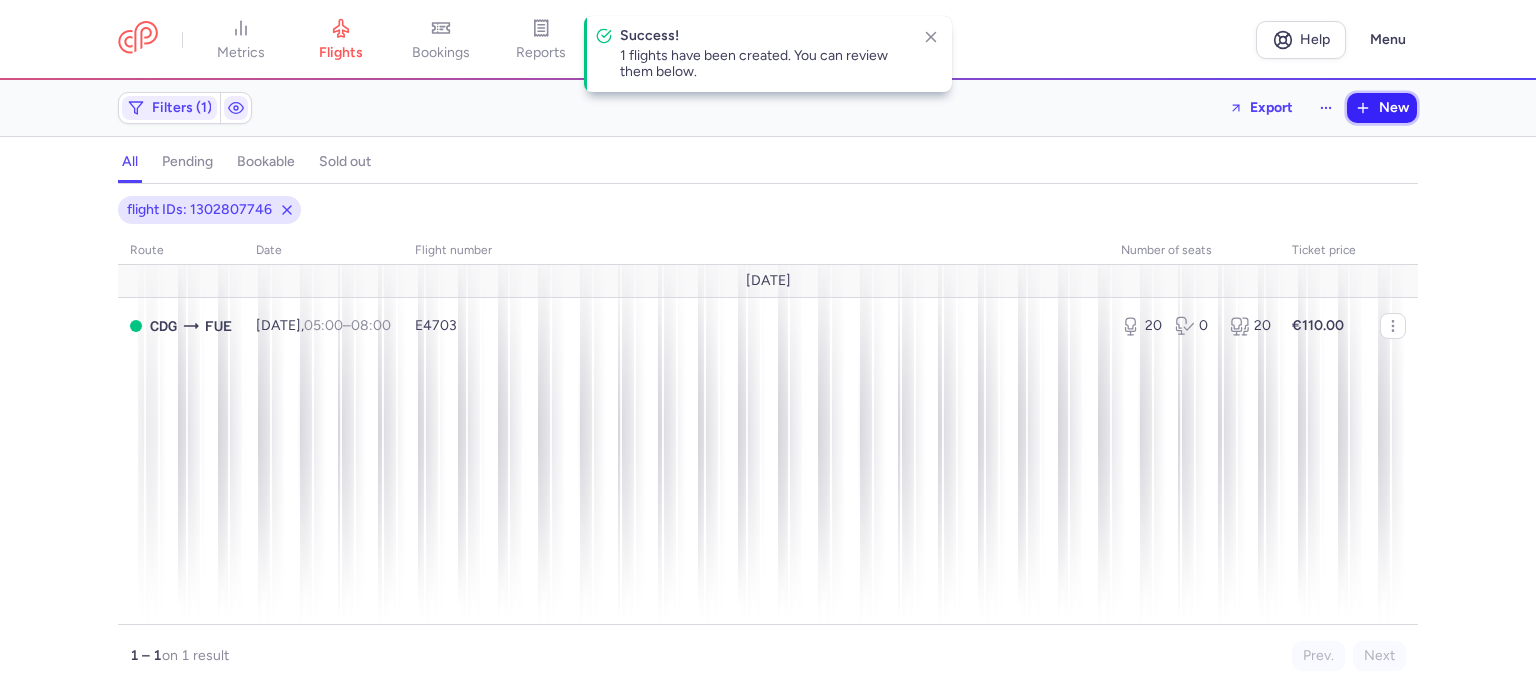 click on "New" at bounding box center [1382, 108] 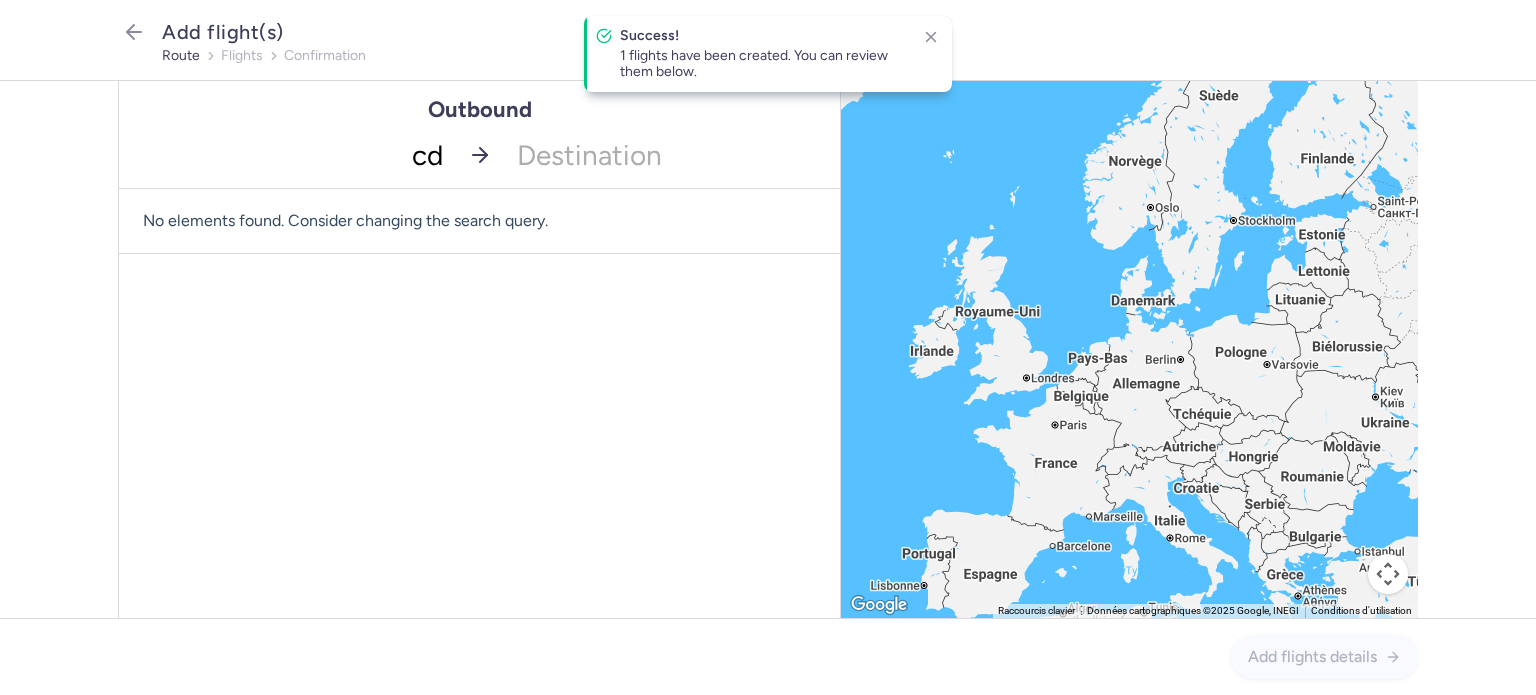 type on "cdg" 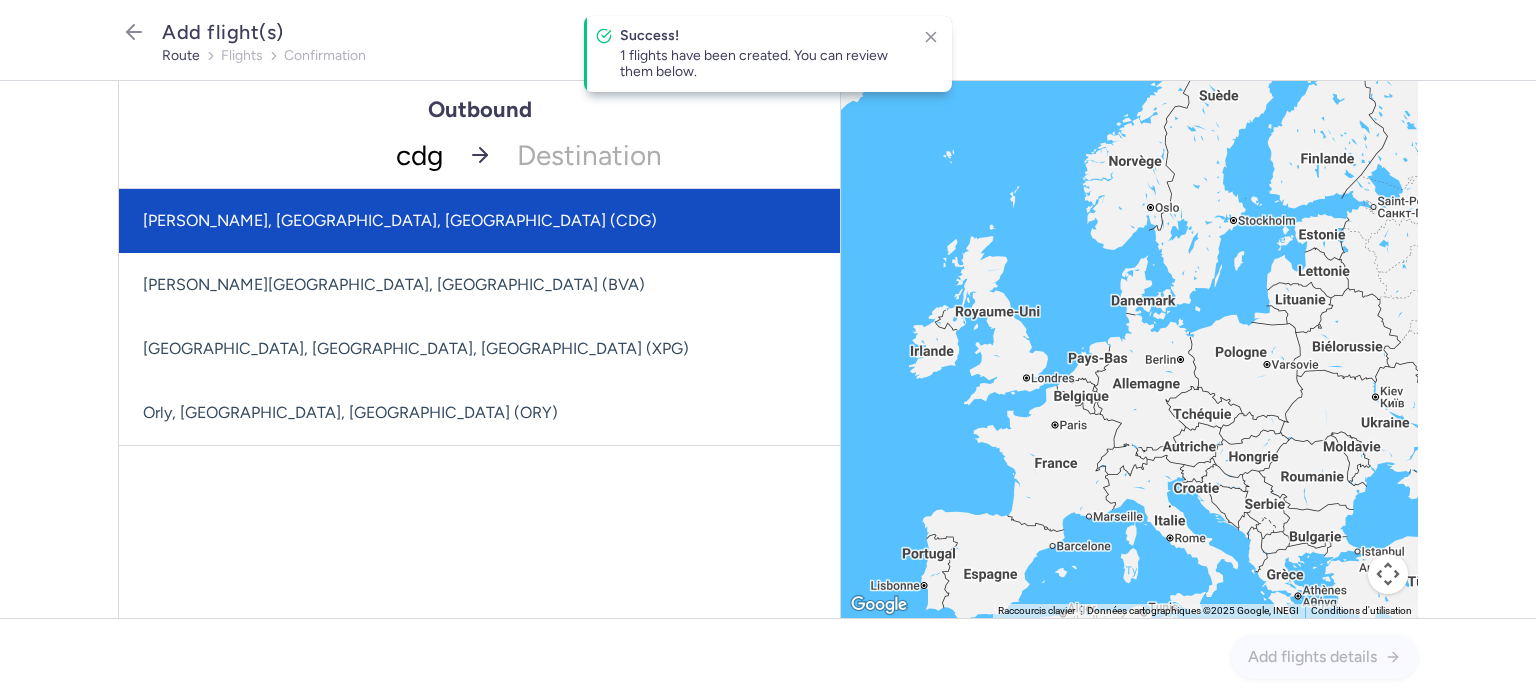 click on "[PERSON_NAME], [GEOGRAPHIC_DATA], [GEOGRAPHIC_DATA] (CDG)" 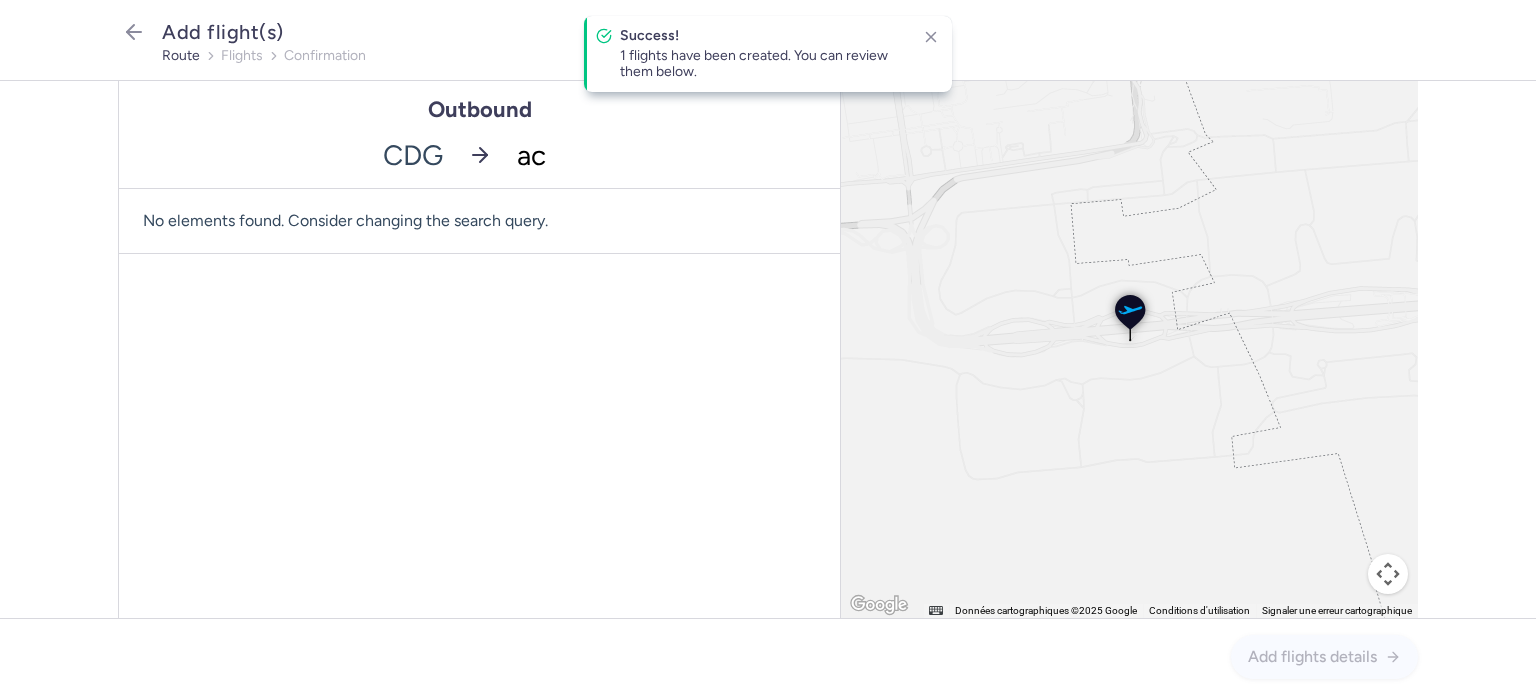 type on "ace" 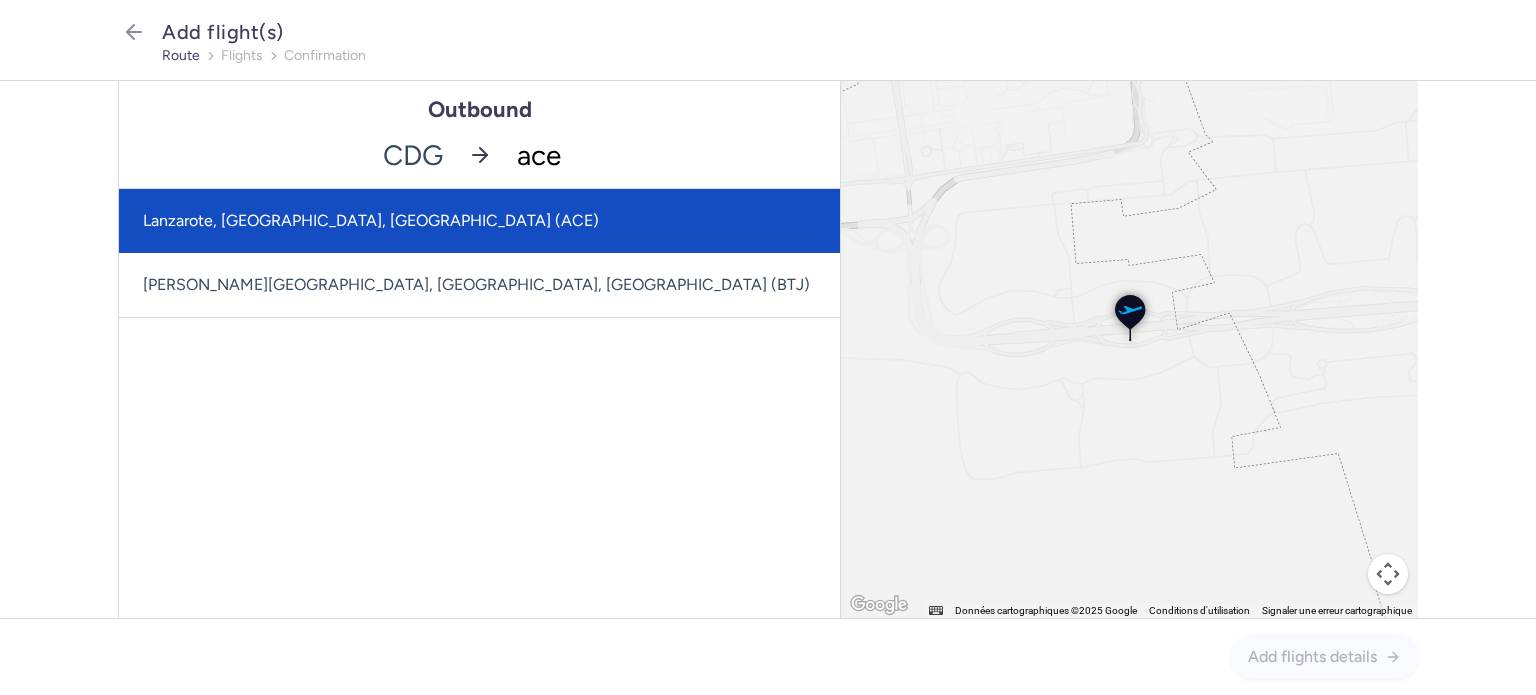 click on "Lanzarote, [GEOGRAPHIC_DATA], [GEOGRAPHIC_DATA] (ACE)" at bounding box center (479, 221) 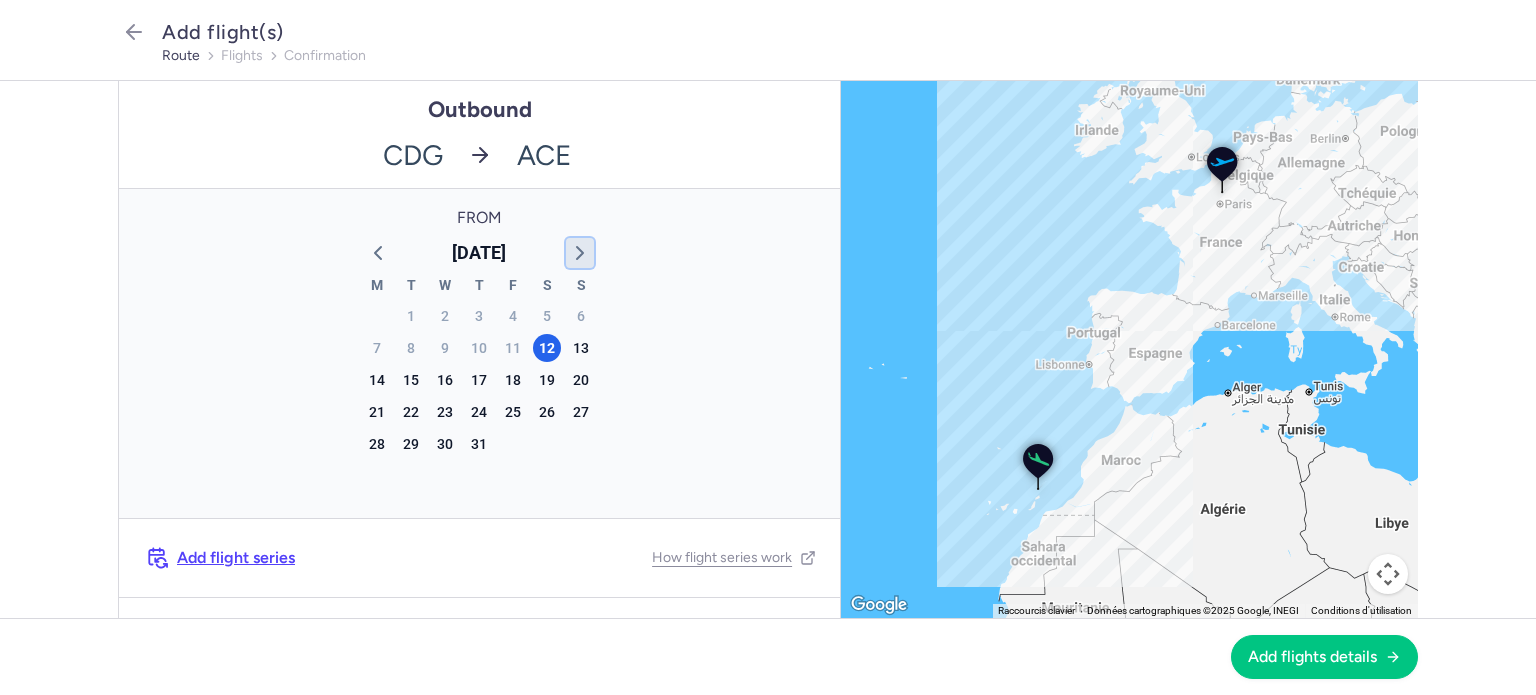 click 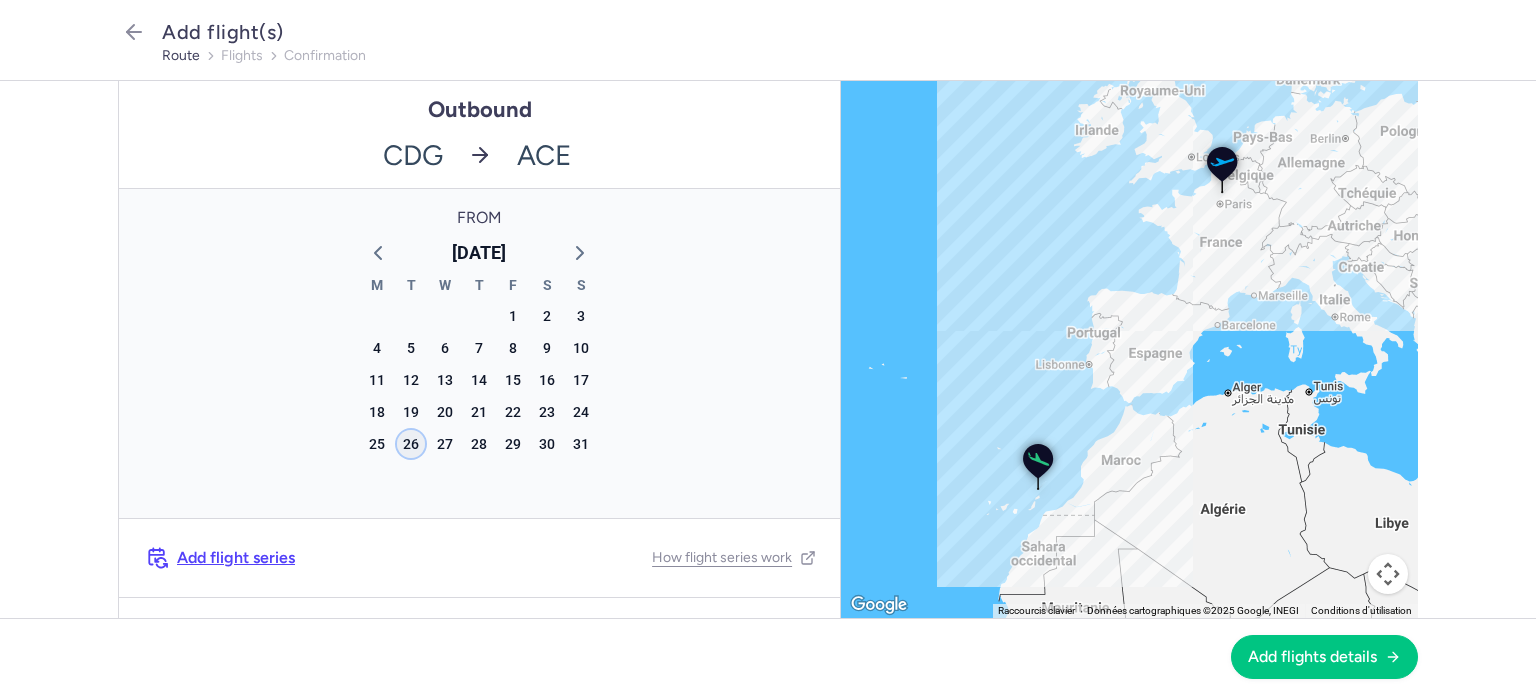 click on "26" 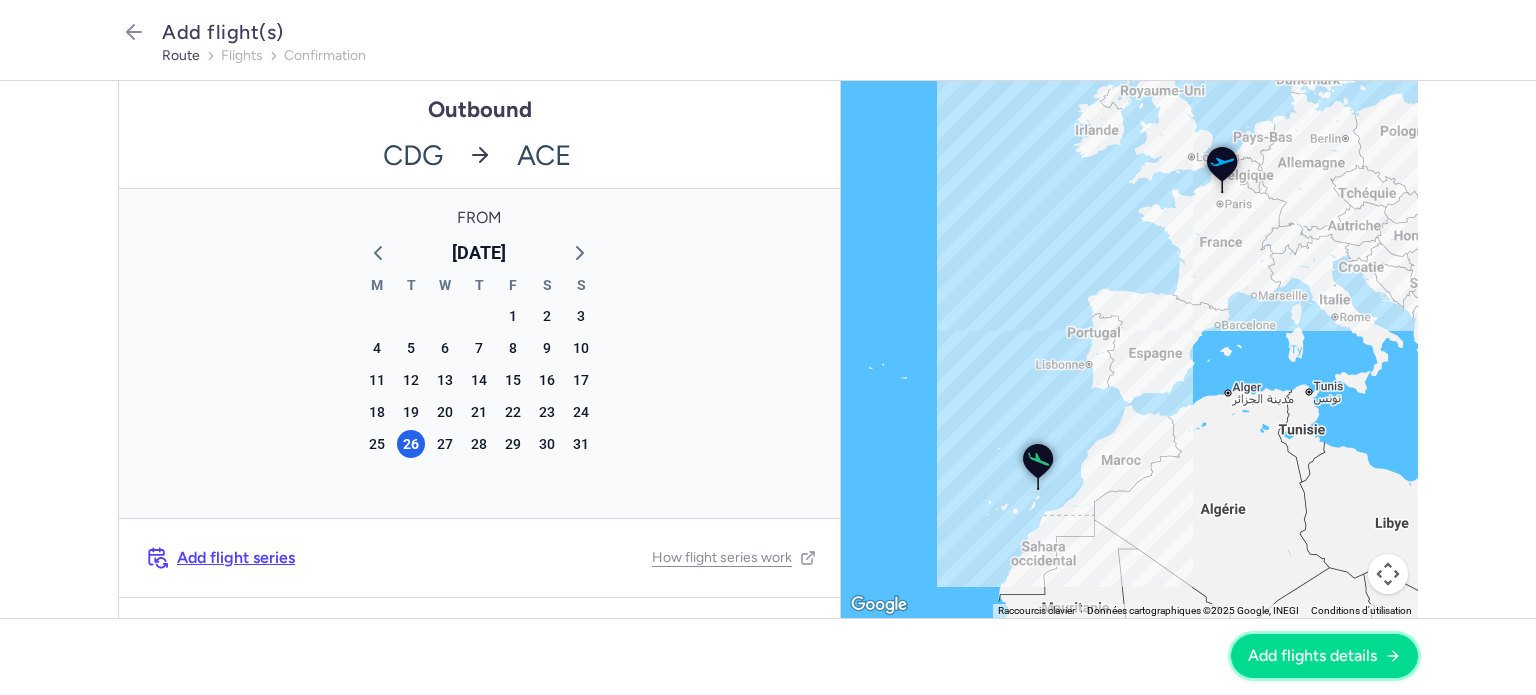 click on "Add flights details" at bounding box center (1312, 656) 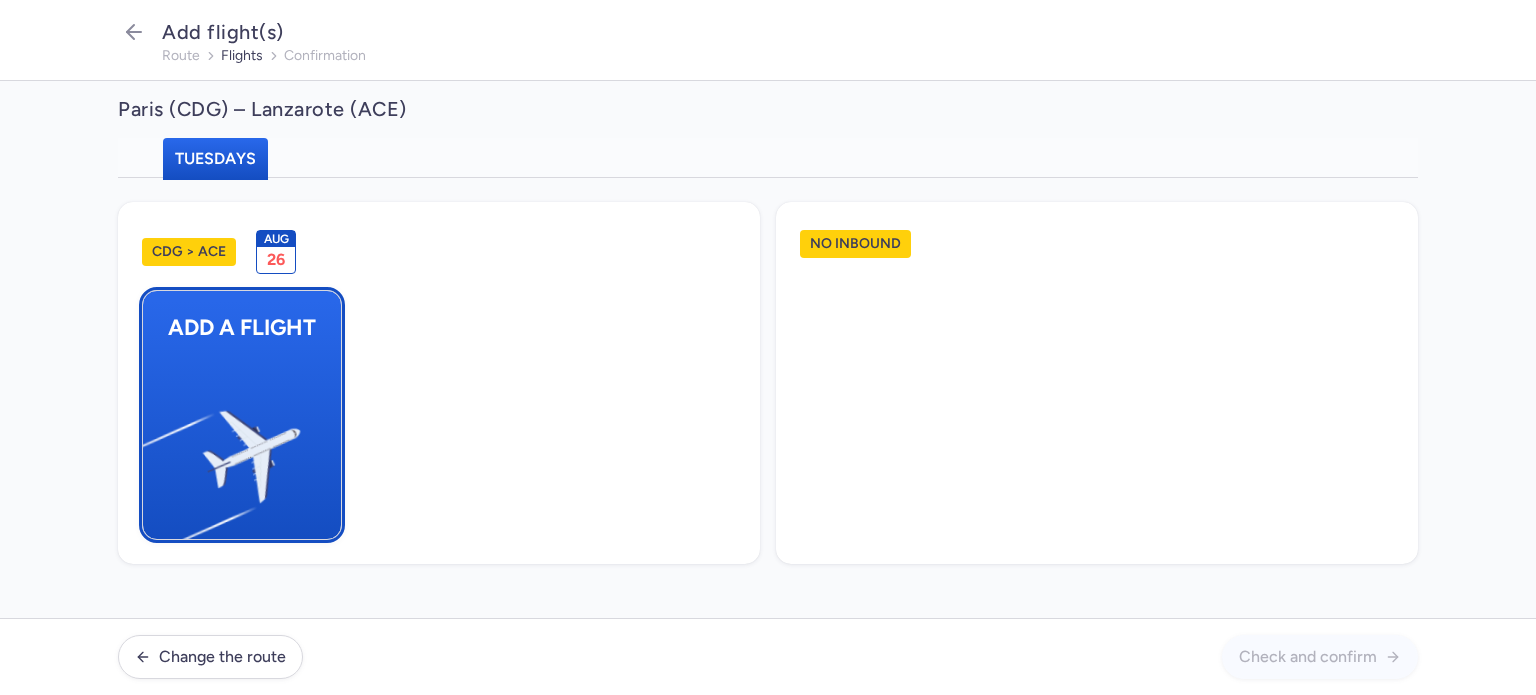 click at bounding box center [153, 448] 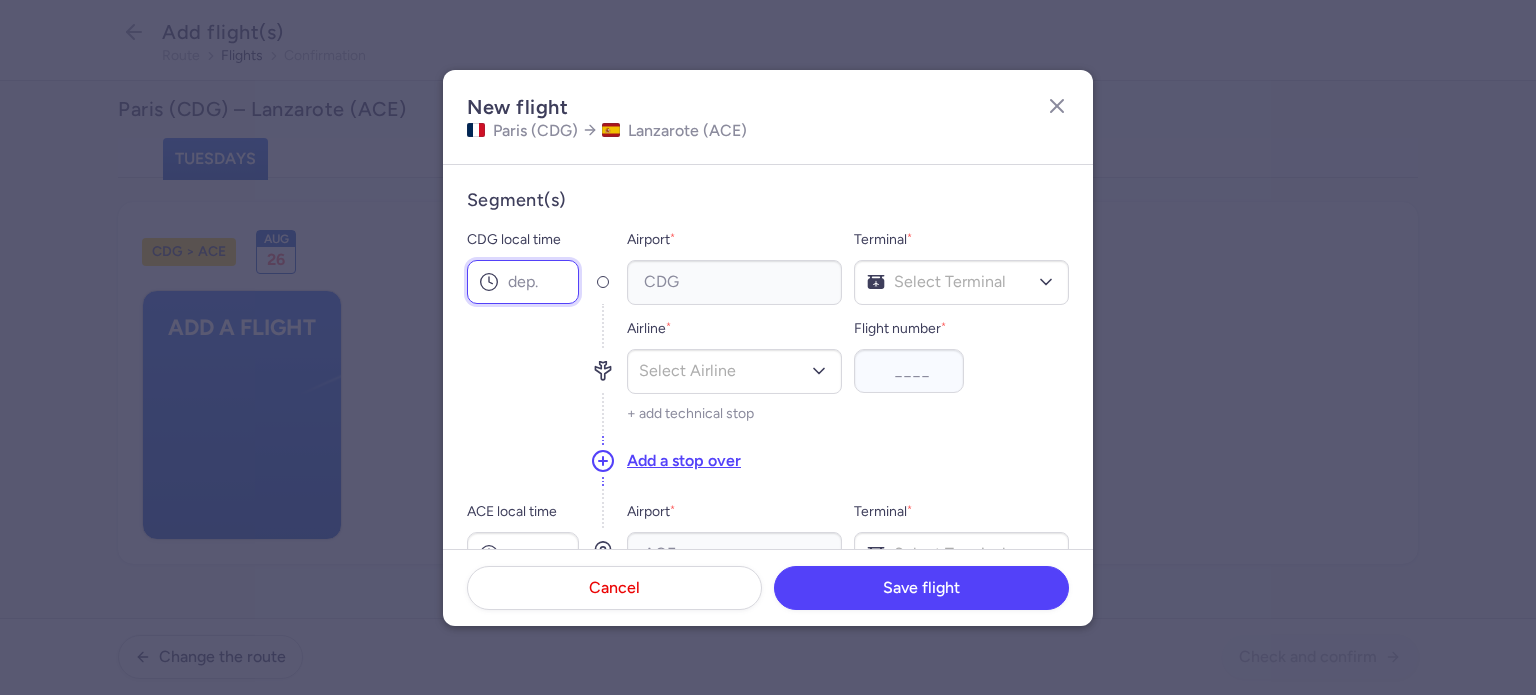 click on "CDG local time" at bounding box center [523, 282] 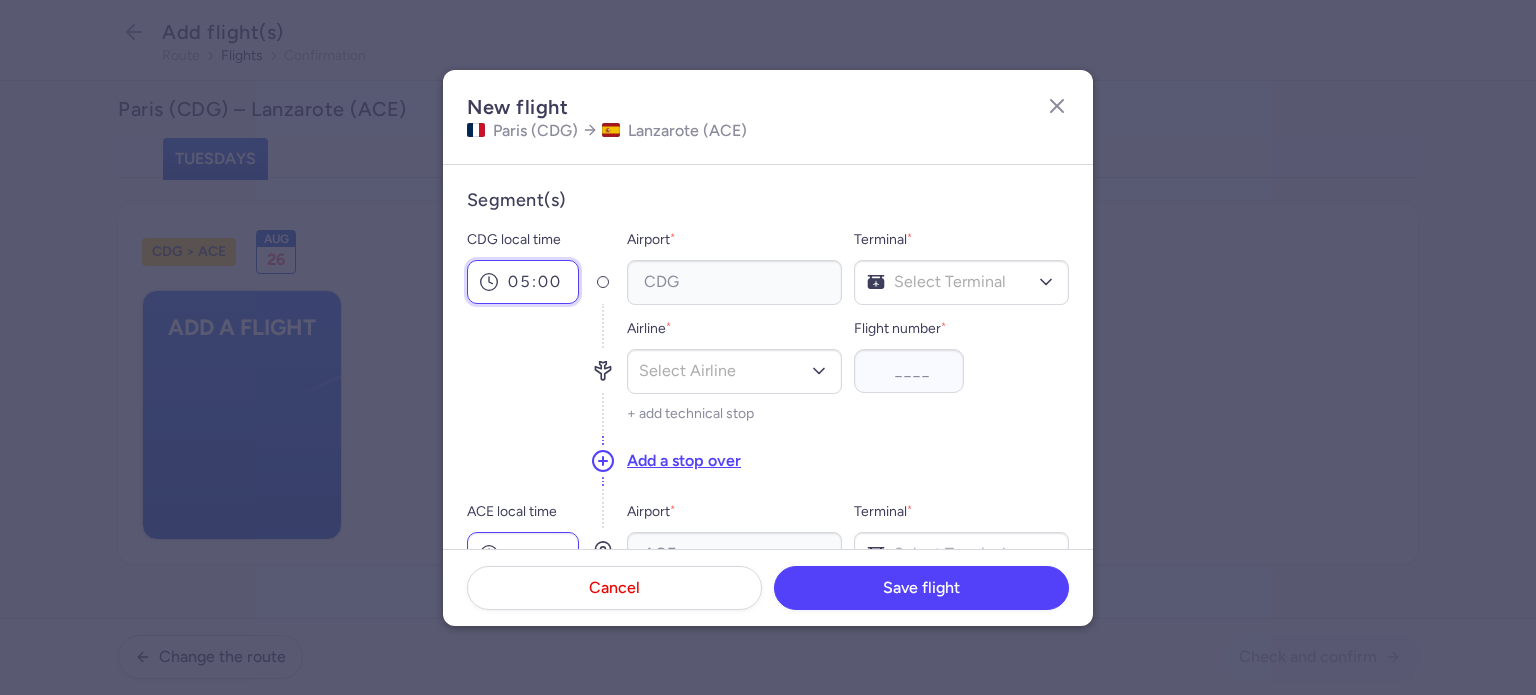type on "05:00" 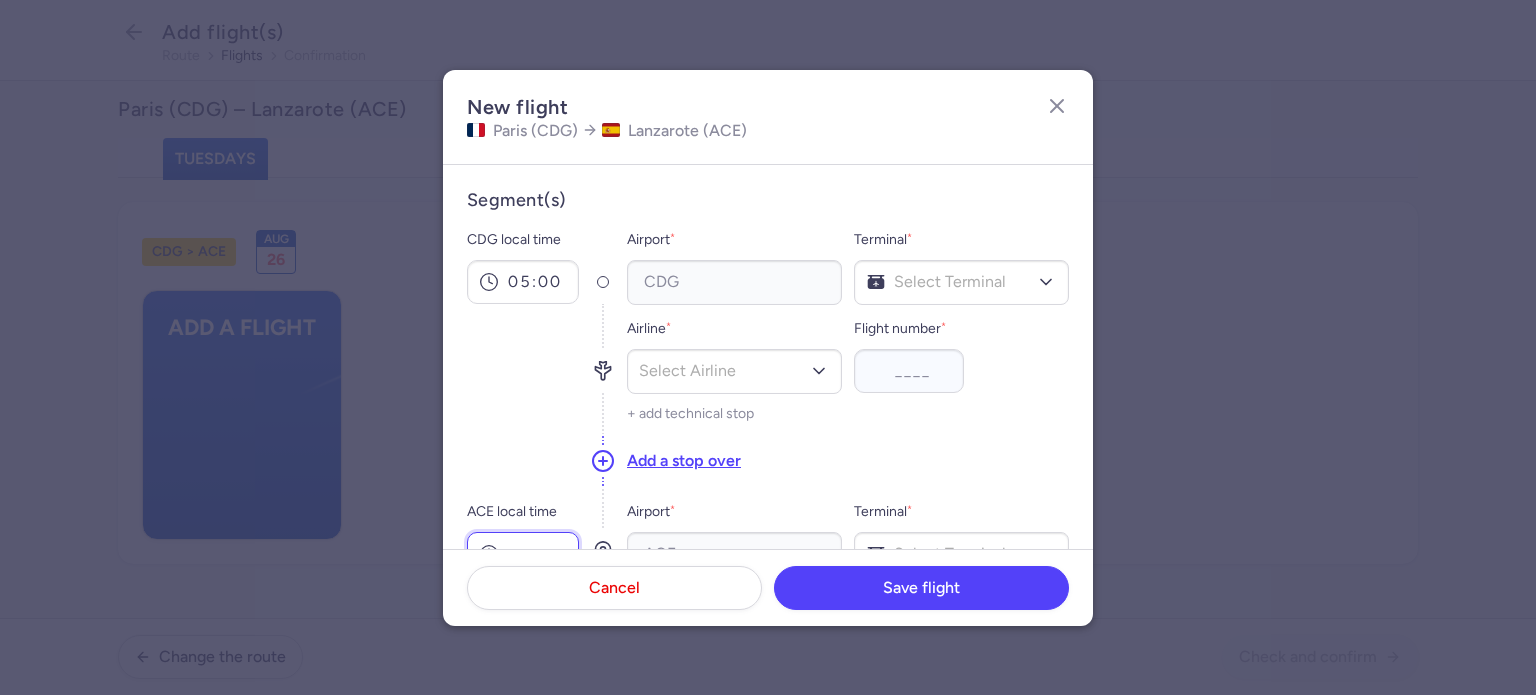 click on "ACE local time" at bounding box center (523, 554) 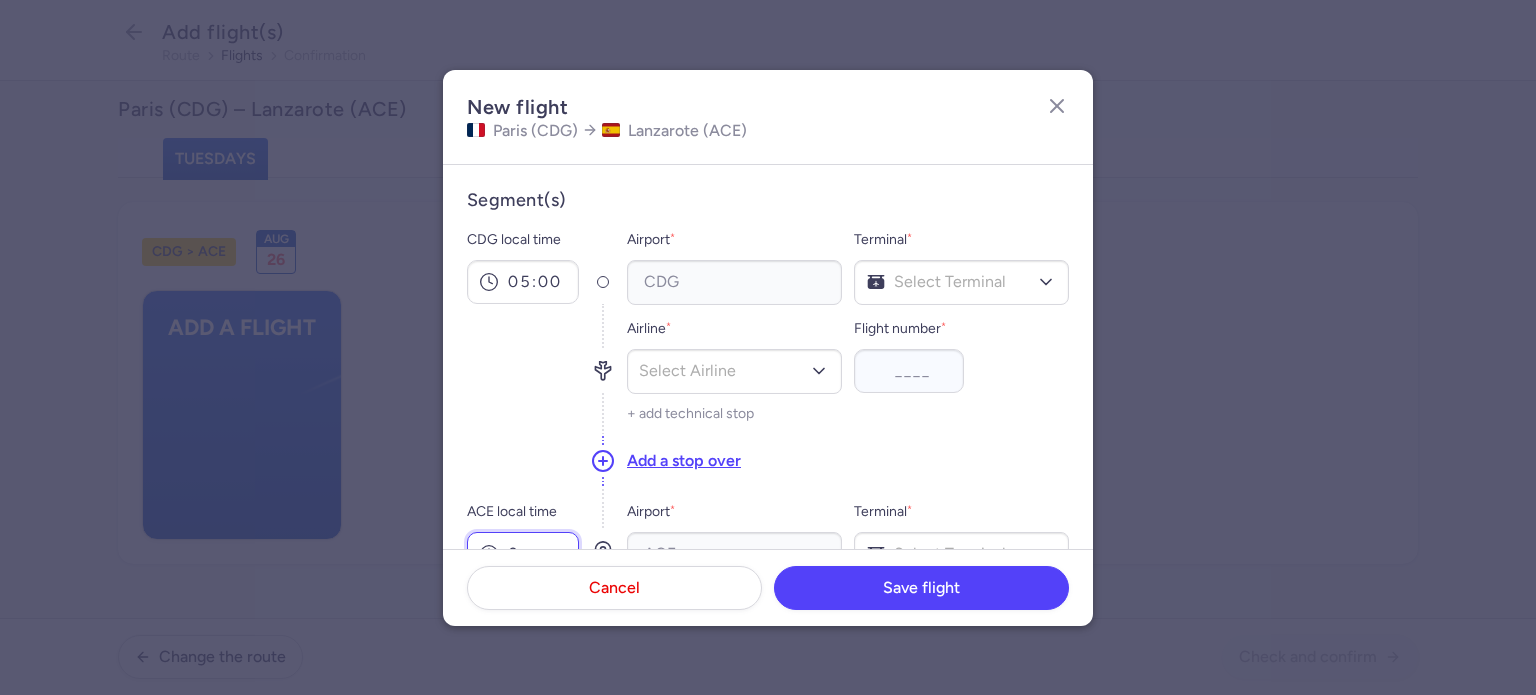 scroll, scrollTop: 13, scrollLeft: 0, axis: vertical 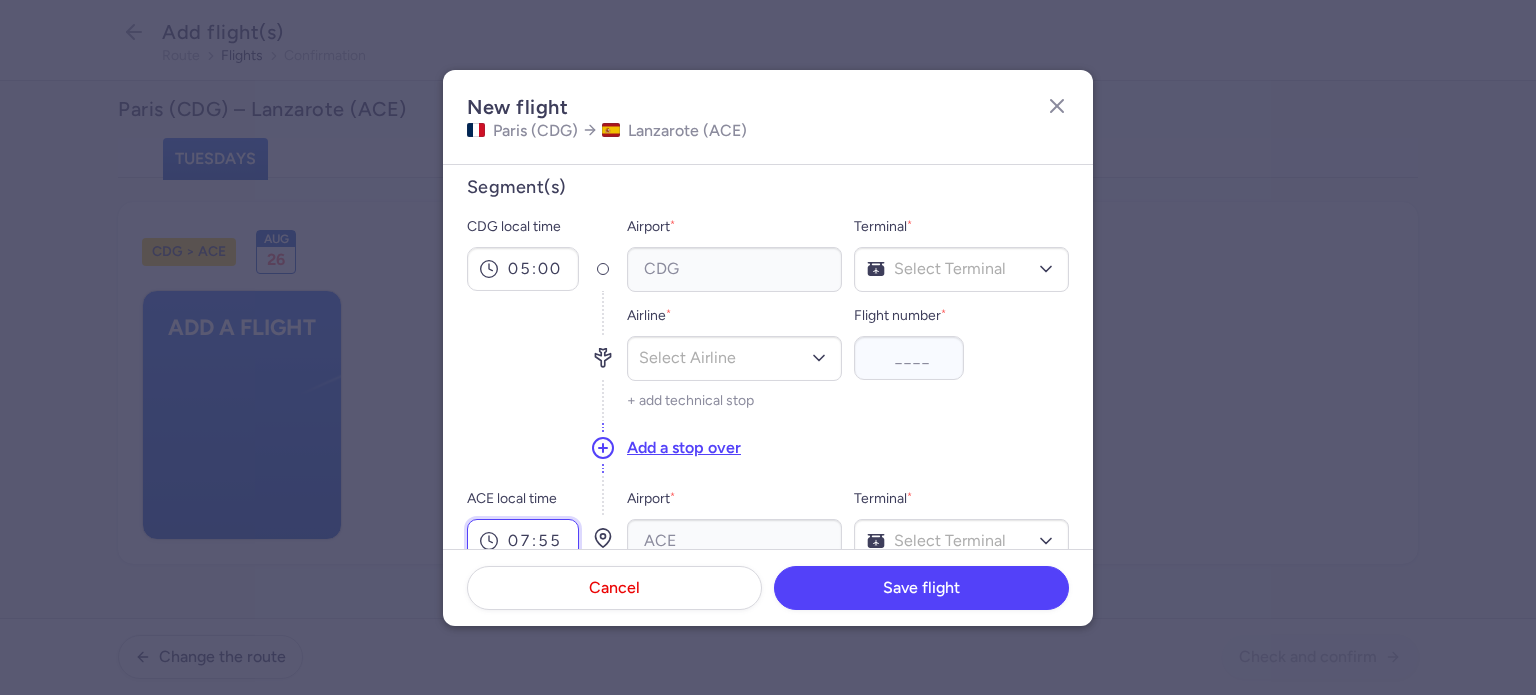 type on "07:55" 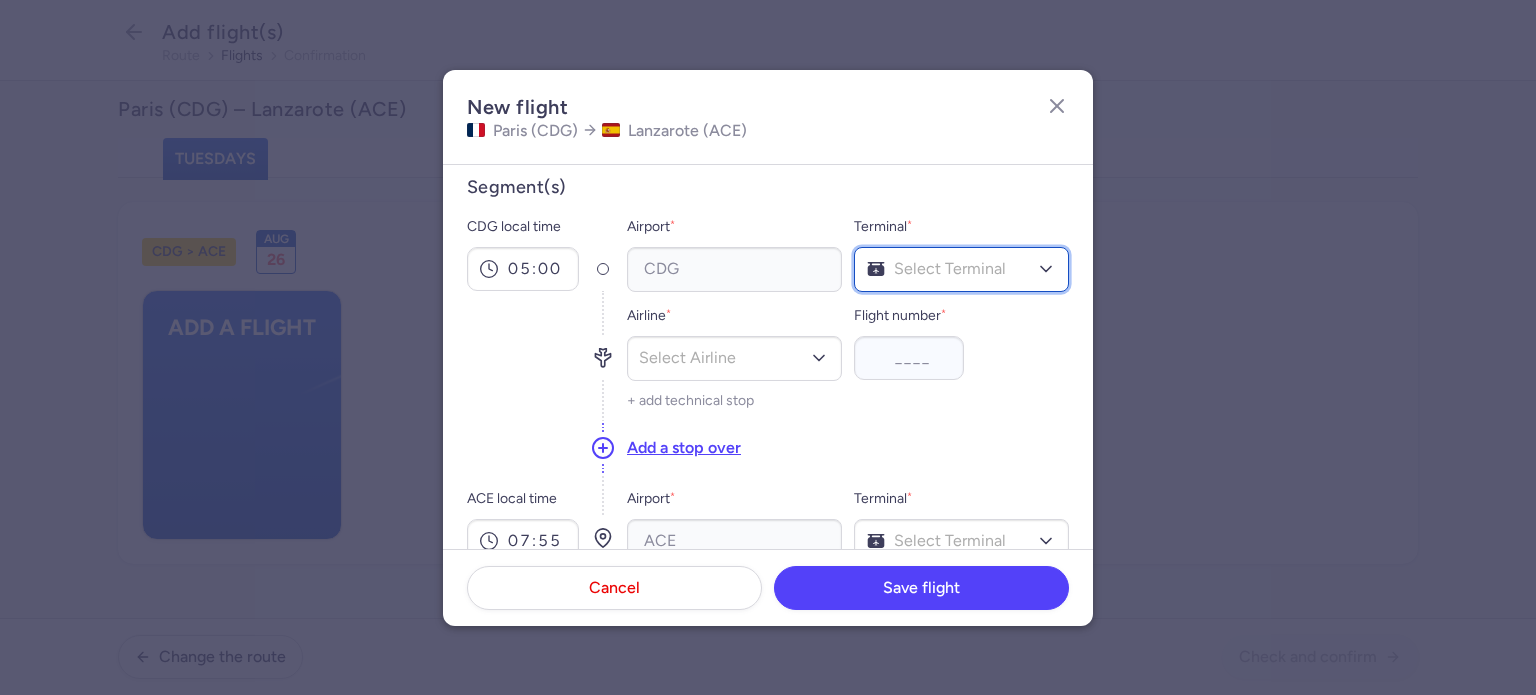 click on "Select Terminal" 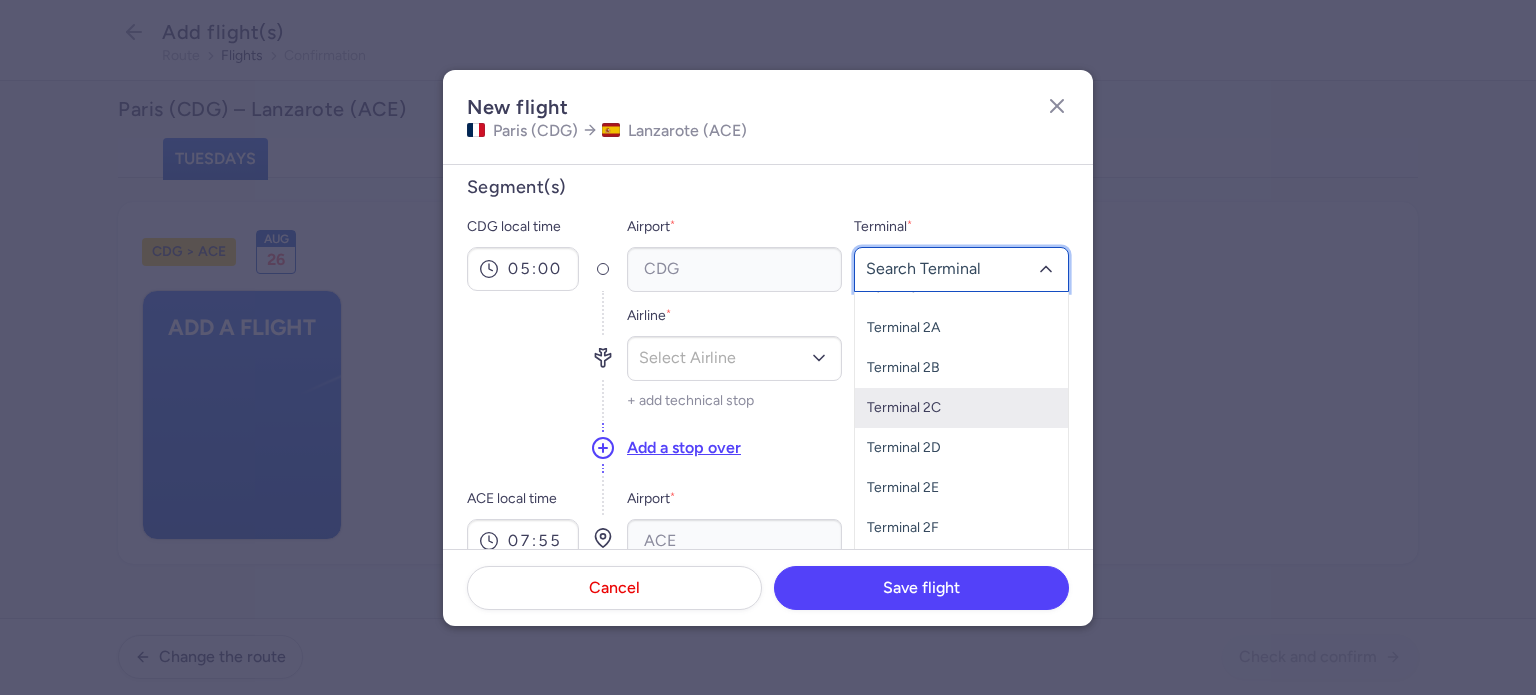 scroll, scrollTop: 60, scrollLeft: 0, axis: vertical 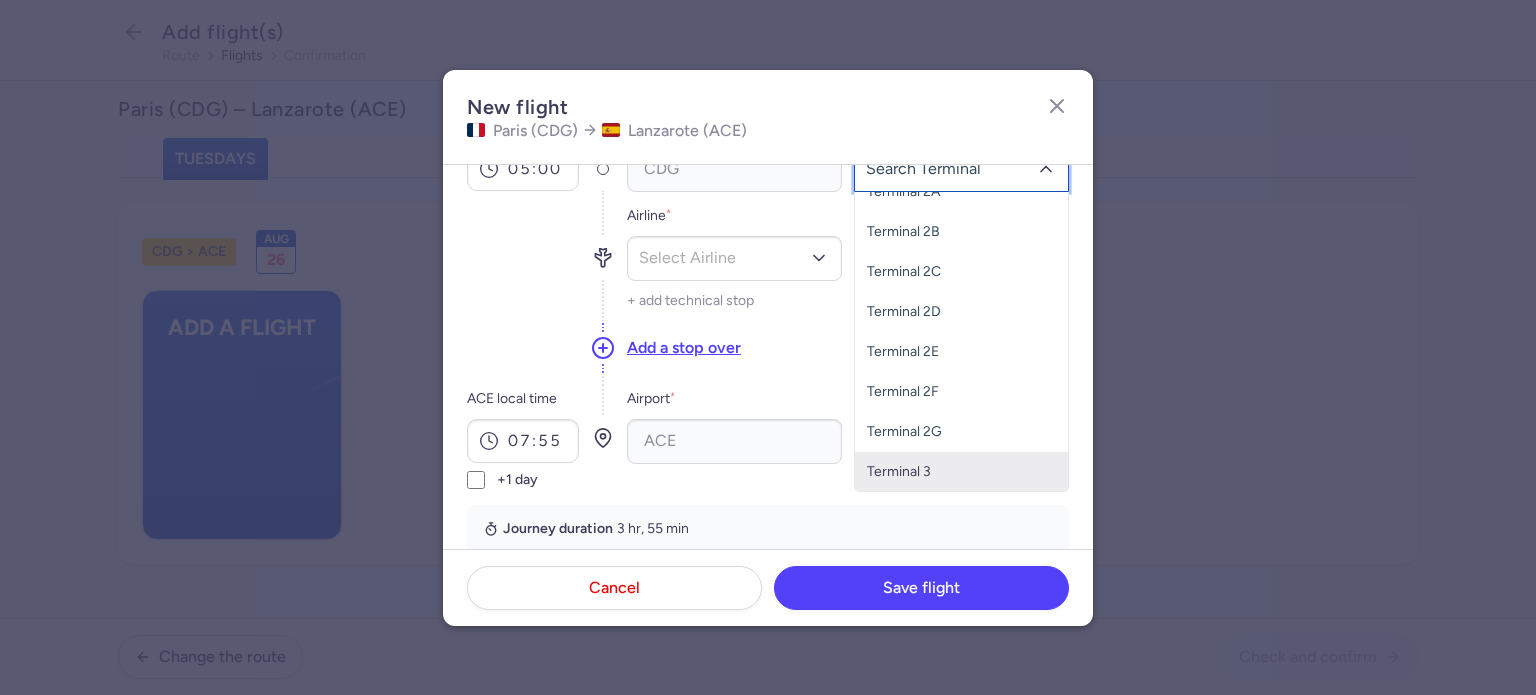 click on "Terminal 3" at bounding box center [961, 472] 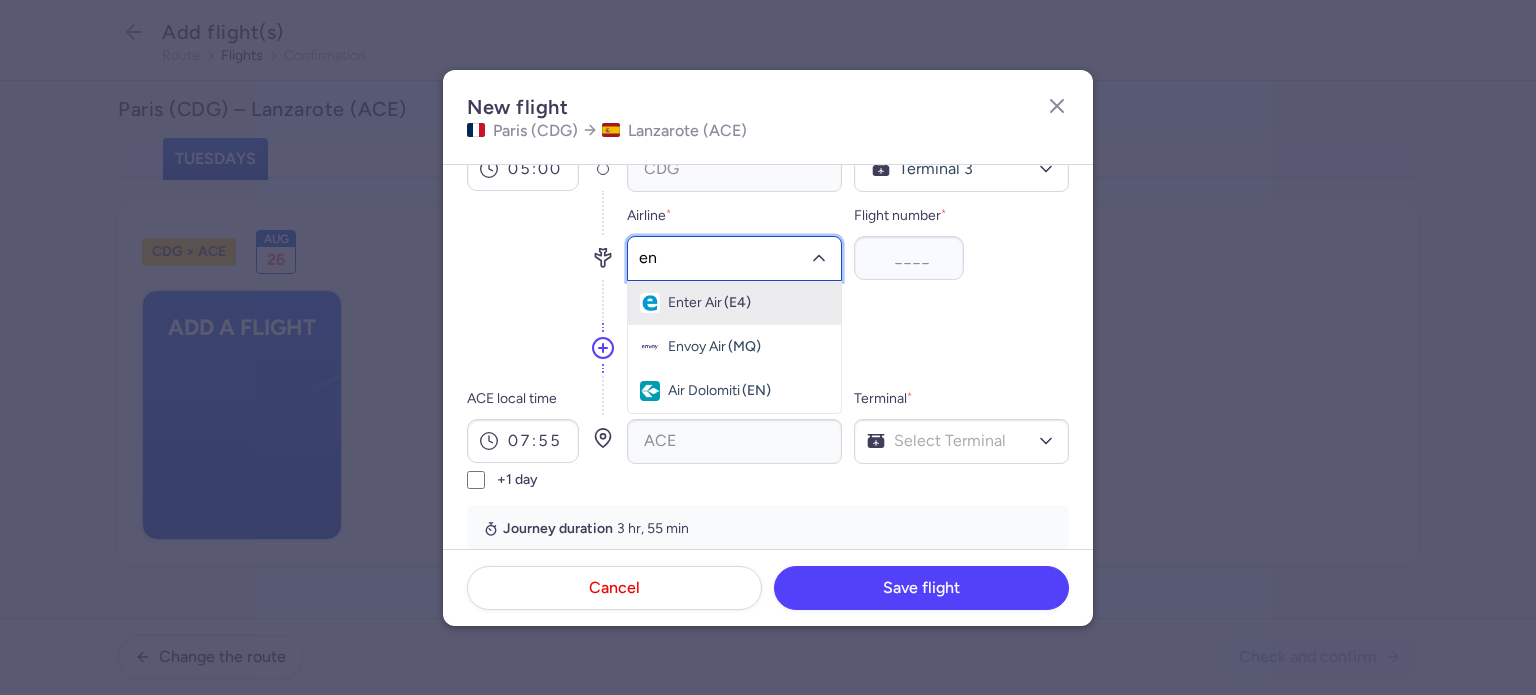 type on "ent" 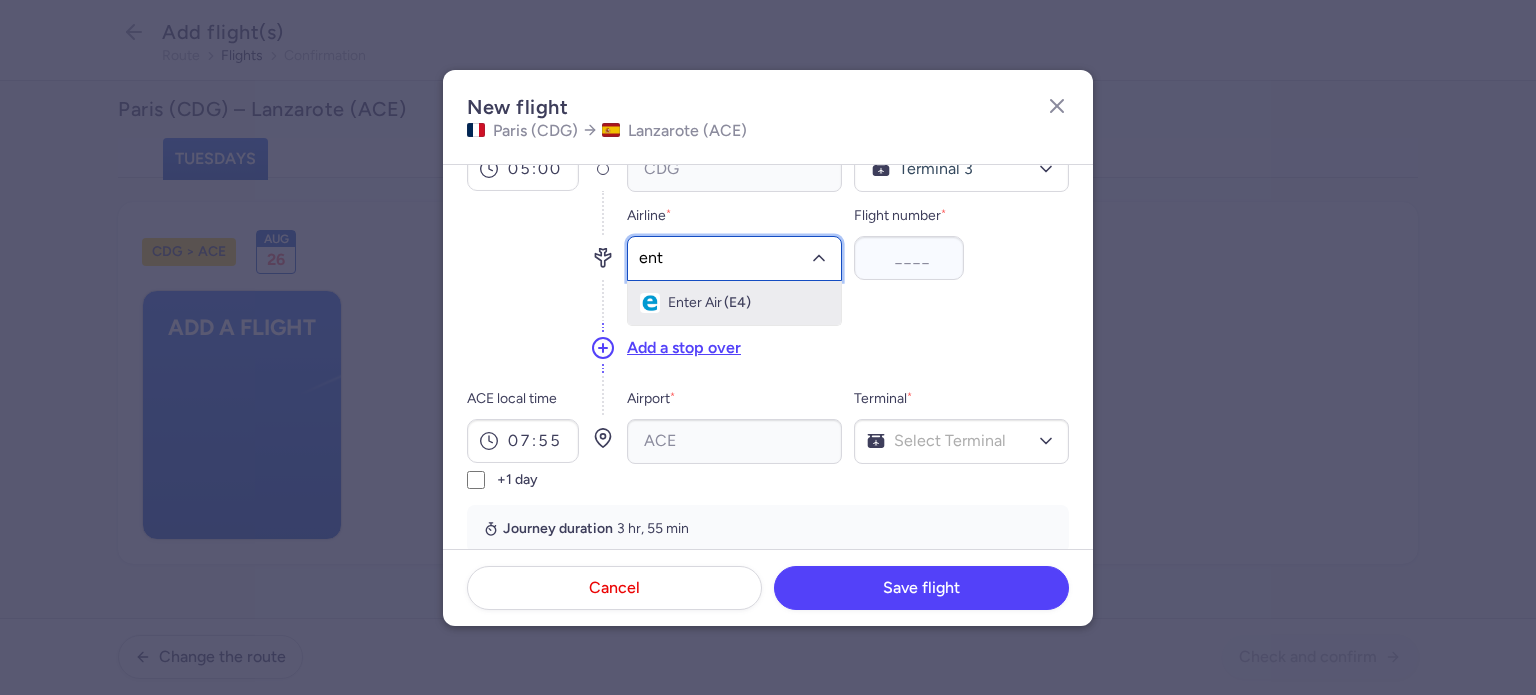 click on "Enter Air (E4)" at bounding box center (734, 303) 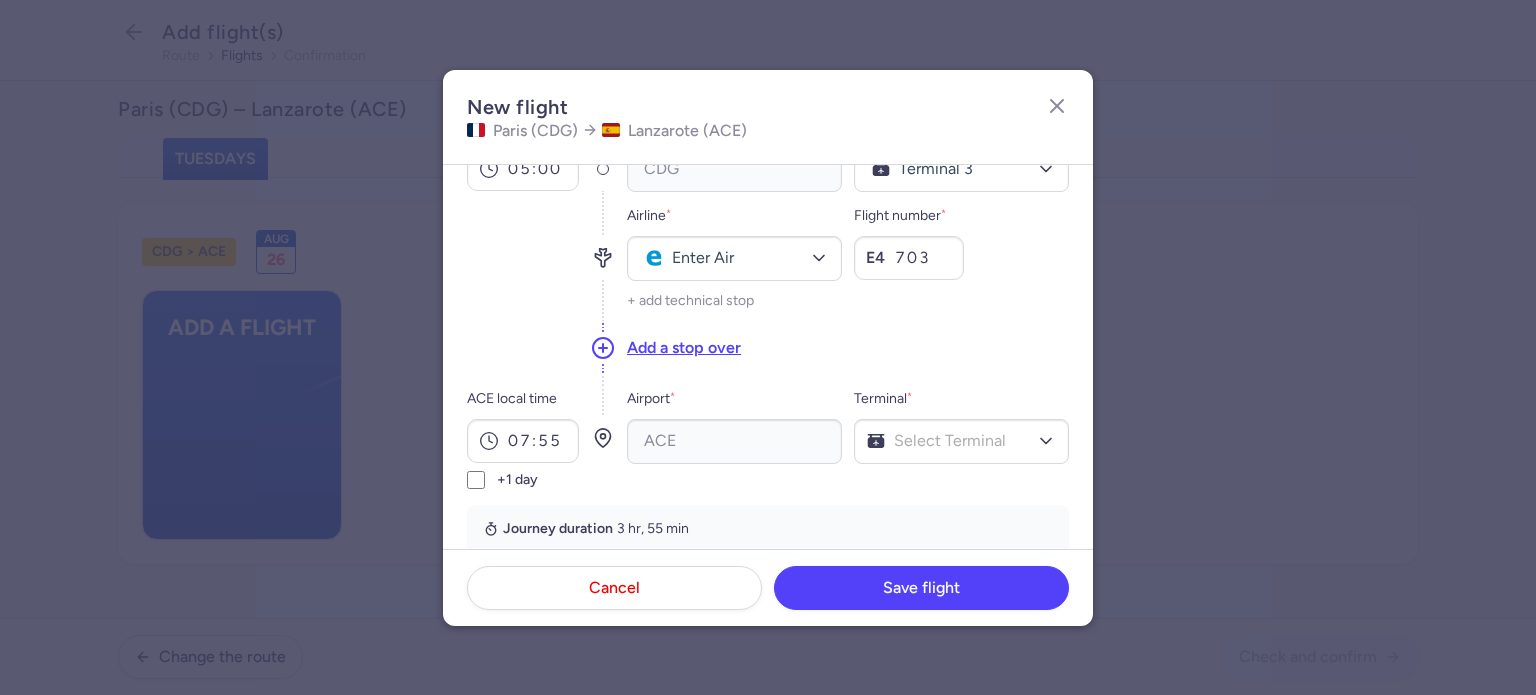 type on "703" 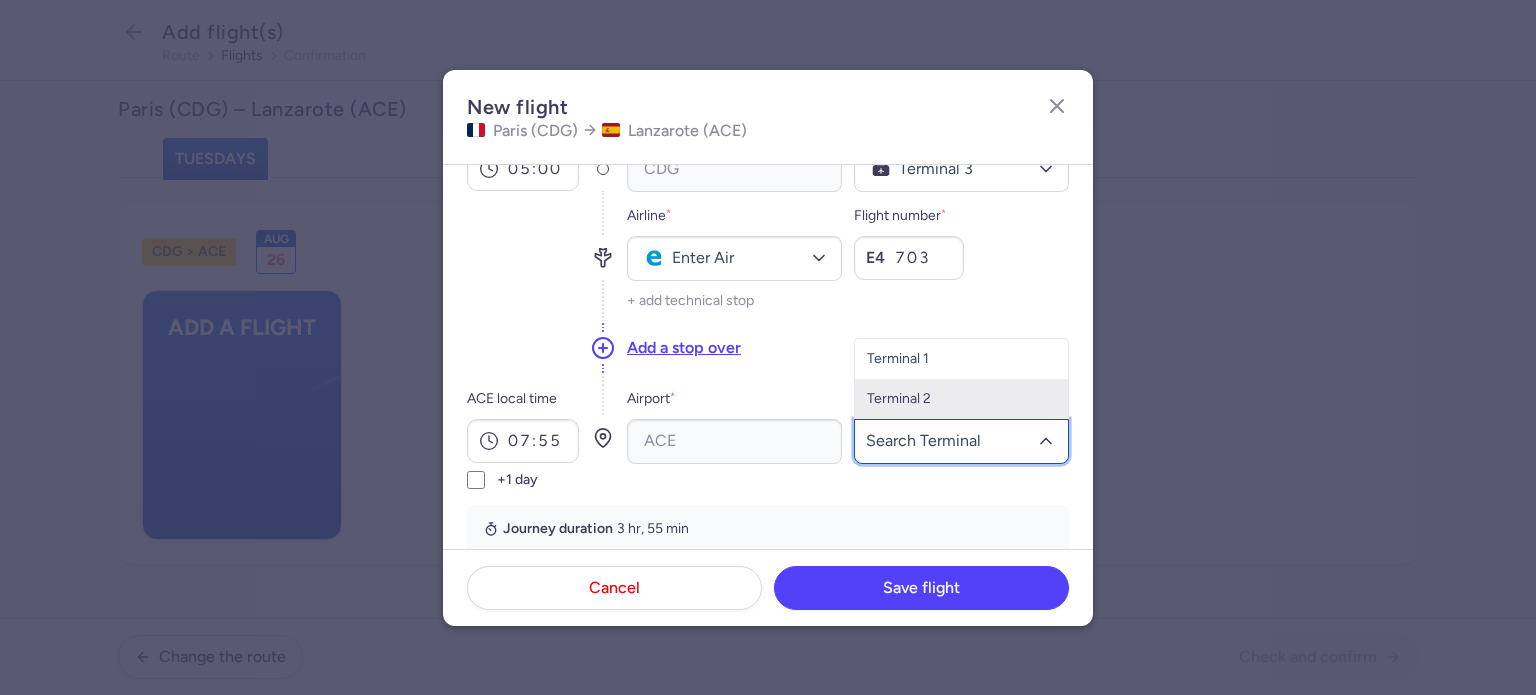 click on "Terminal 2" at bounding box center (961, 399) 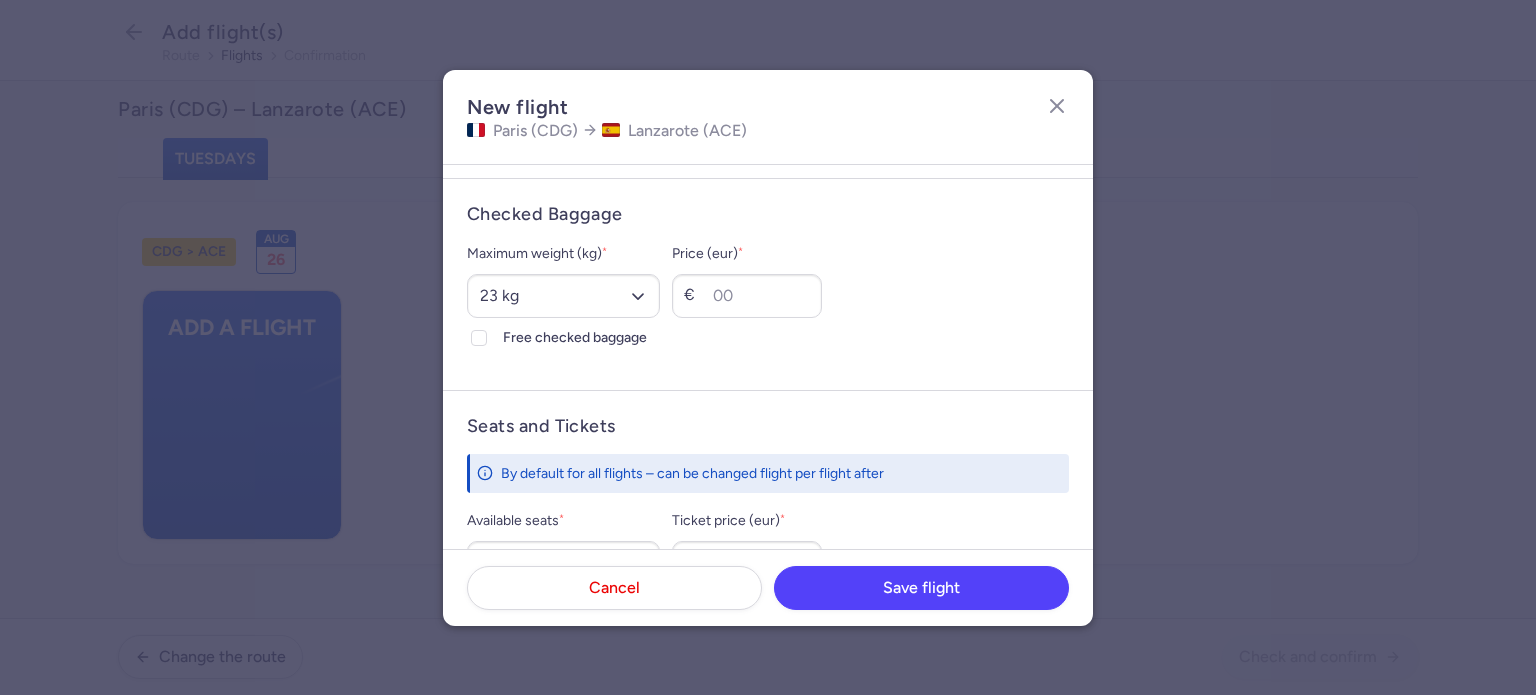 scroll, scrollTop: 513, scrollLeft: 0, axis: vertical 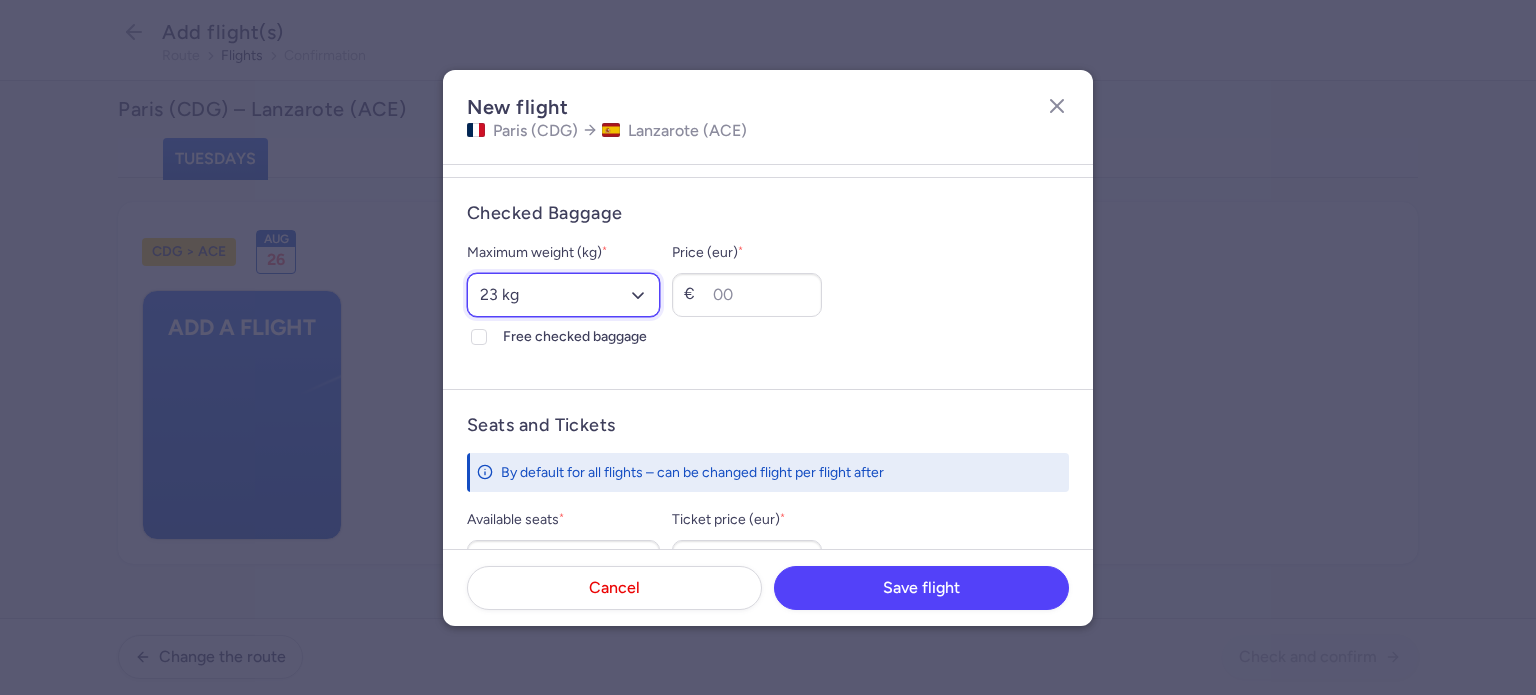 click on "Select an option 15 kg 16 kg 17 kg 18 kg 19 kg 20 kg 21 kg 22 kg 23 kg 24 kg 25 kg 26 kg 27 kg 28 kg 29 kg 30 kg 31 kg 32 kg 33 kg 34 kg 35 kg" at bounding box center [563, 295] 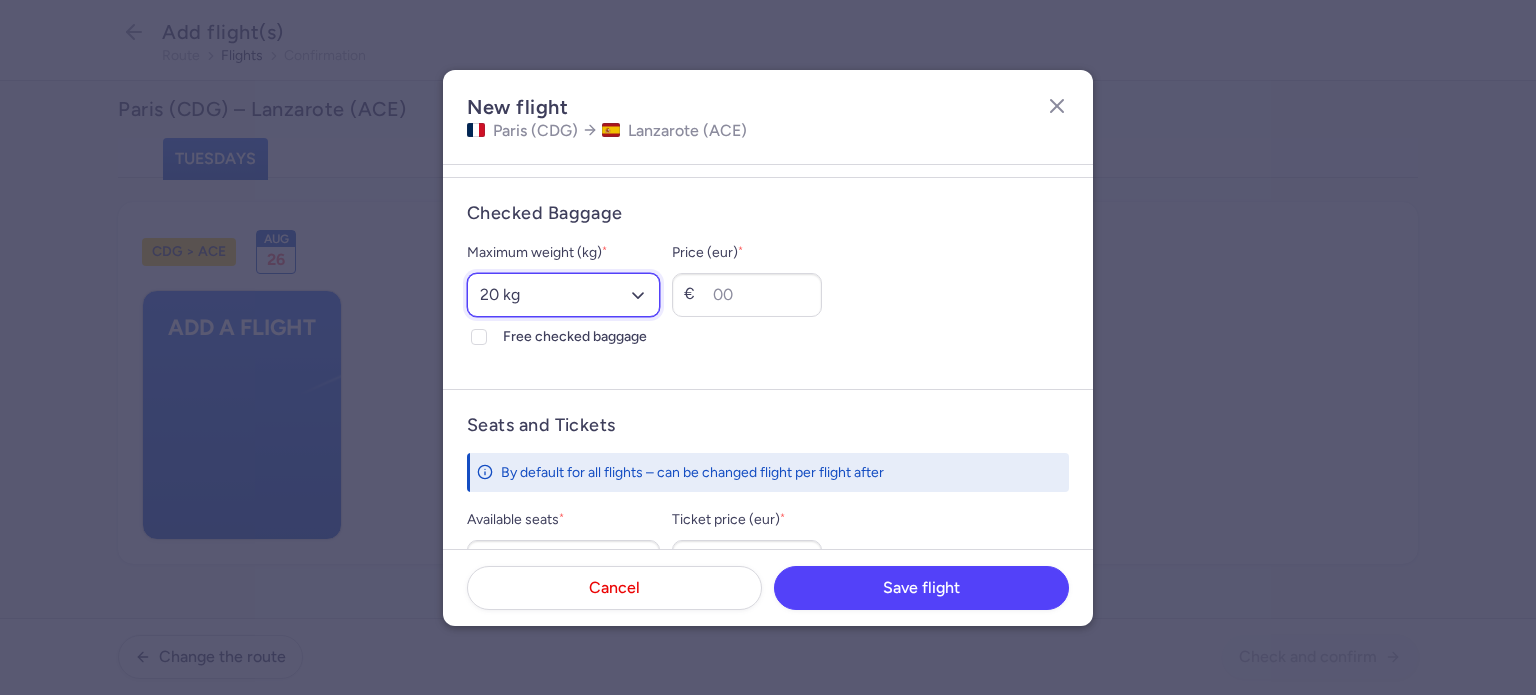 click on "Select an option 15 kg 16 kg 17 kg 18 kg 19 kg 20 kg 21 kg 22 kg 23 kg 24 kg 25 kg 26 kg 27 kg 28 kg 29 kg 30 kg 31 kg 32 kg 33 kg 34 kg 35 kg" at bounding box center (563, 295) 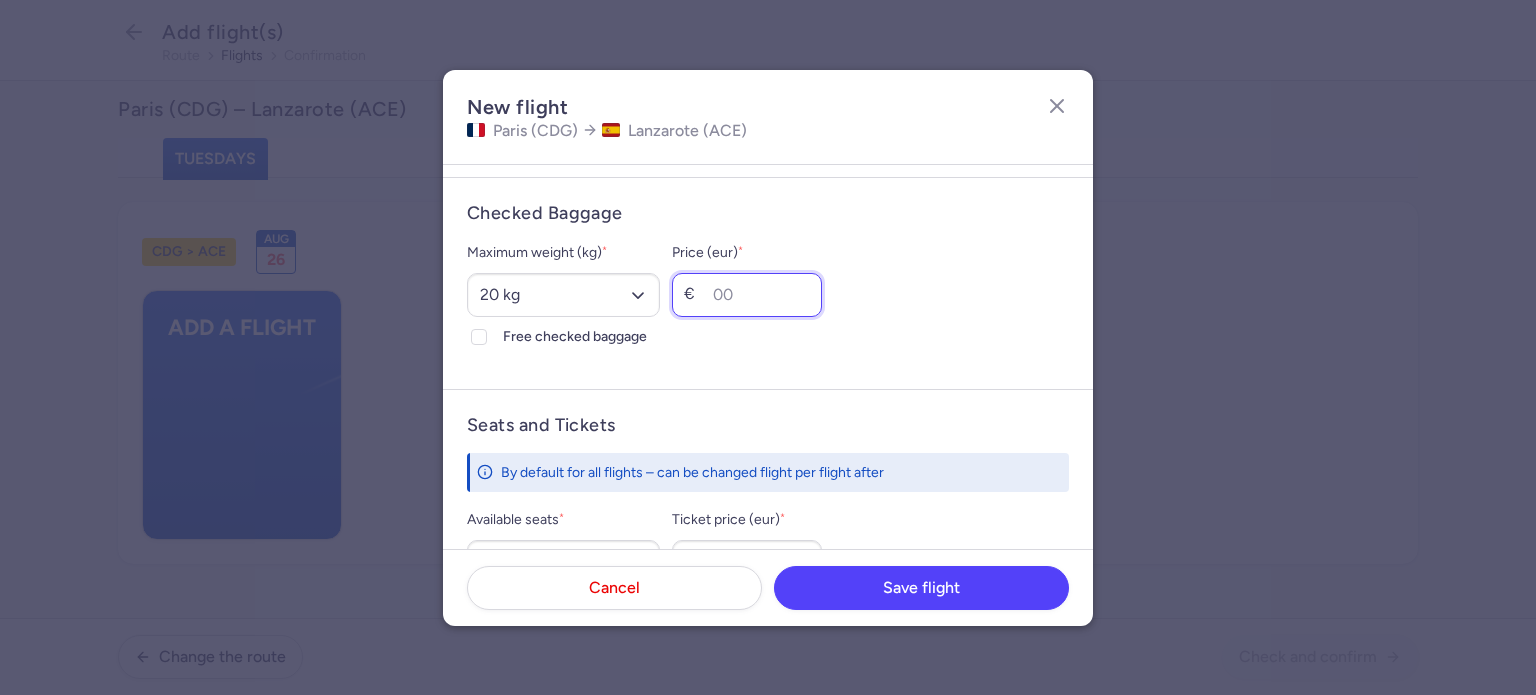 click on "Price (eur)  *" at bounding box center [747, 295] 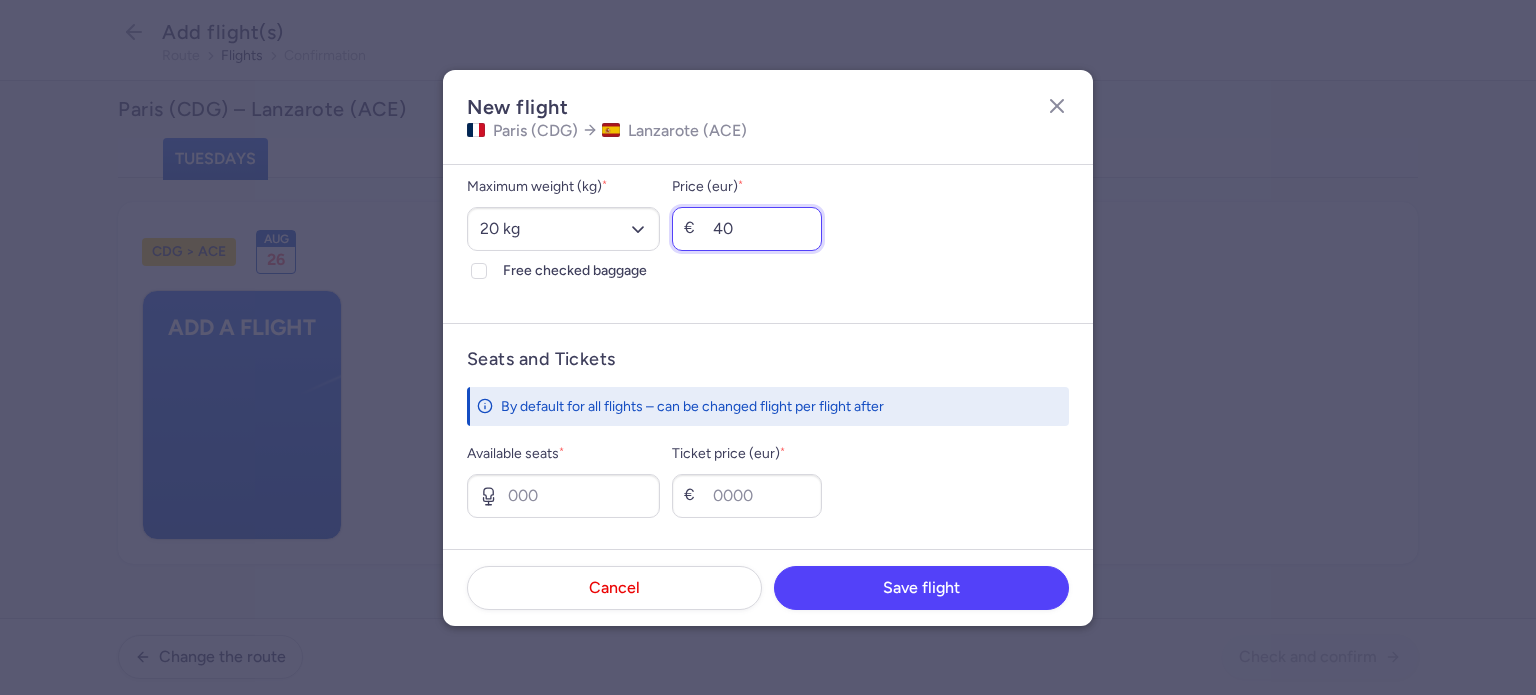 scroll, scrollTop: 613, scrollLeft: 0, axis: vertical 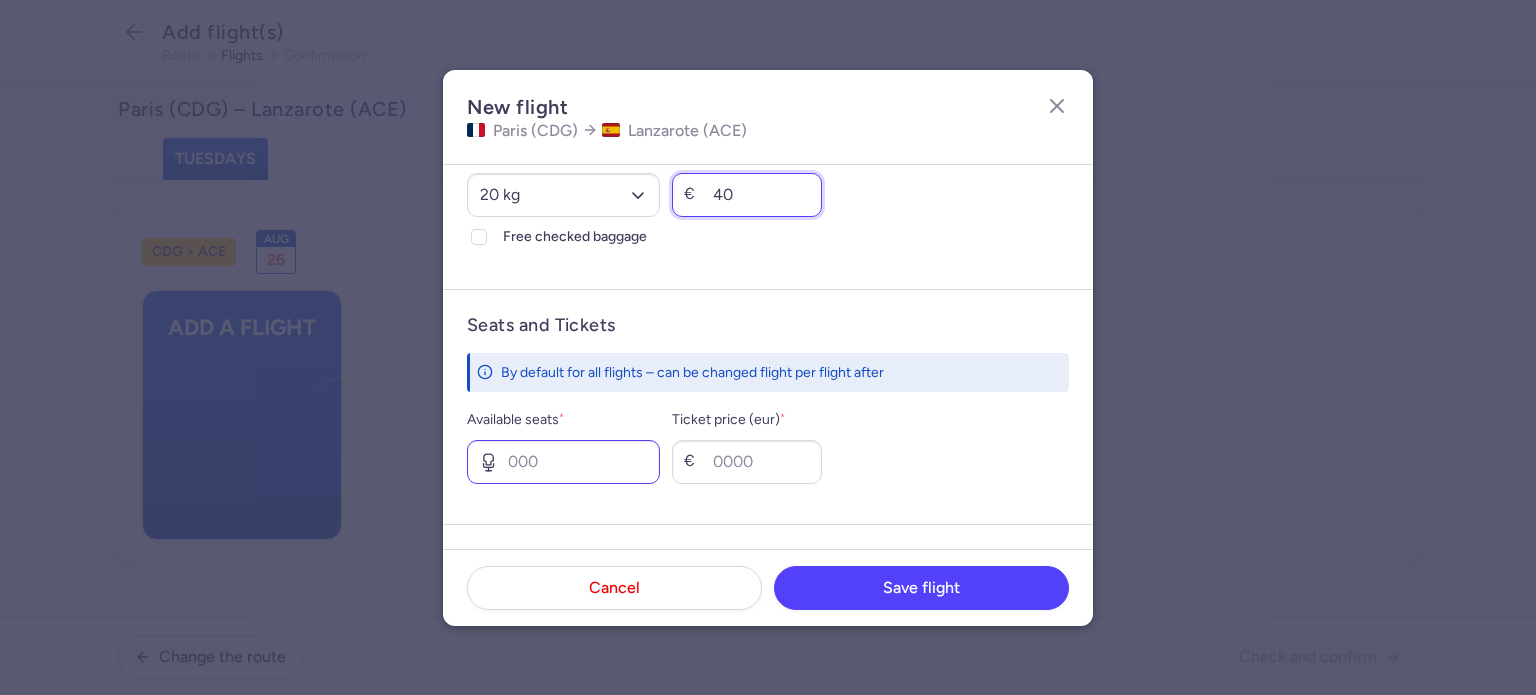 type on "40" 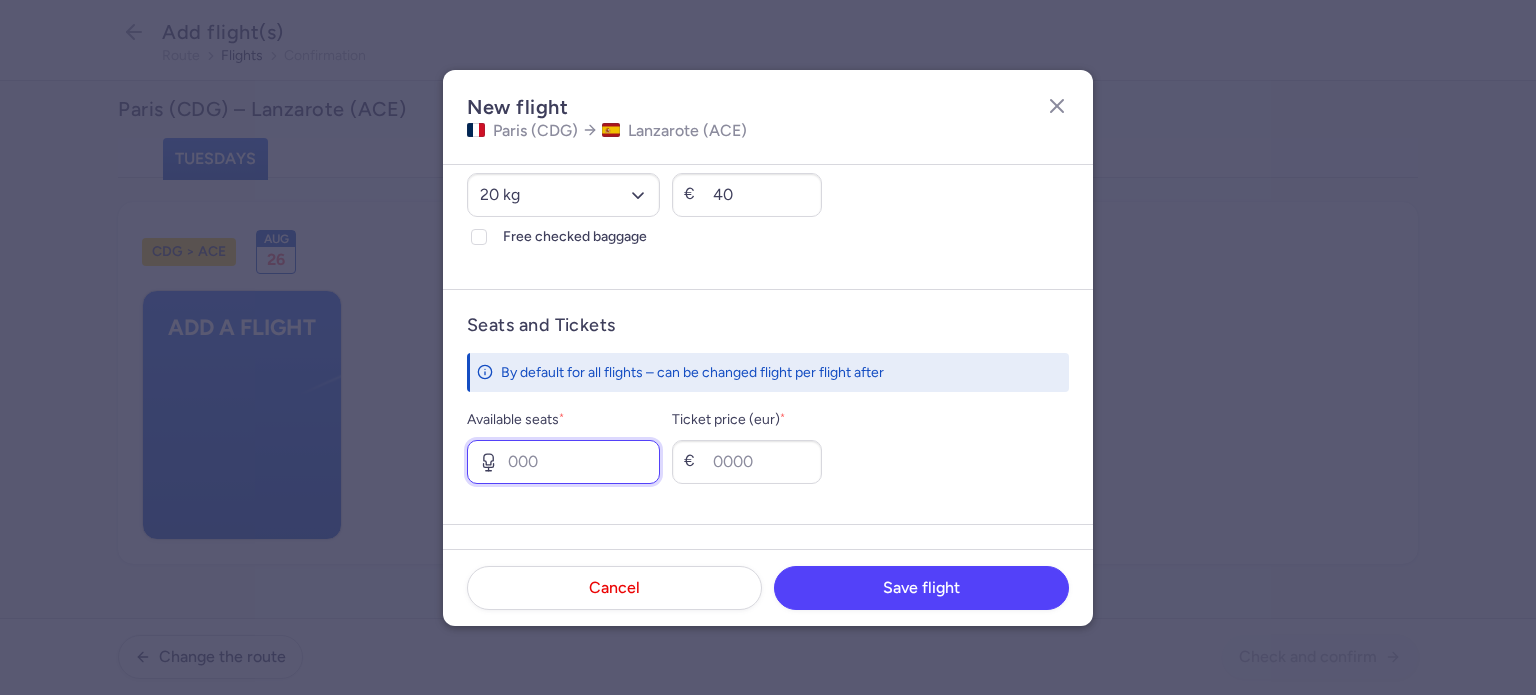 click on "Available seats  *" at bounding box center (563, 462) 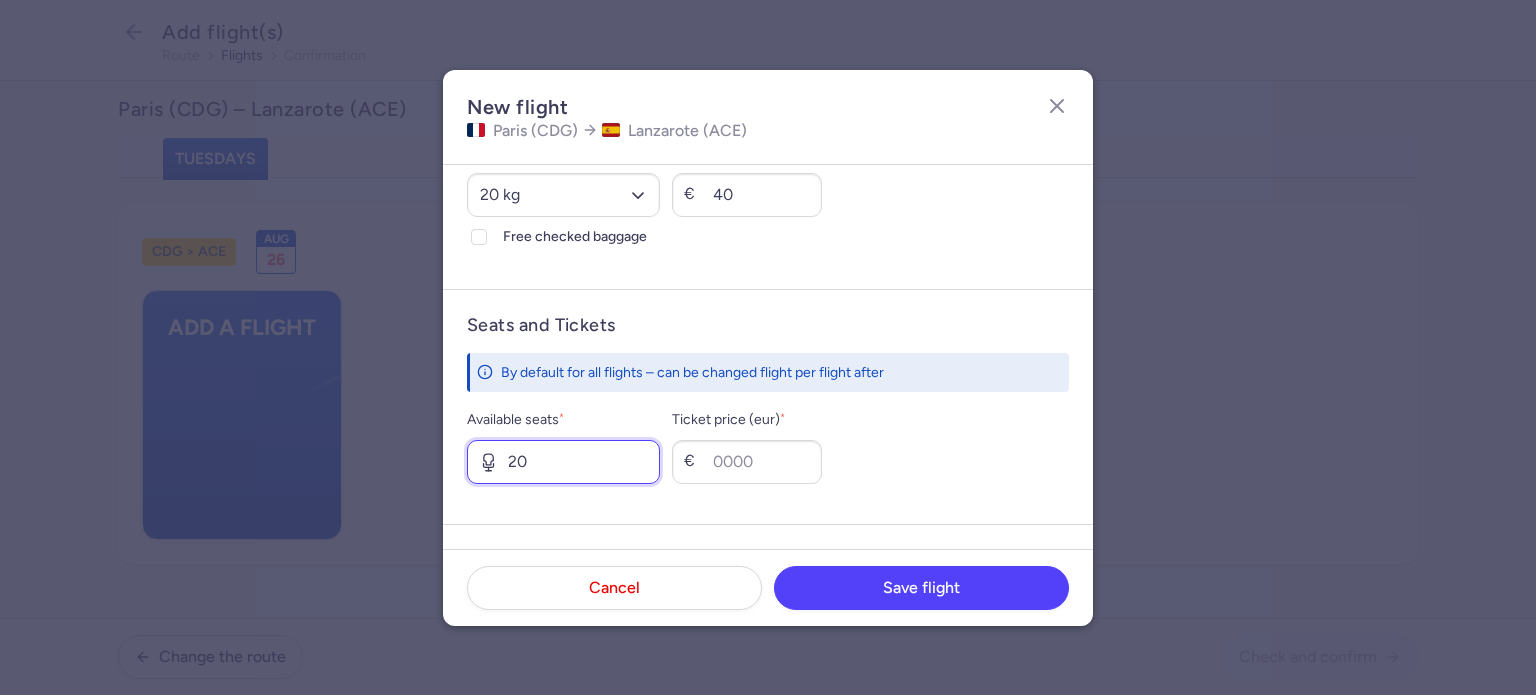 type on "20" 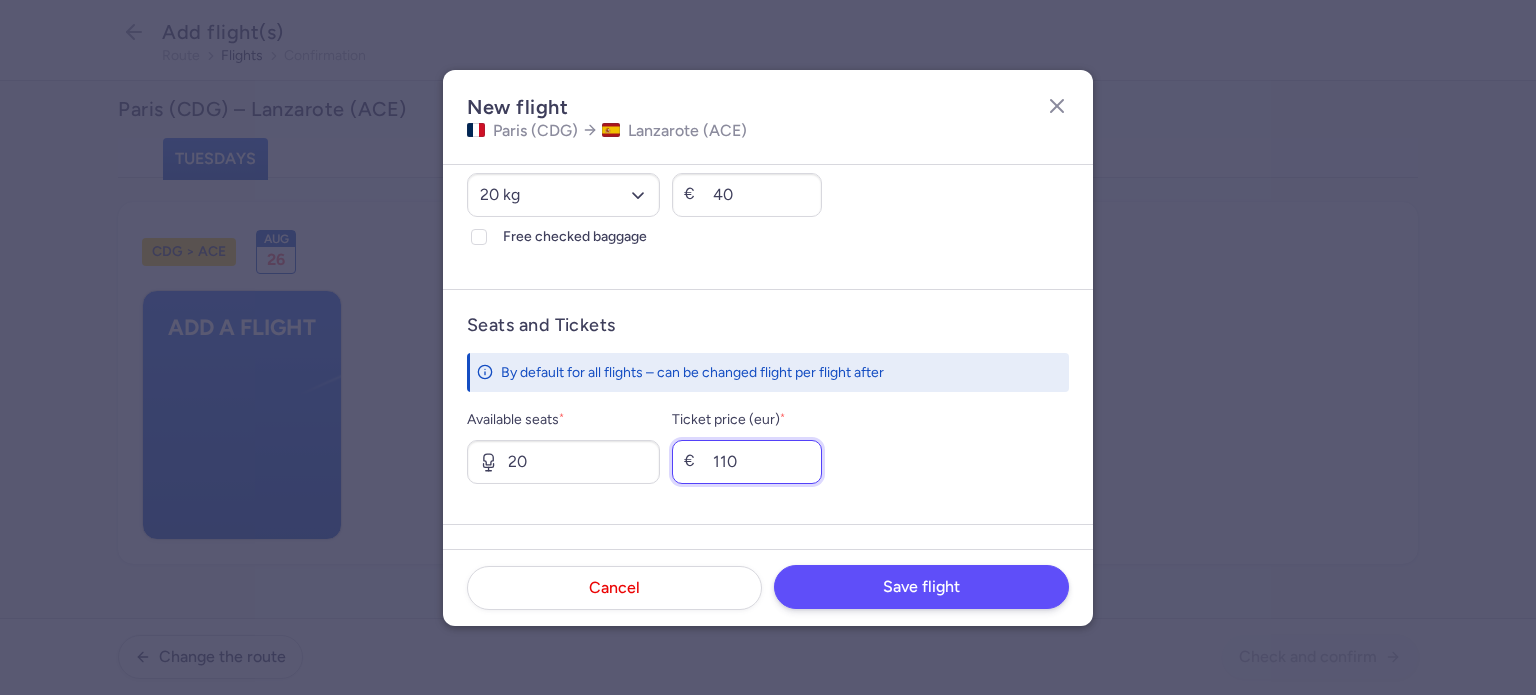type on "110" 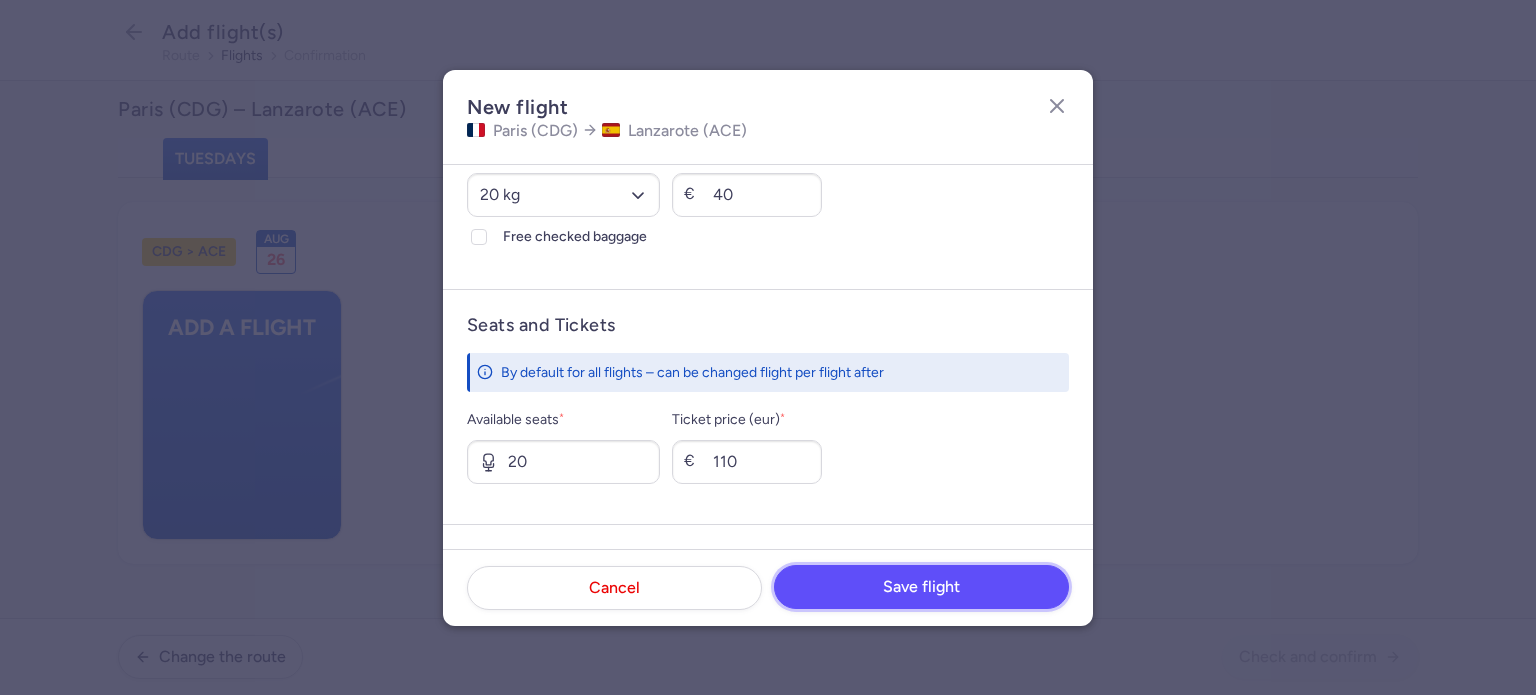 click on "Save flight" at bounding box center [921, 587] 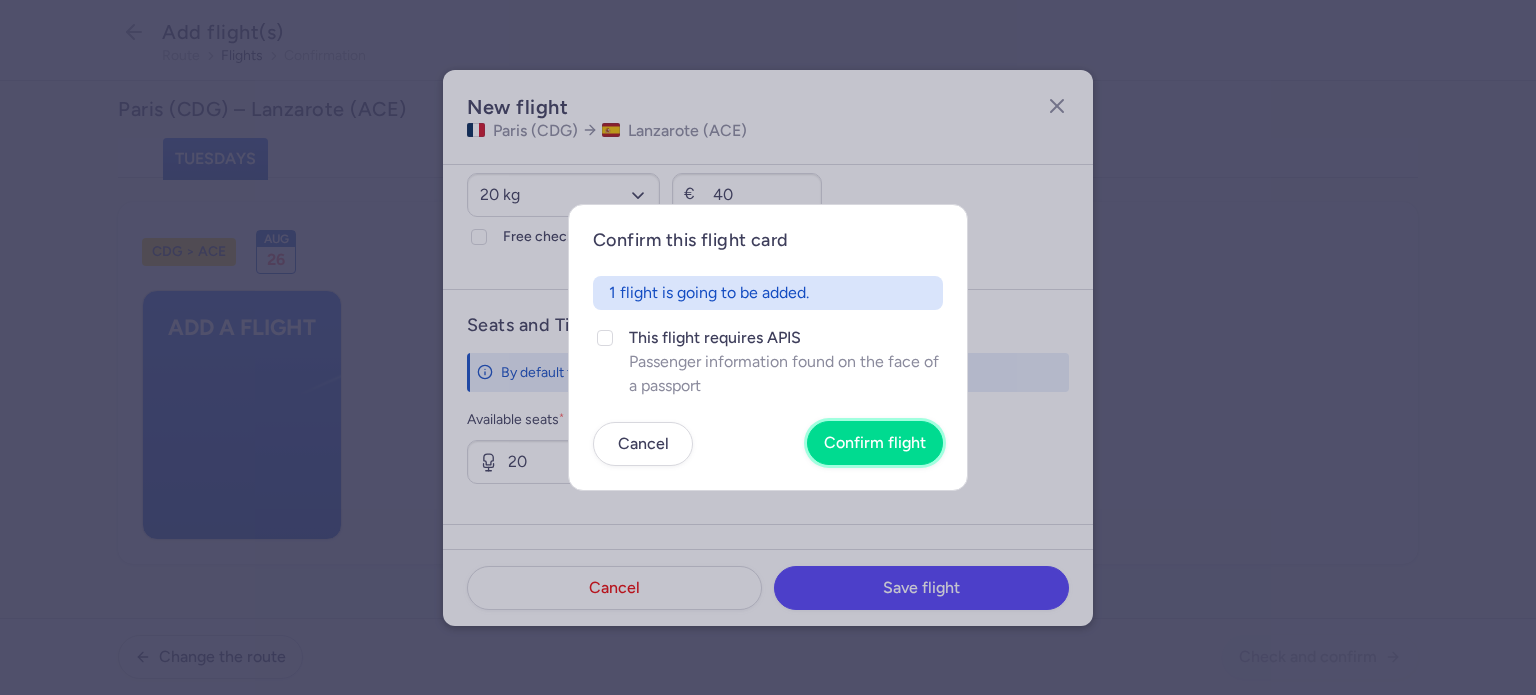 click on "Confirm flight" at bounding box center [875, 443] 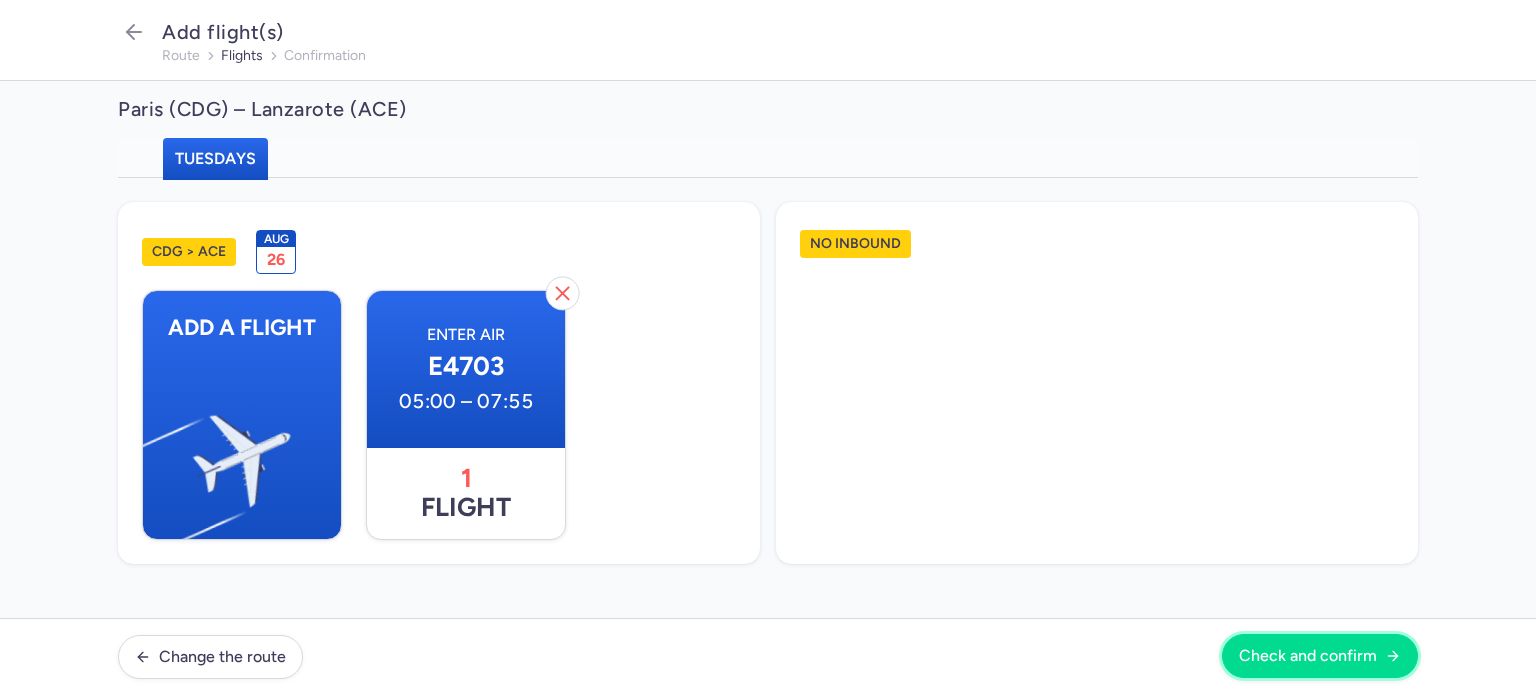 click on "Check and confirm" at bounding box center [1320, 656] 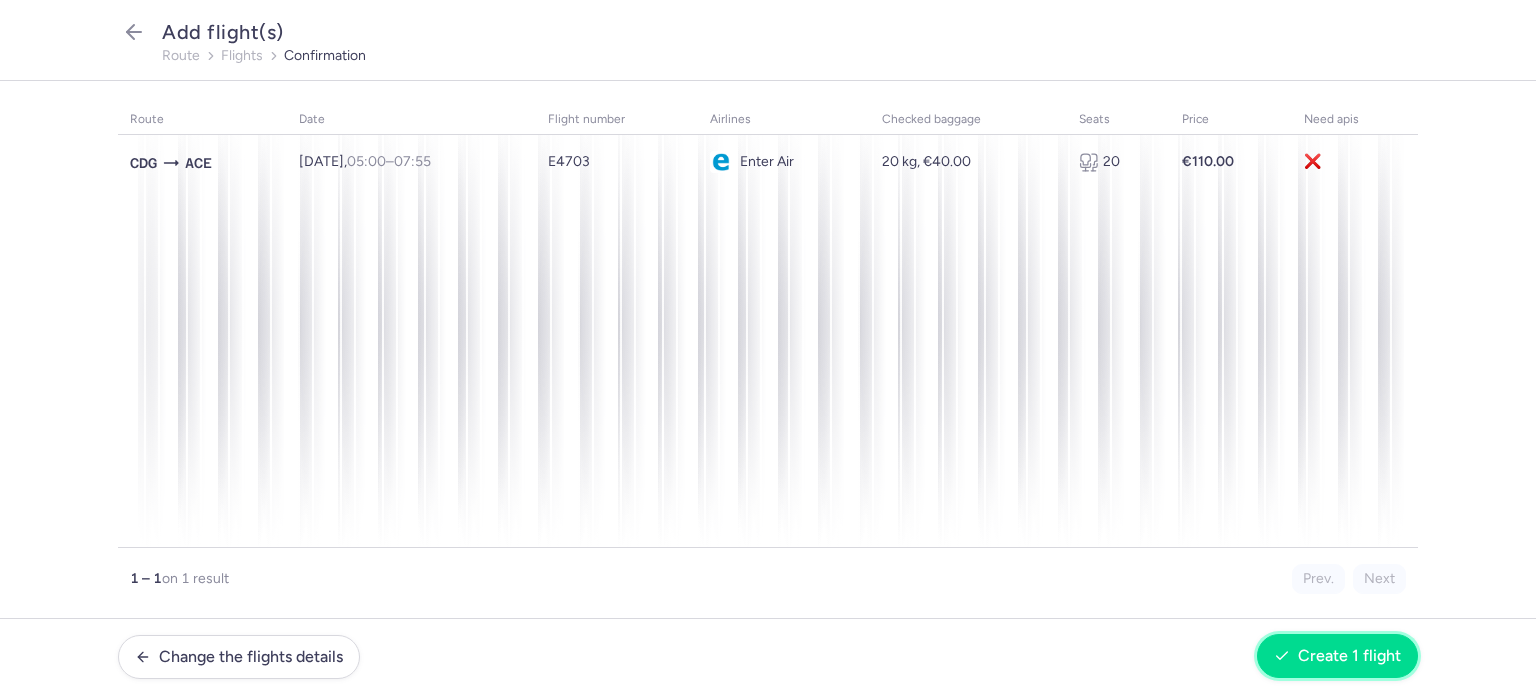 click on "Create 1 flight" at bounding box center [1337, 656] 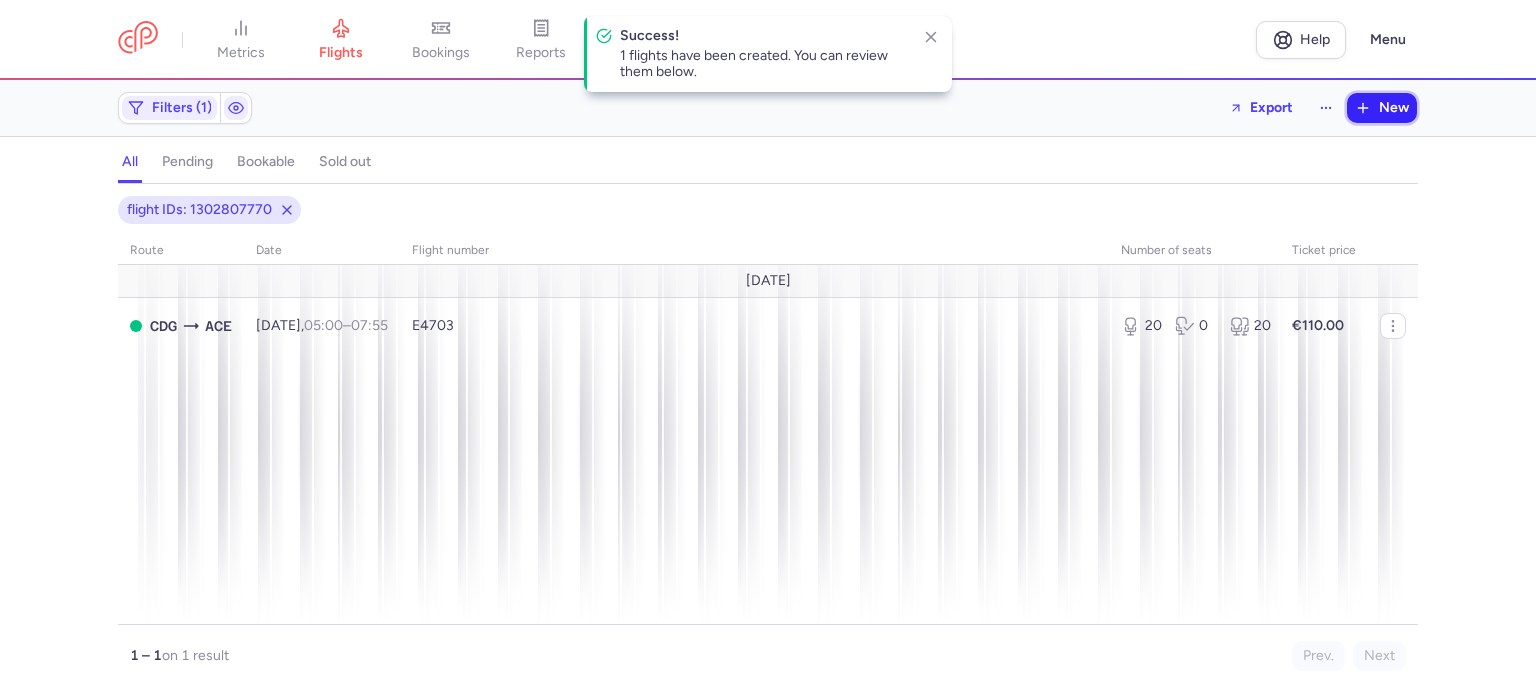 click on "New" at bounding box center (1394, 108) 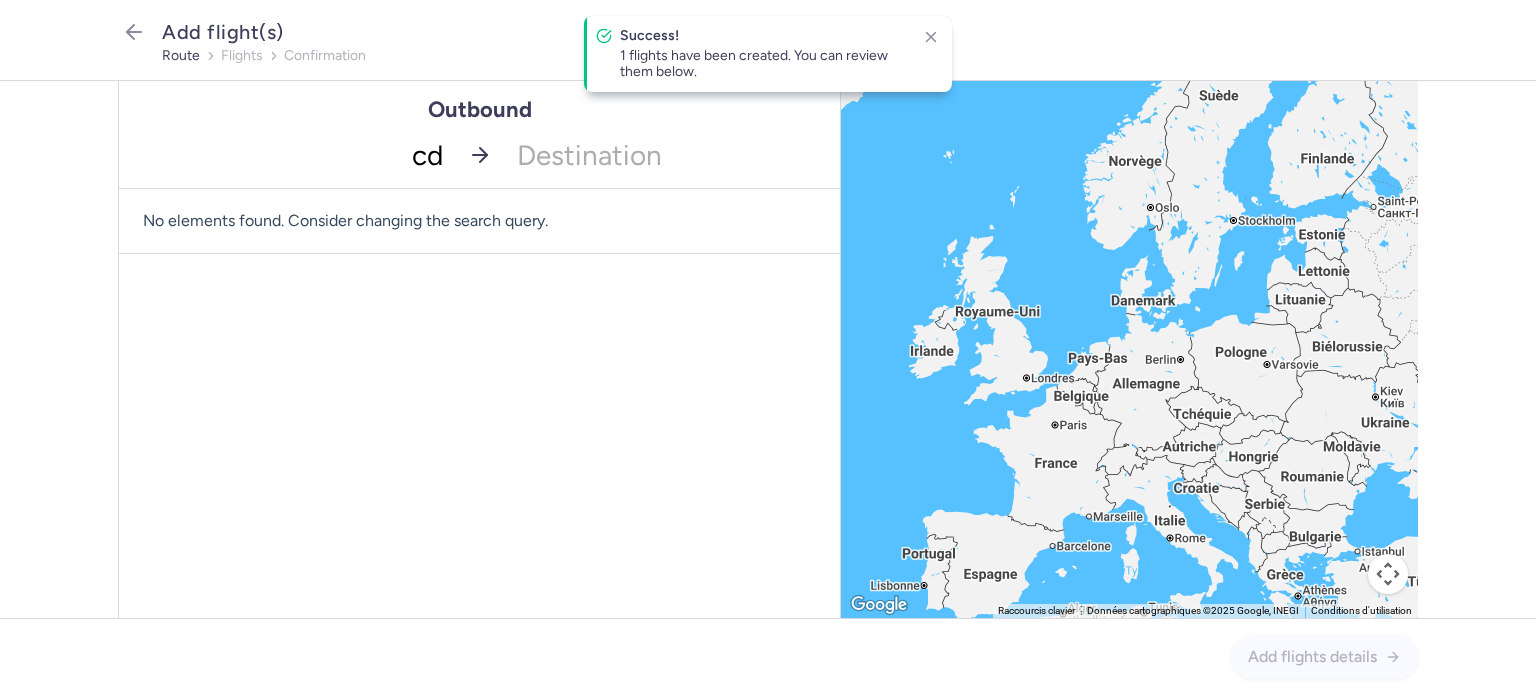 type on "cdg" 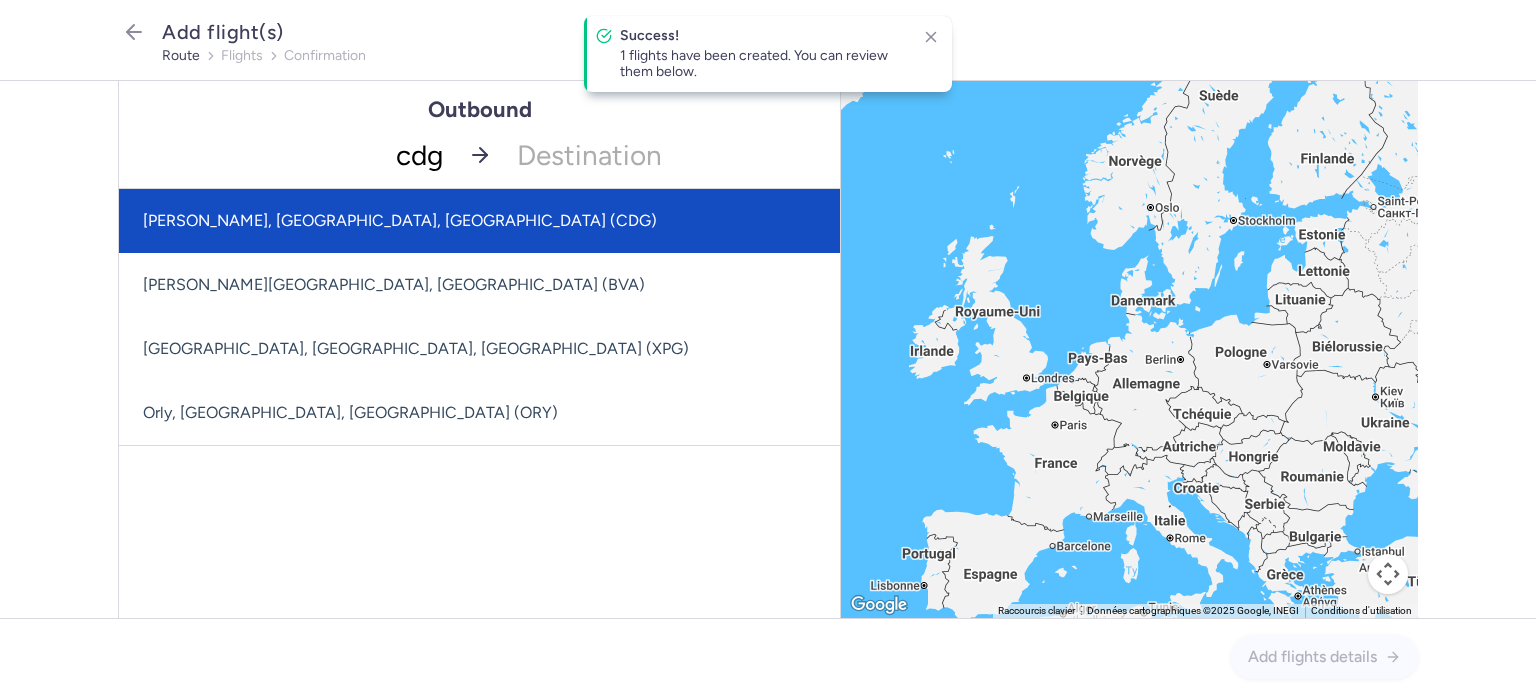 drag, startPoint x: 421, startPoint y: 211, endPoint x: 507, endPoint y: 189, distance: 88.76936 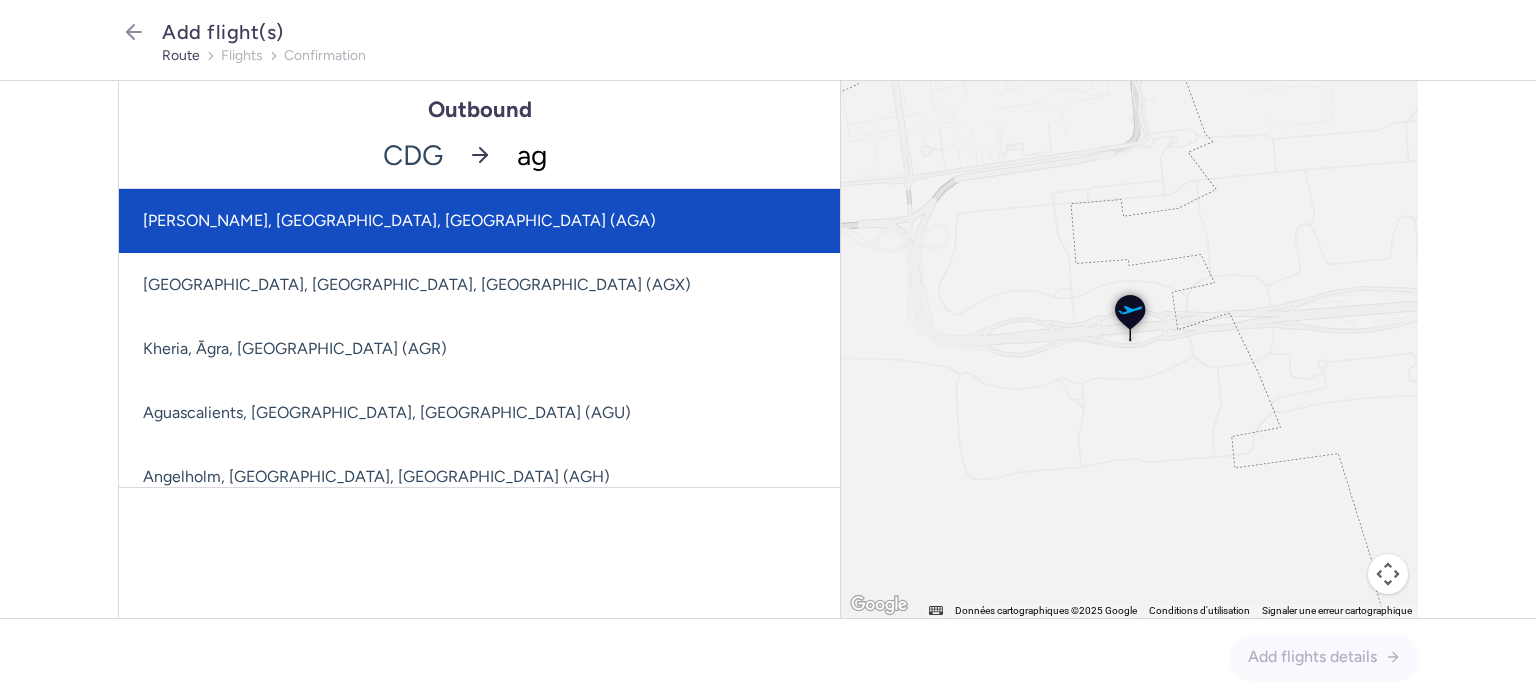 type on "aga" 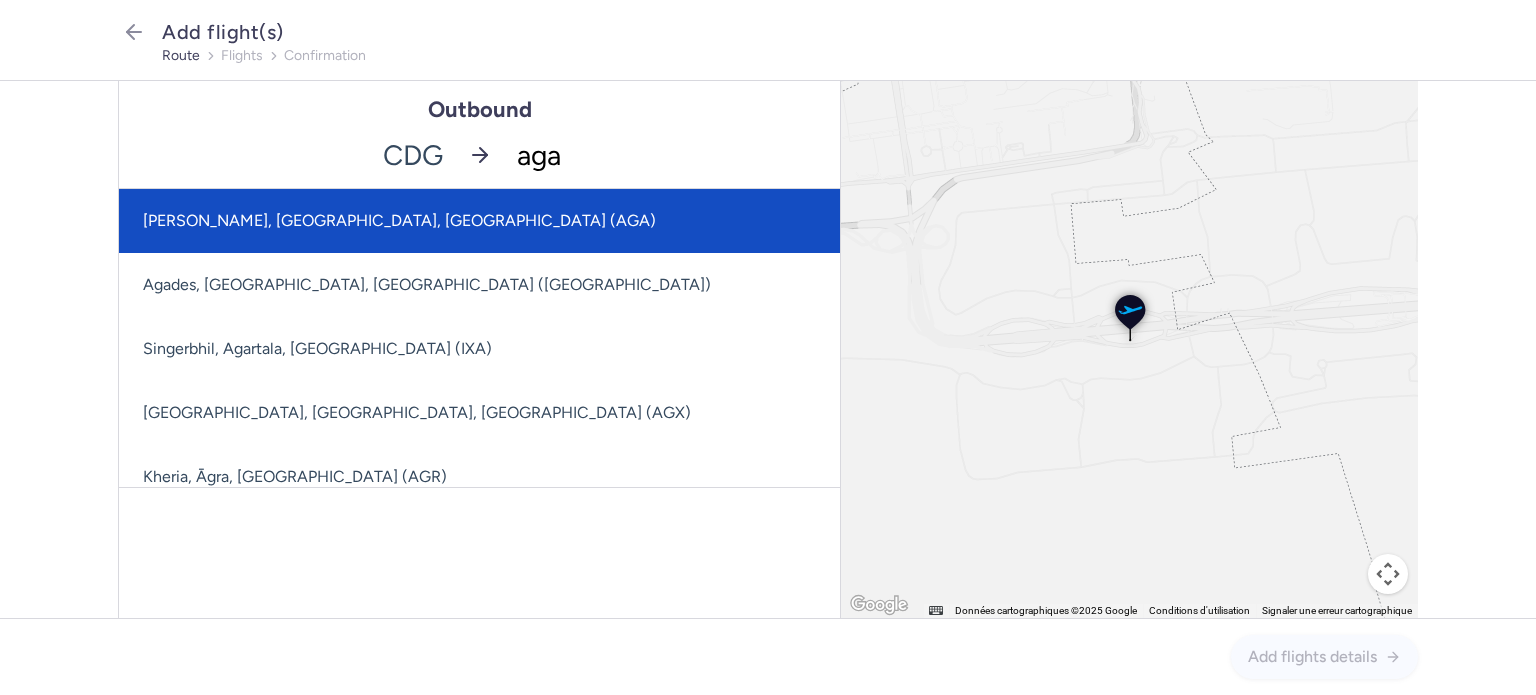 click on "[PERSON_NAME], [GEOGRAPHIC_DATA], [GEOGRAPHIC_DATA] (AGA)" at bounding box center (479, 221) 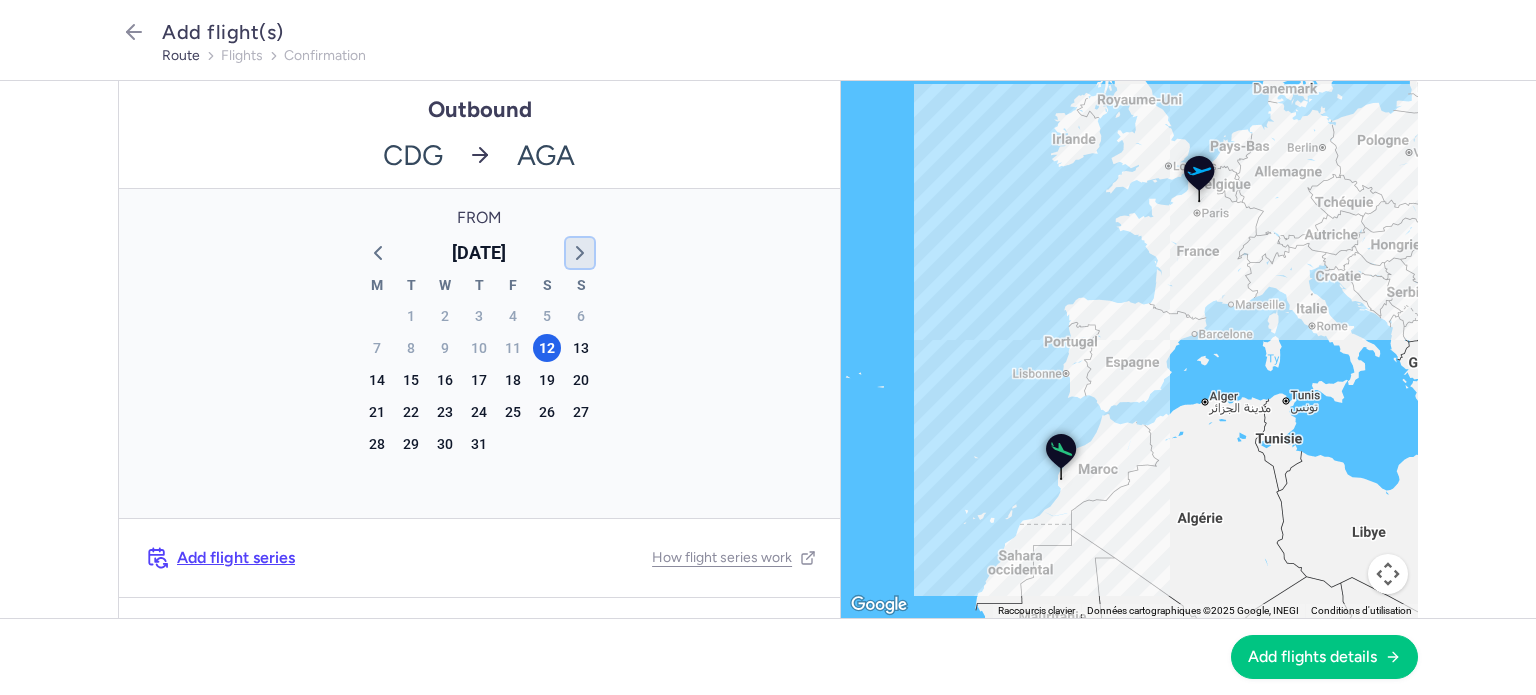 click 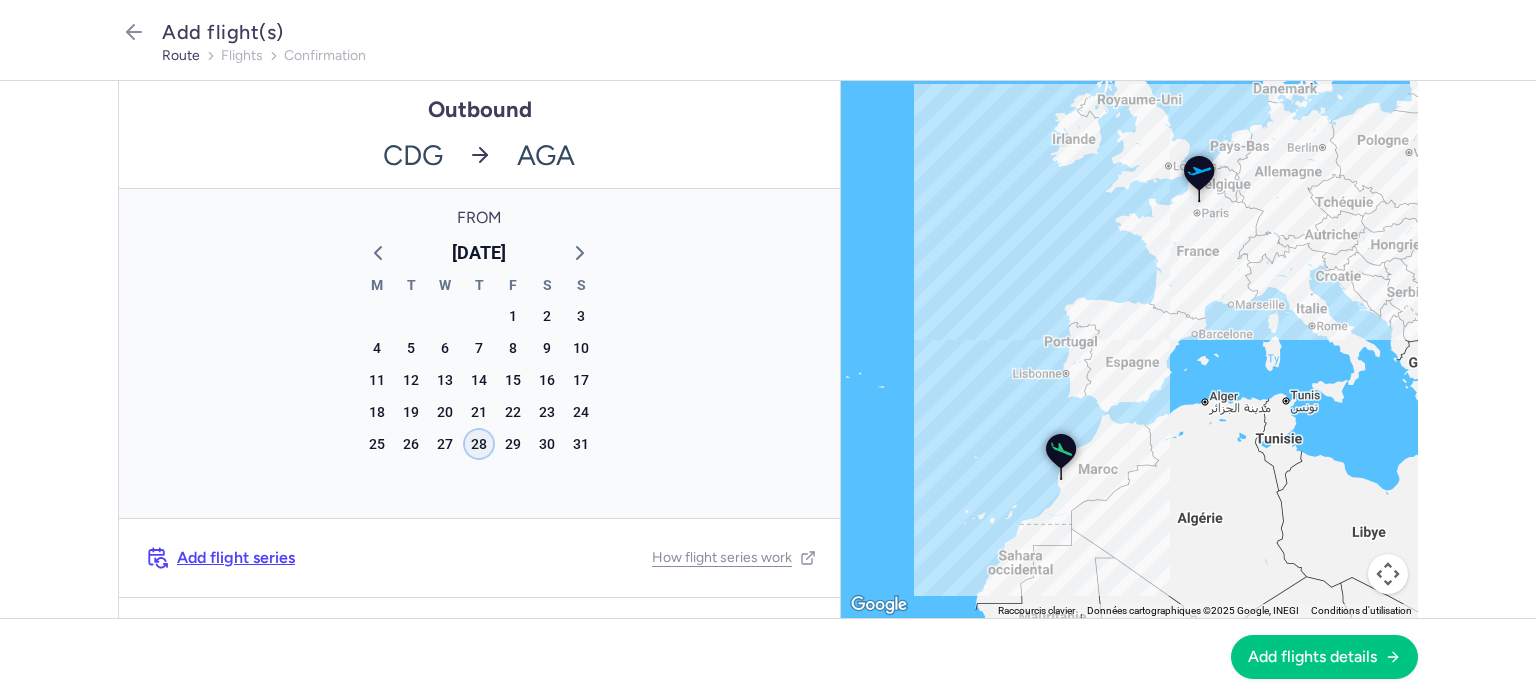 click on "28" 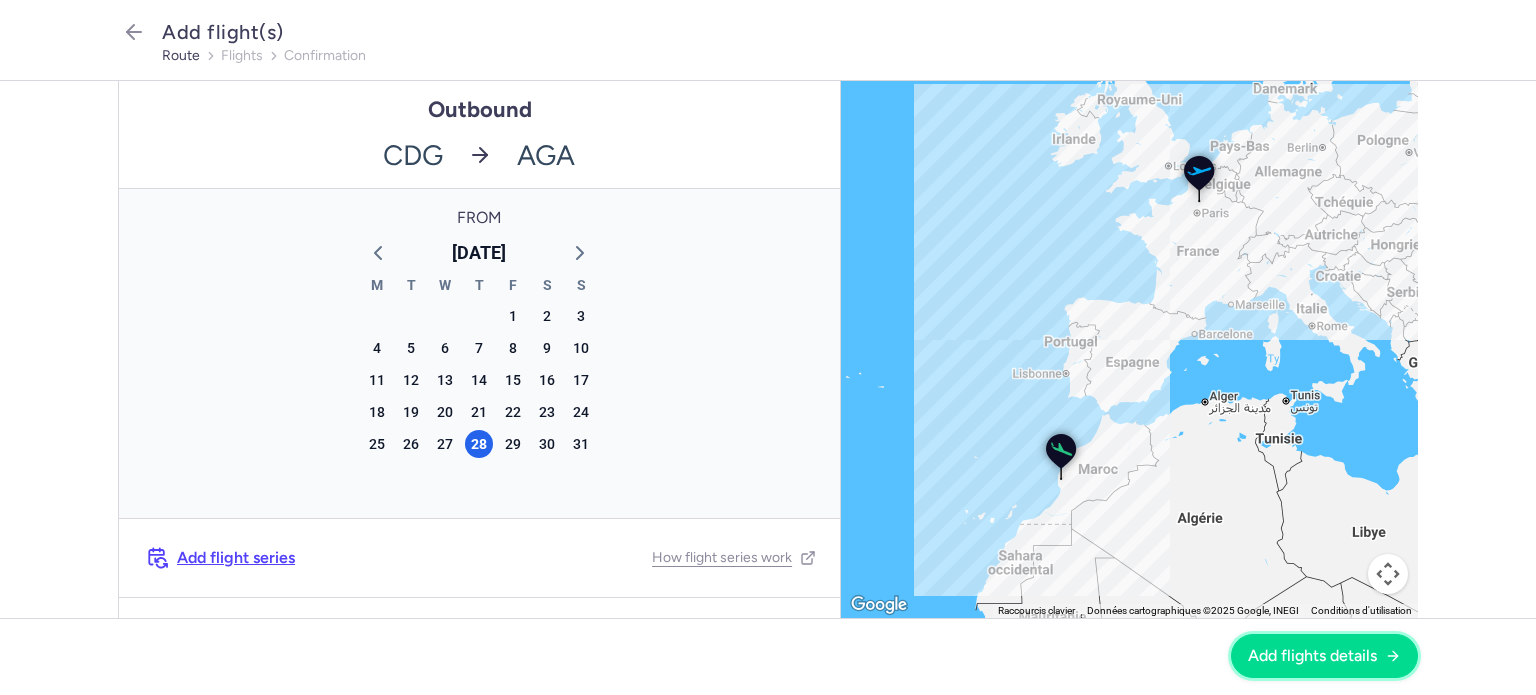 click on "Add flights details" at bounding box center (1312, 656) 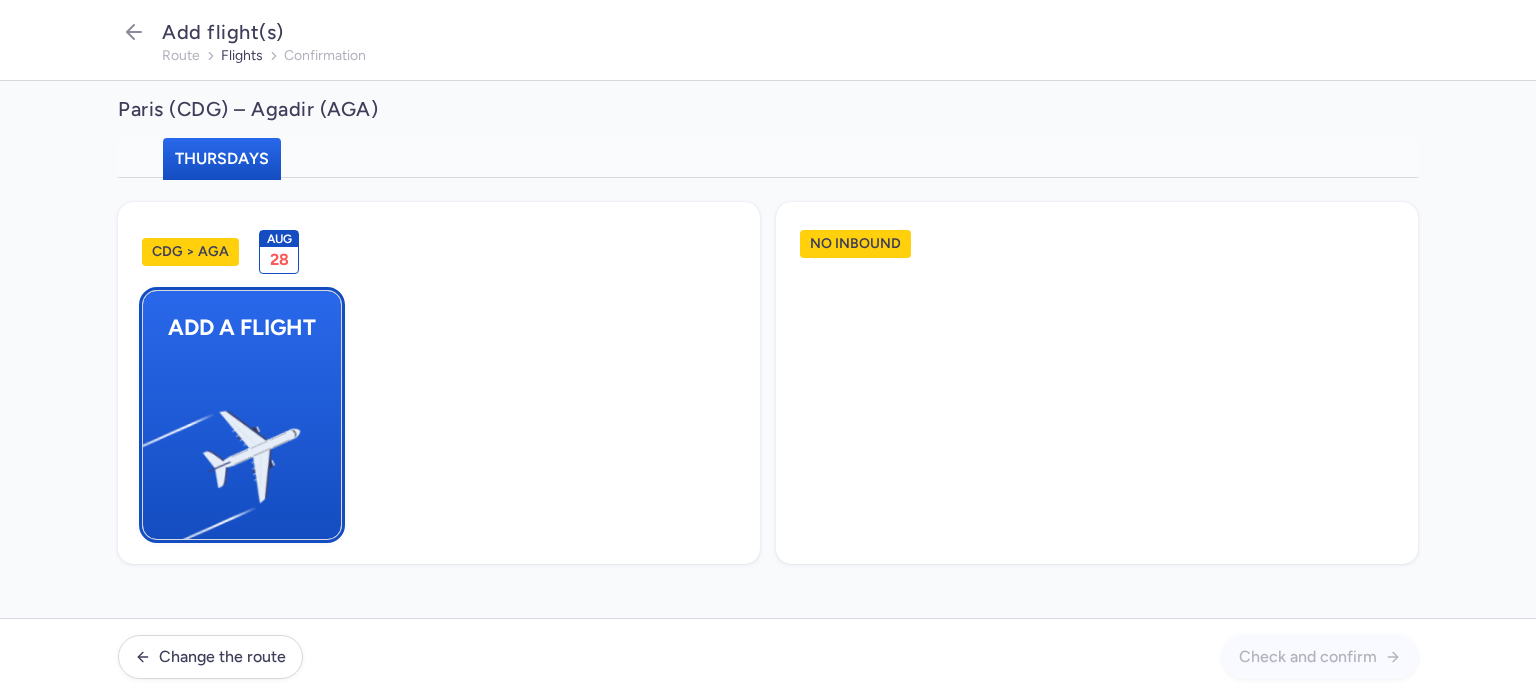 click on "Add a flight" at bounding box center [242, 415] 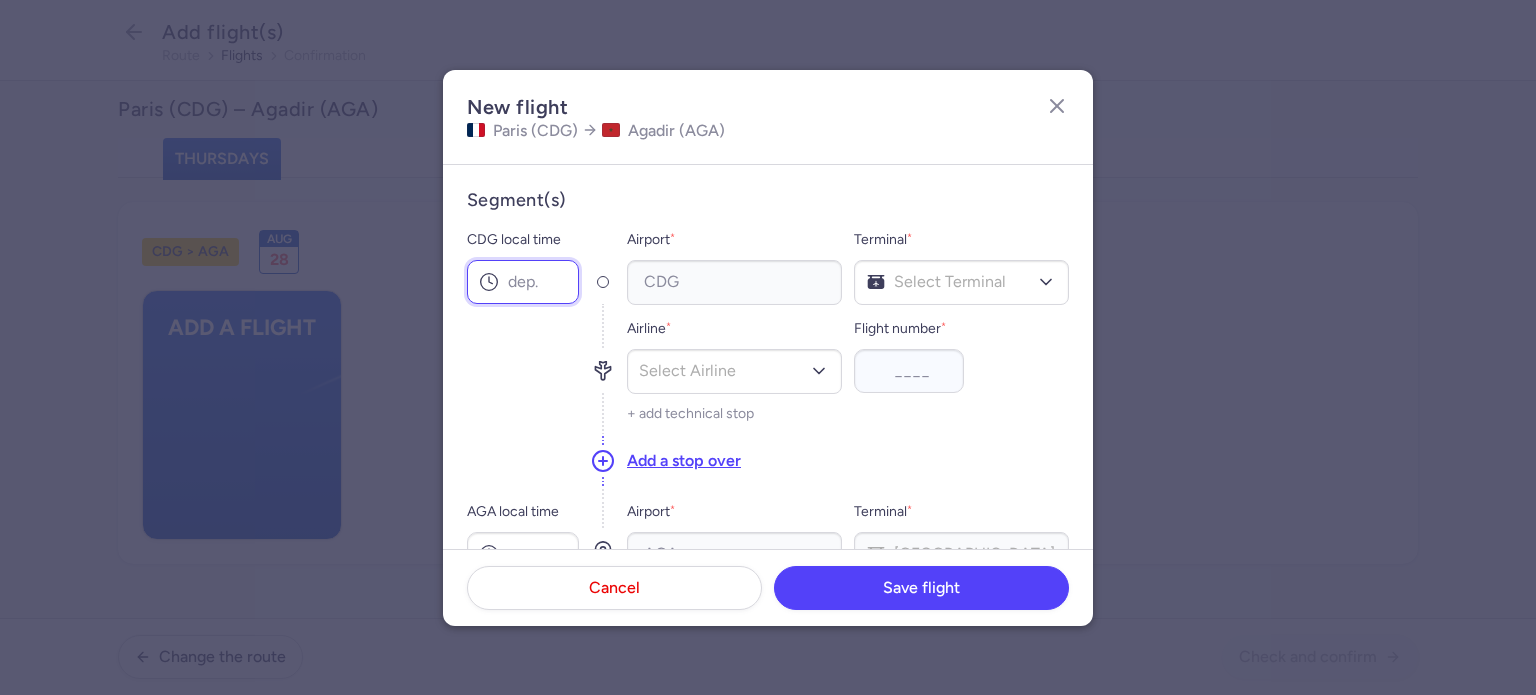 click on "CDG local time" at bounding box center [523, 282] 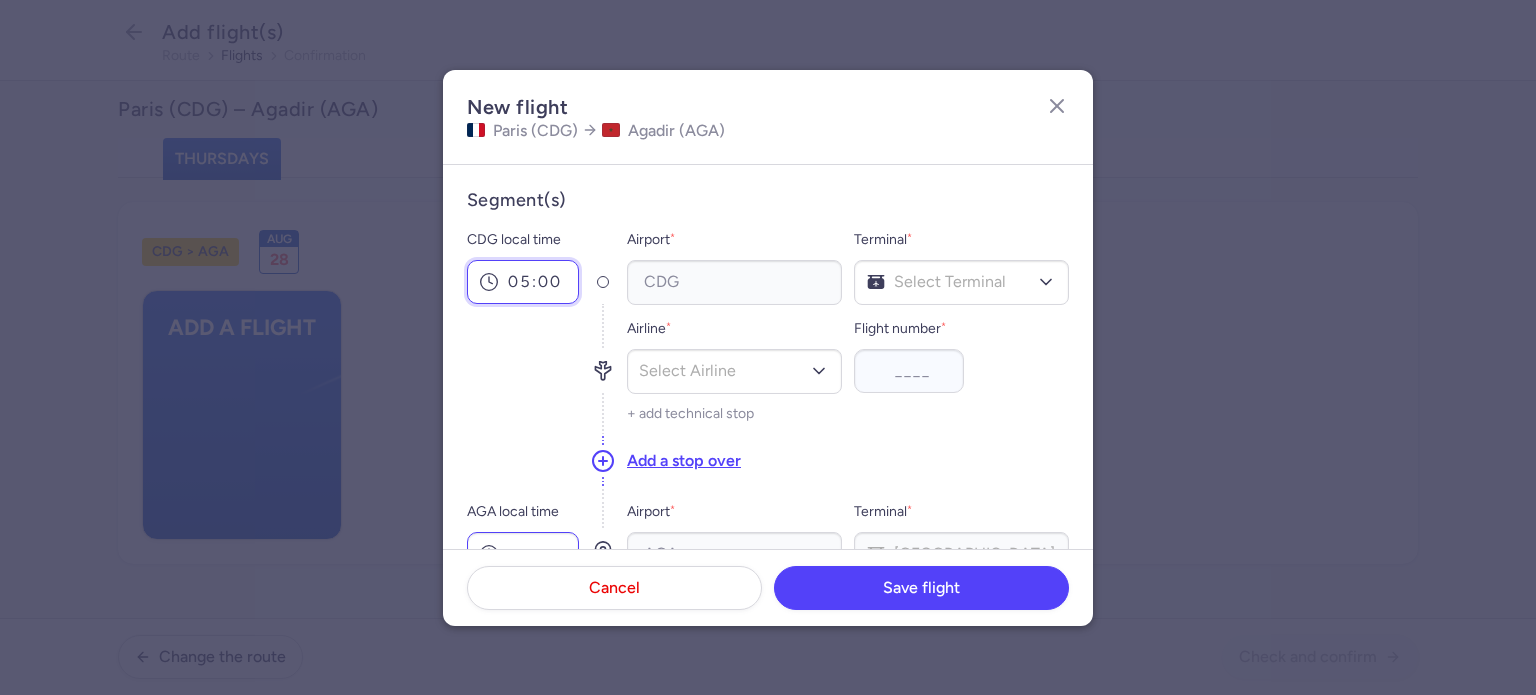 type on "05:00" 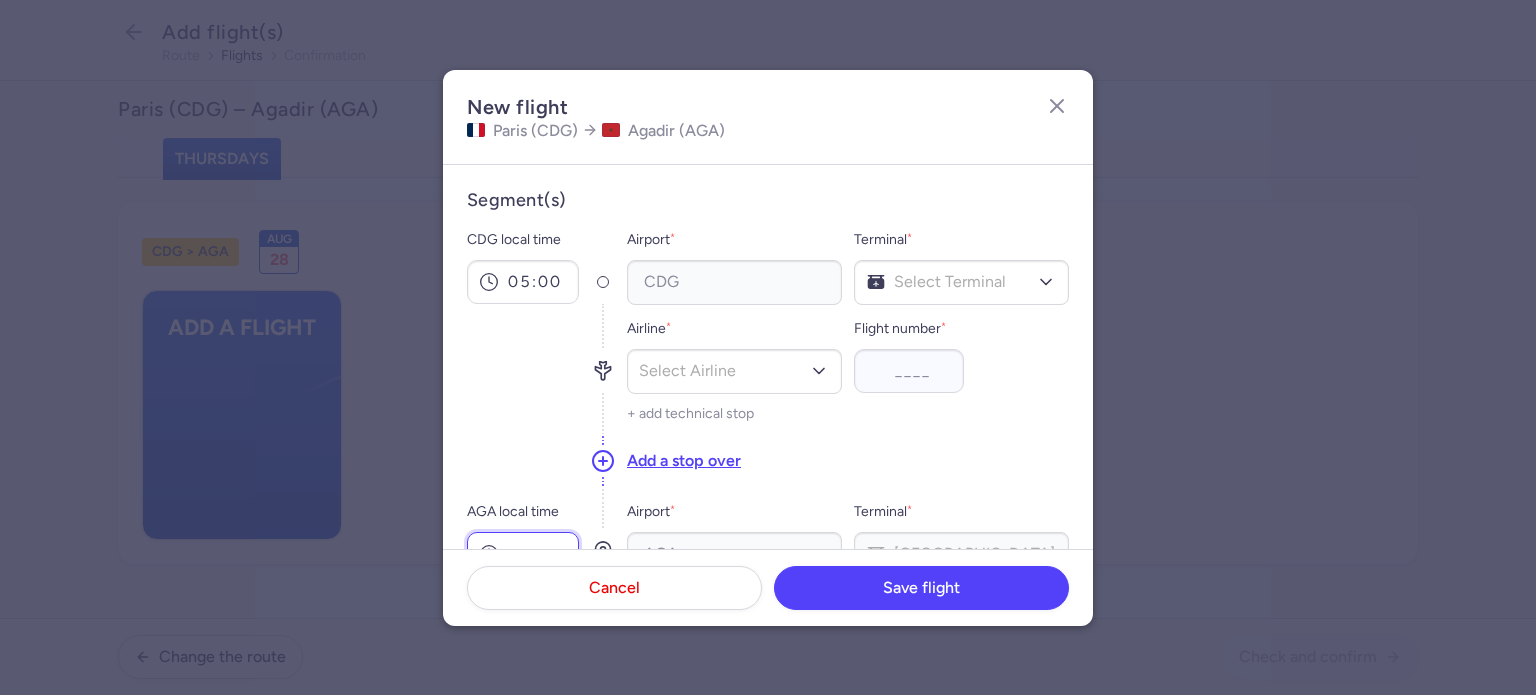 click on "AGA local time" at bounding box center (523, 554) 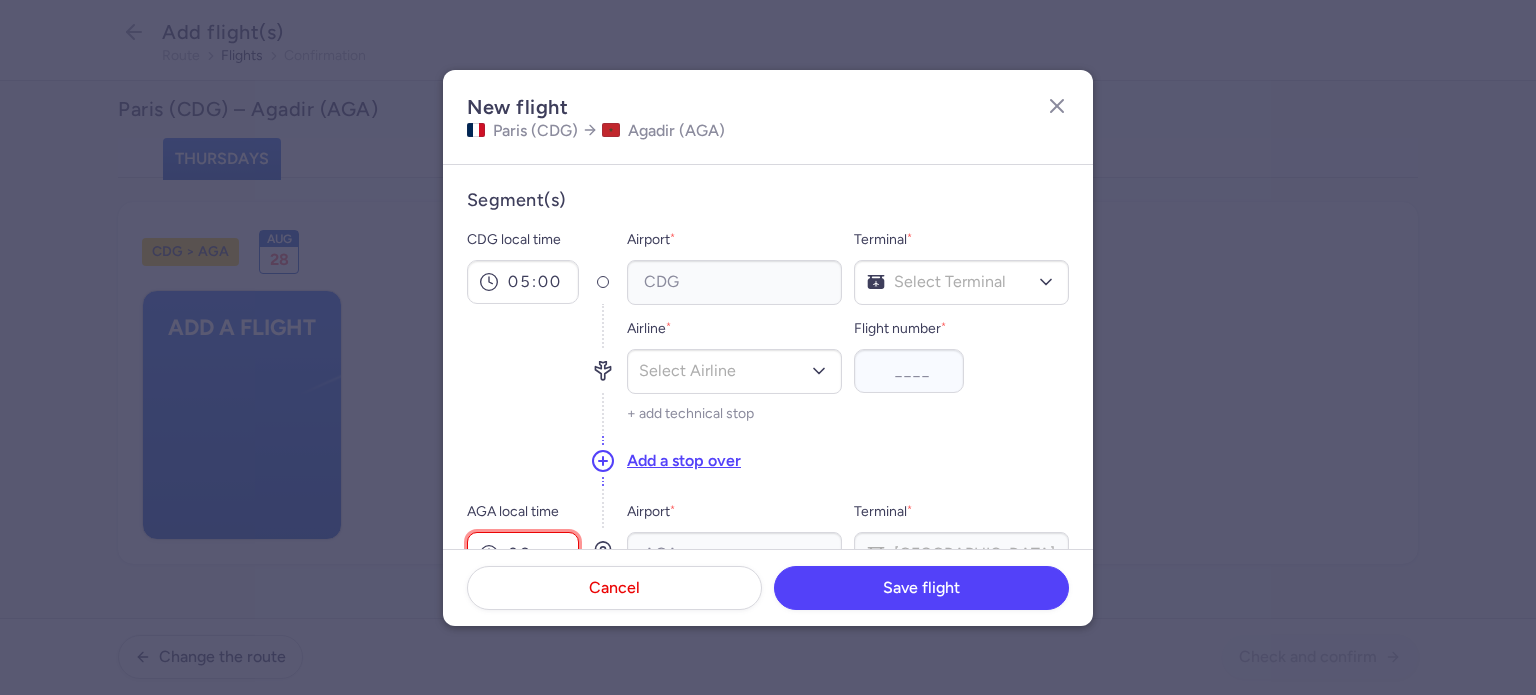 scroll, scrollTop: 13, scrollLeft: 0, axis: vertical 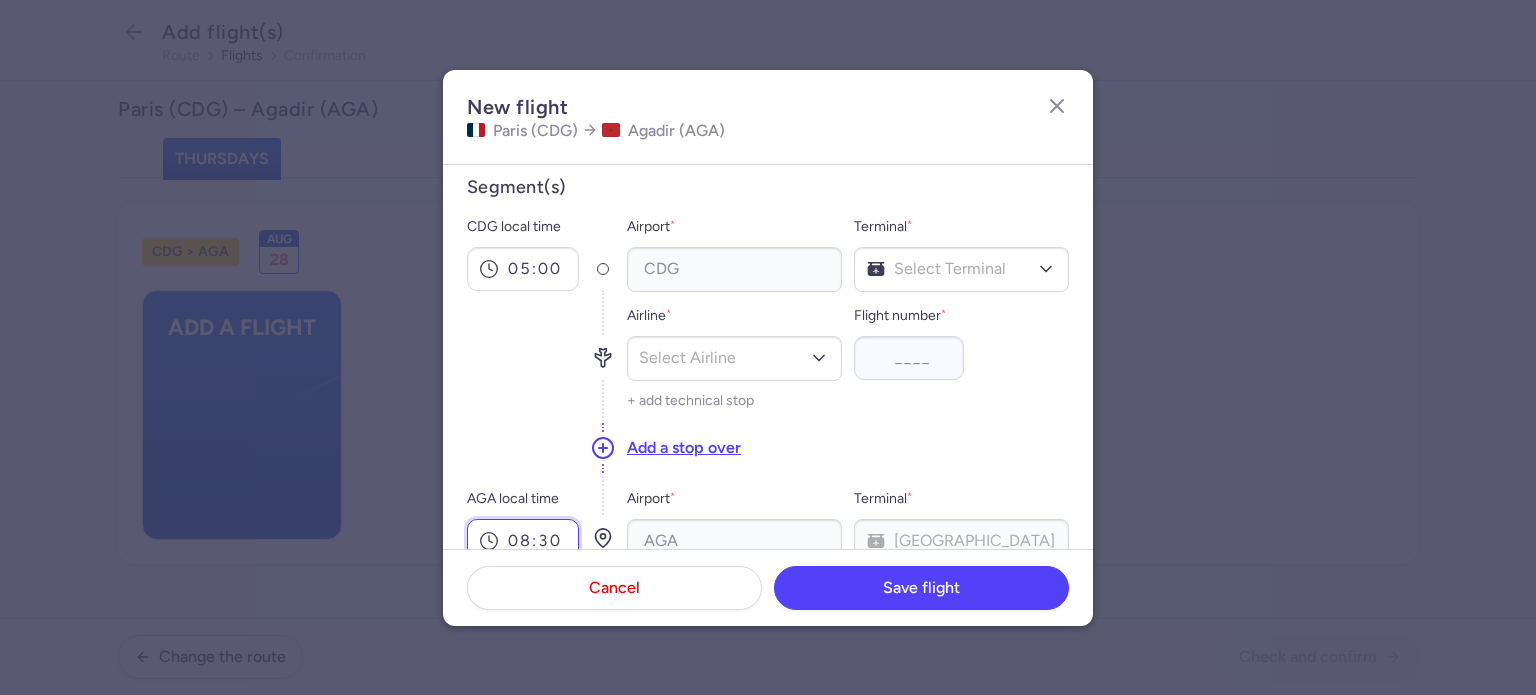 type on "08:30" 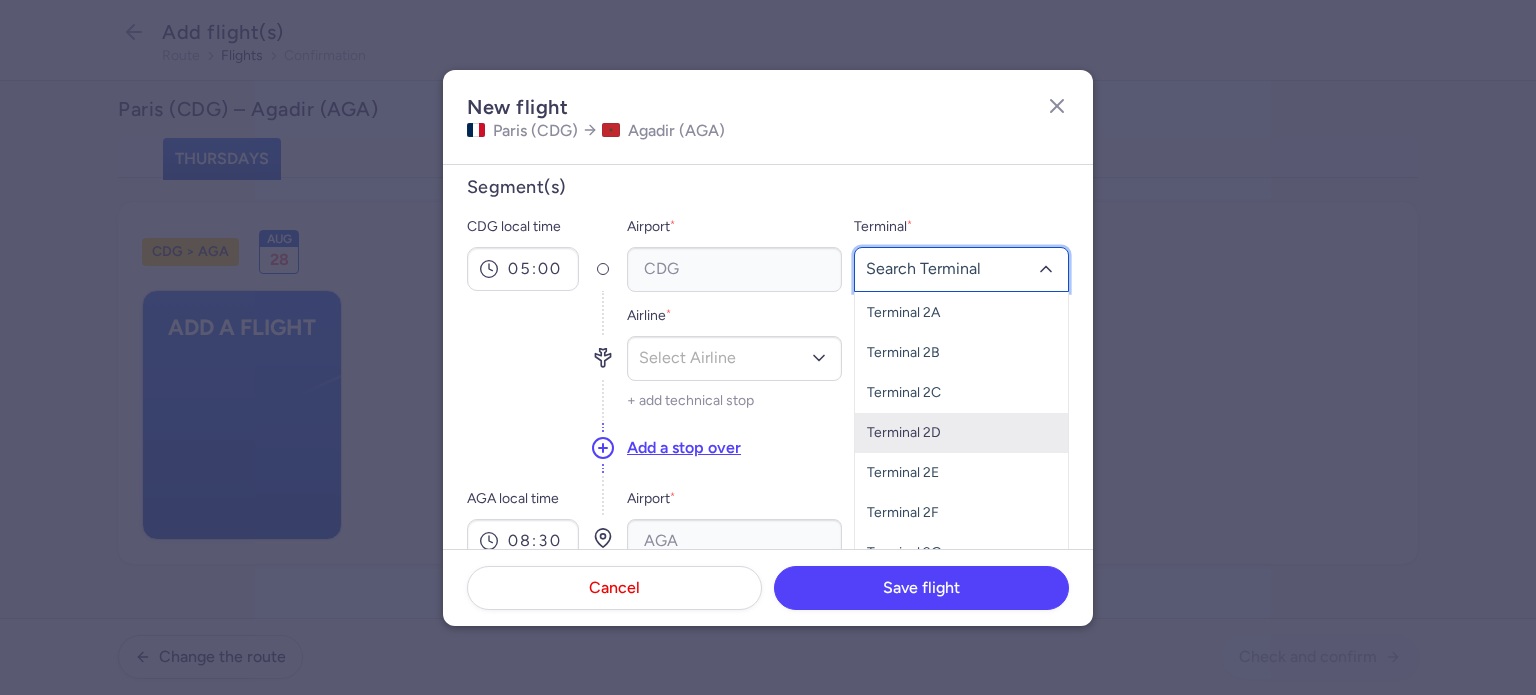 scroll, scrollTop: 60, scrollLeft: 0, axis: vertical 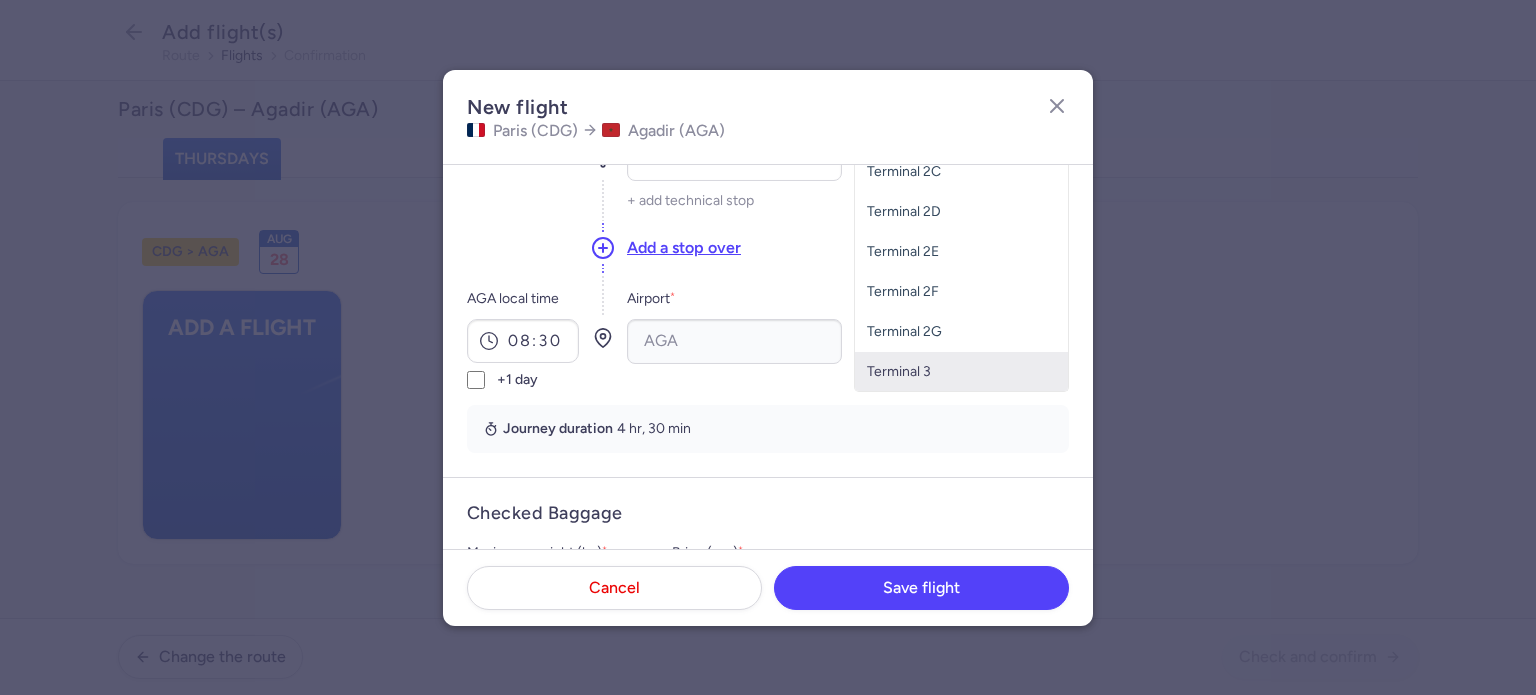 click on "Terminal 3" 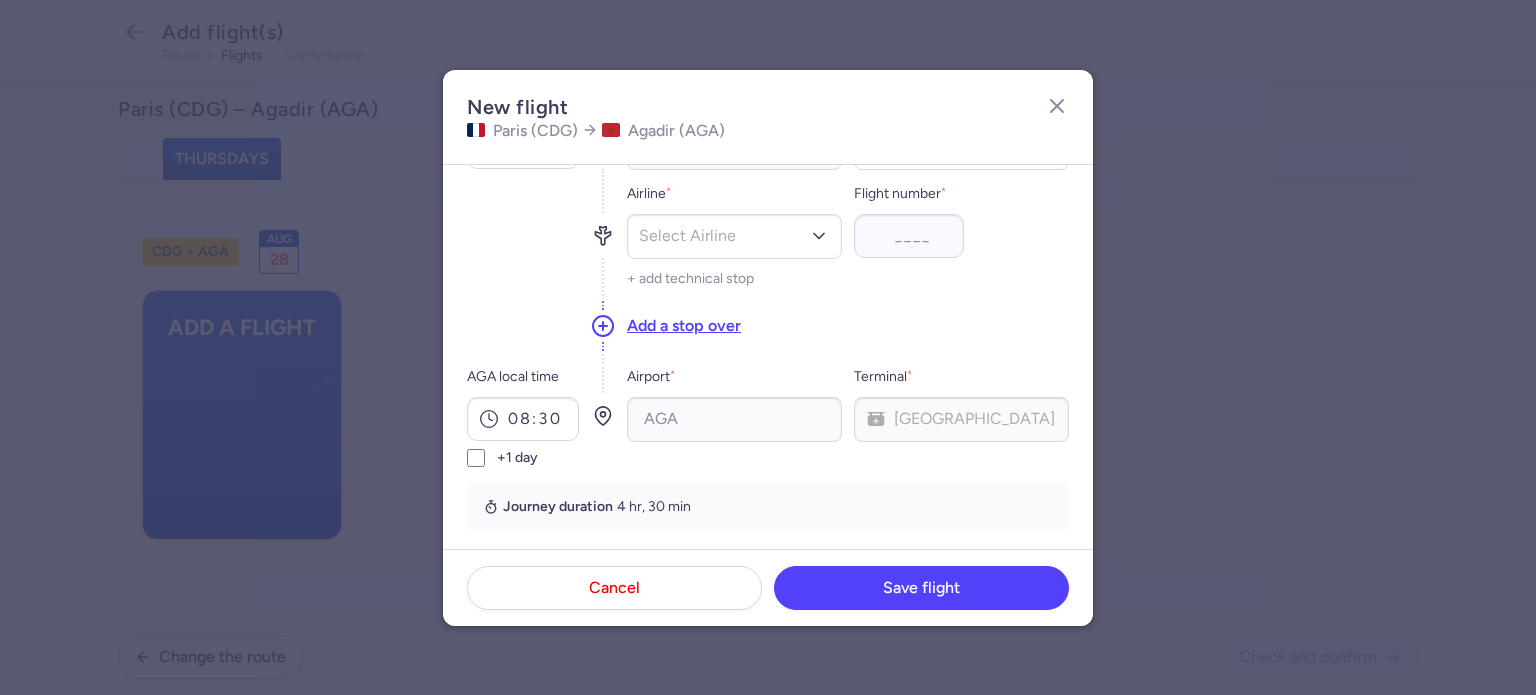 scroll, scrollTop: 13, scrollLeft: 0, axis: vertical 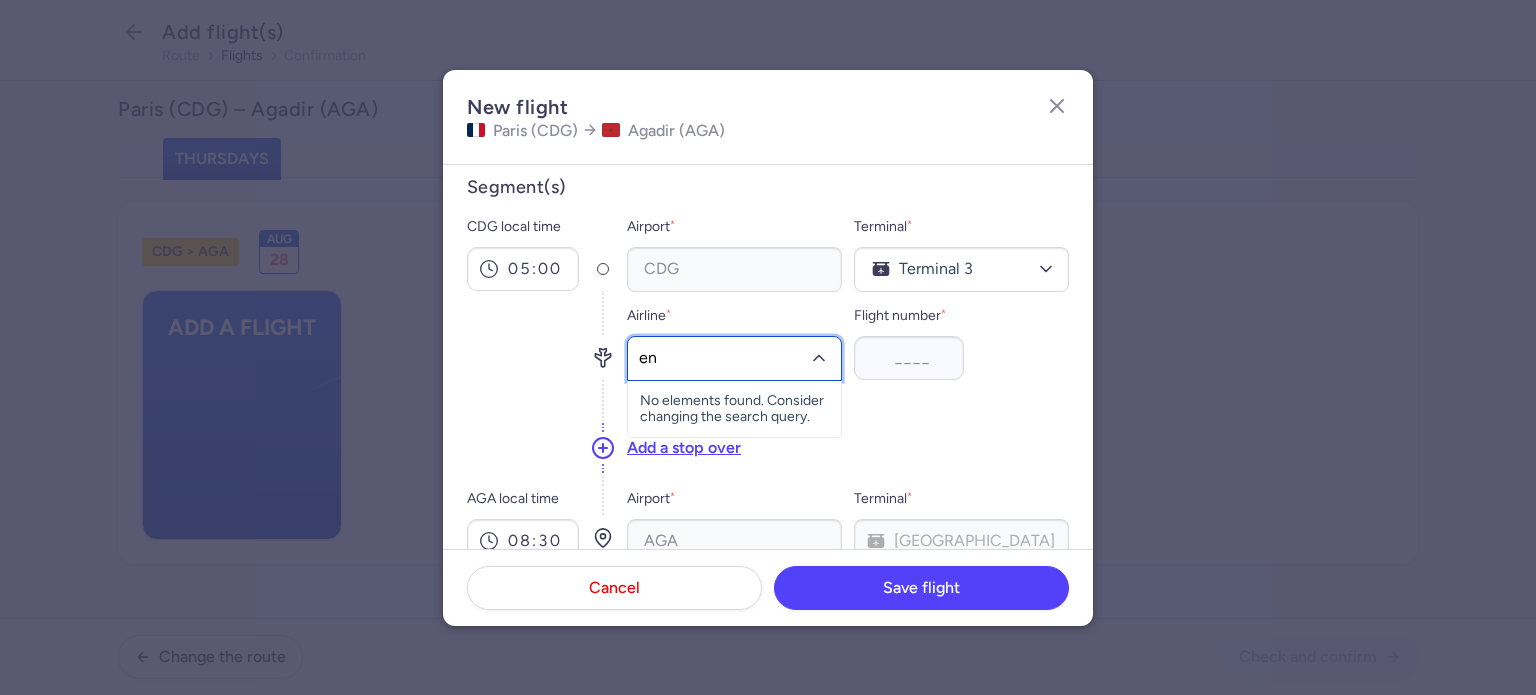 type on "ent" 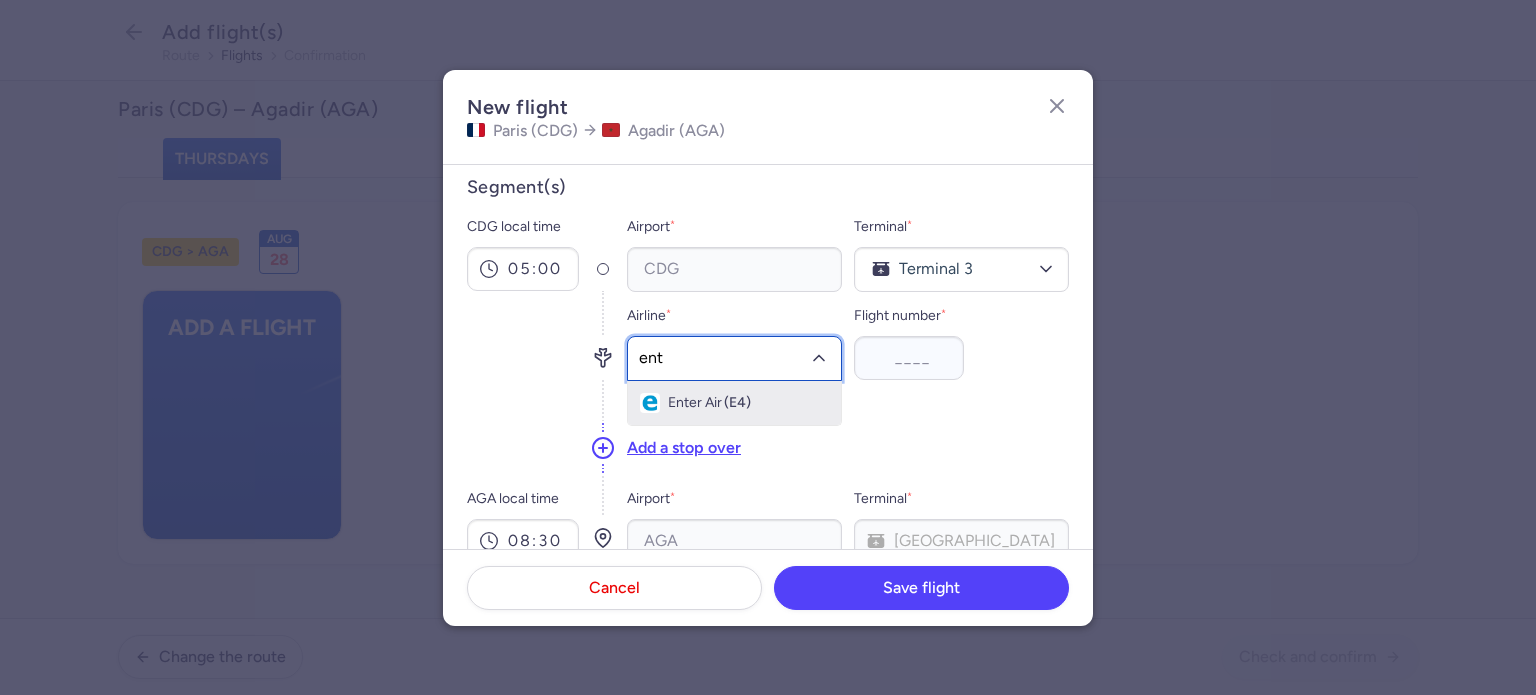 click on "(E4)" at bounding box center [737, 403] 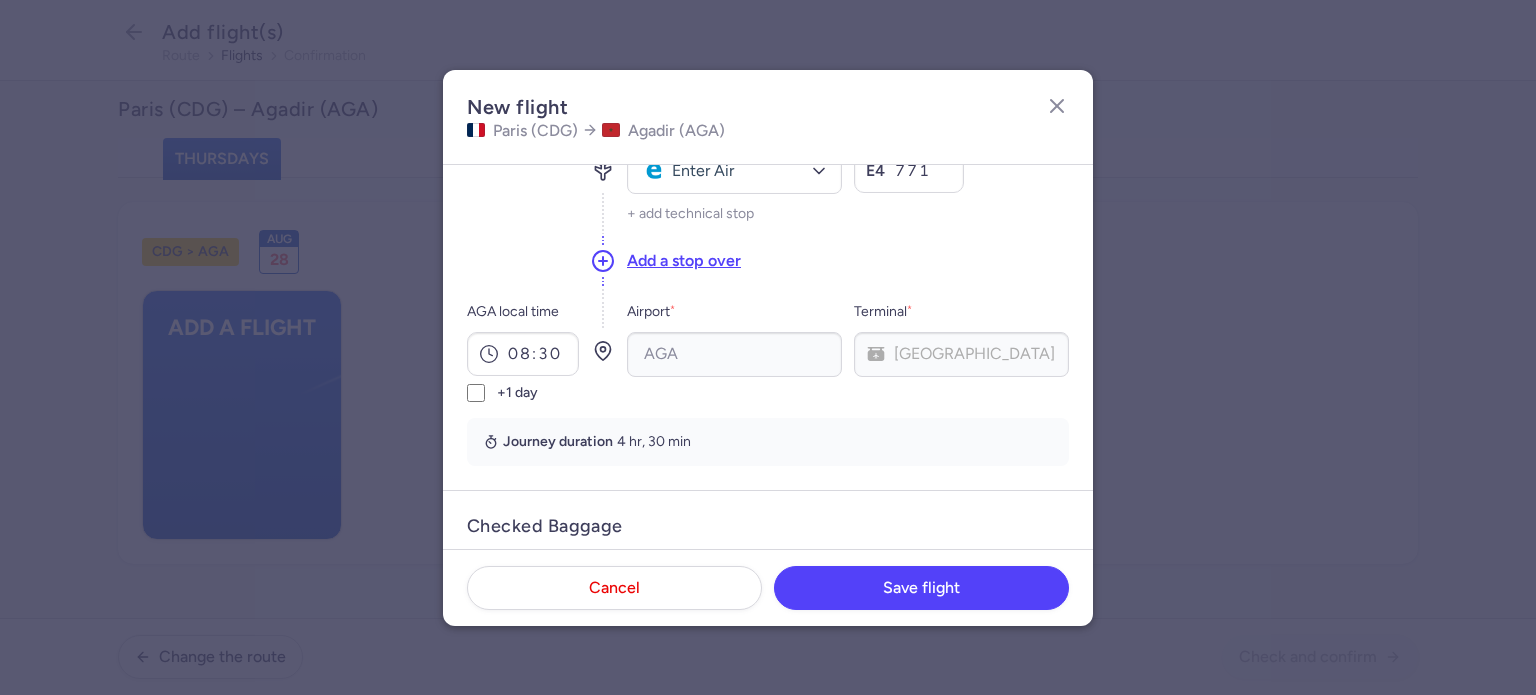 scroll, scrollTop: 313, scrollLeft: 0, axis: vertical 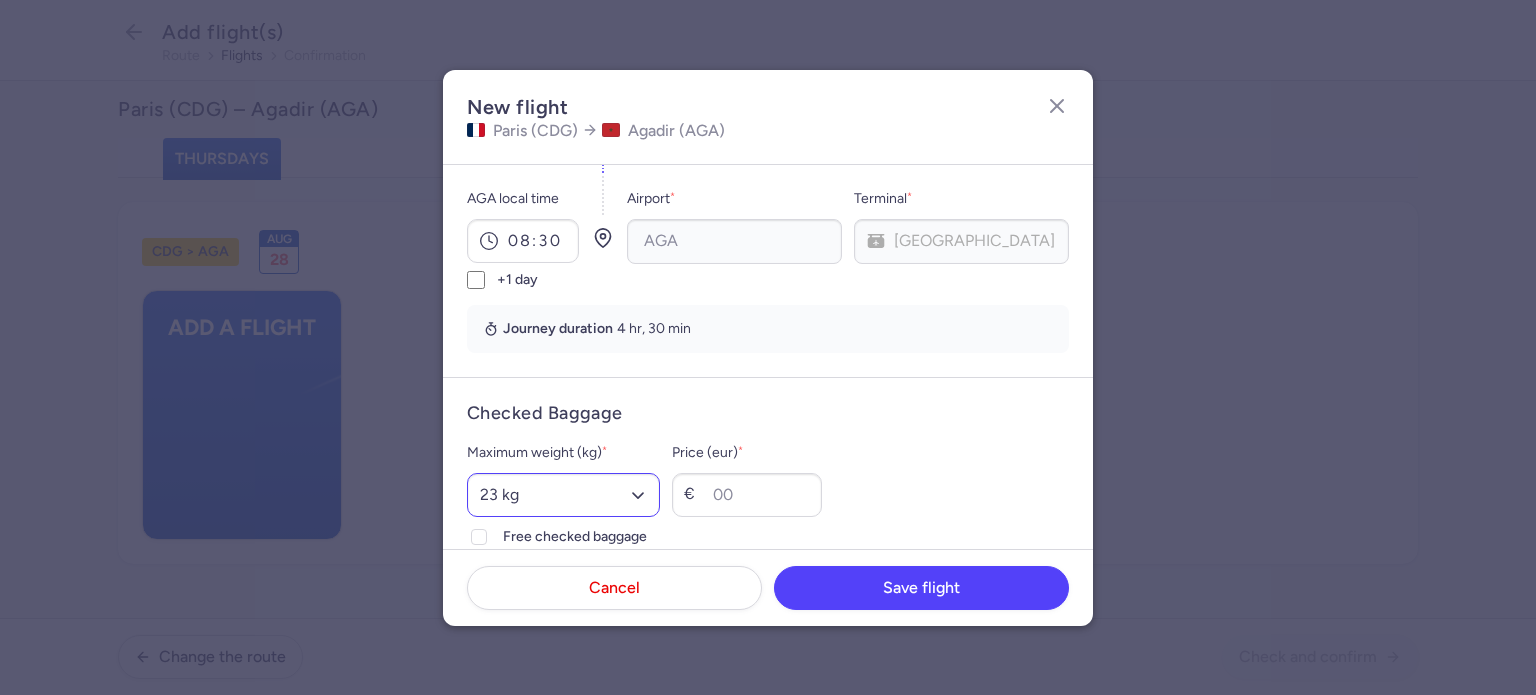 type on "771" 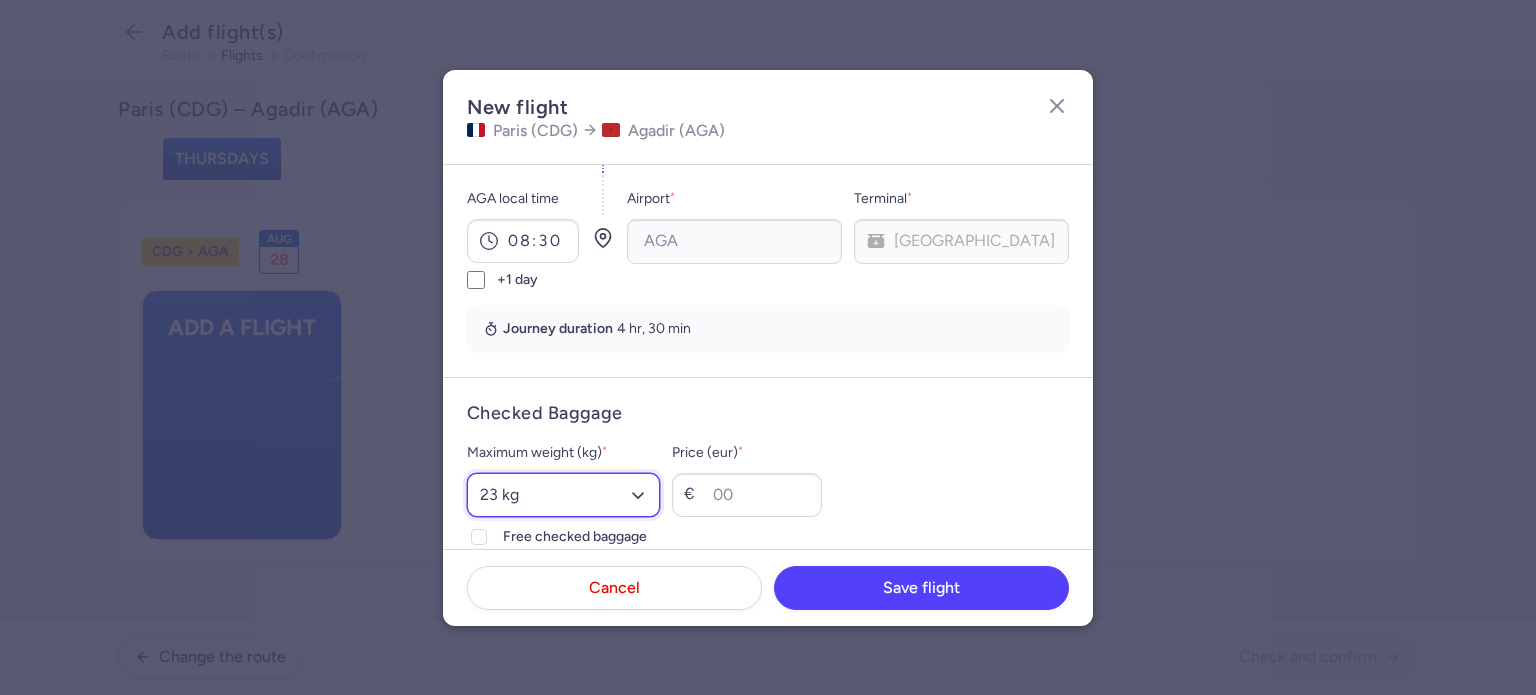 click on "Select an option 15 kg 16 kg 17 kg 18 kg 19 kg 20 kg 21 kg 22 kg 23 kg 24 kg 25 kg 26 kg 27 kg 28 kg 29 kg 30 kg 31 kg 32 kg 33 kg 34 kg 35 kg" at bounding box center [563, 495] 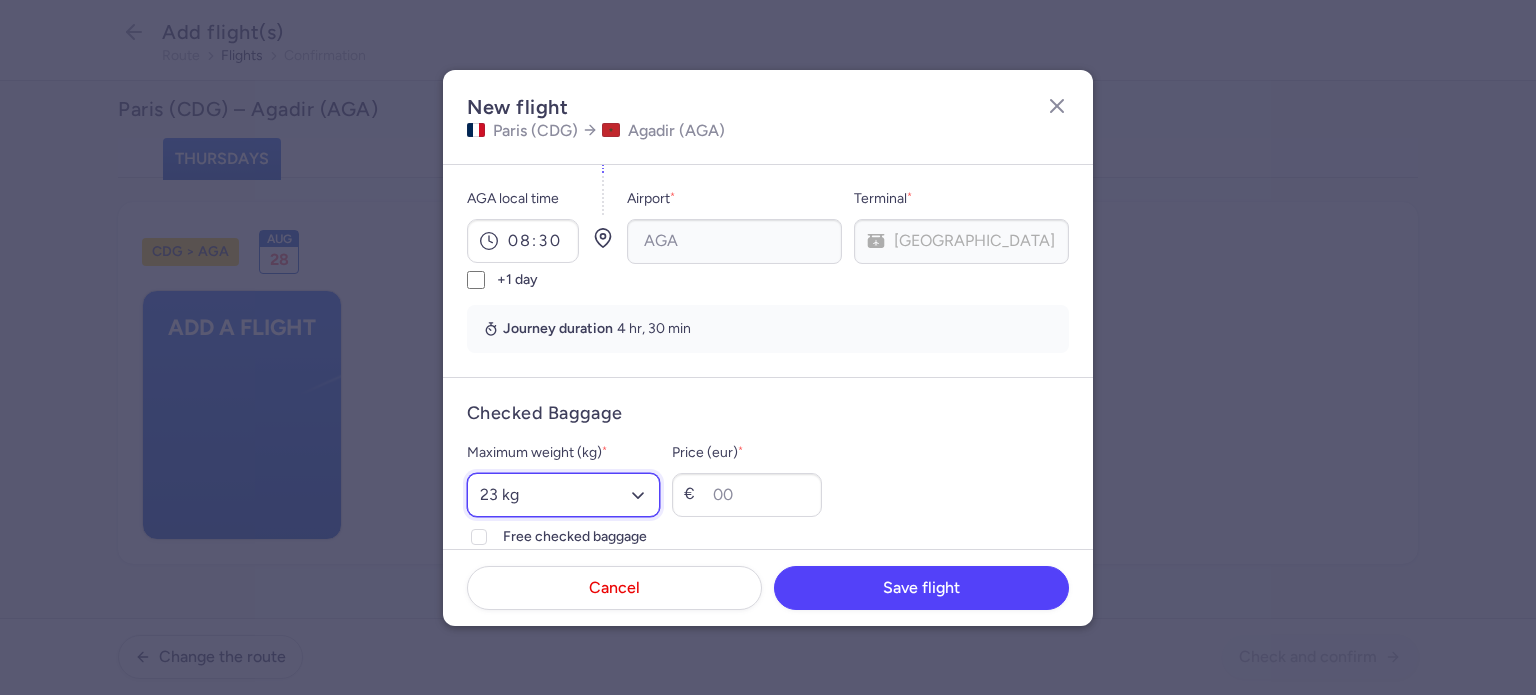 select on "20" 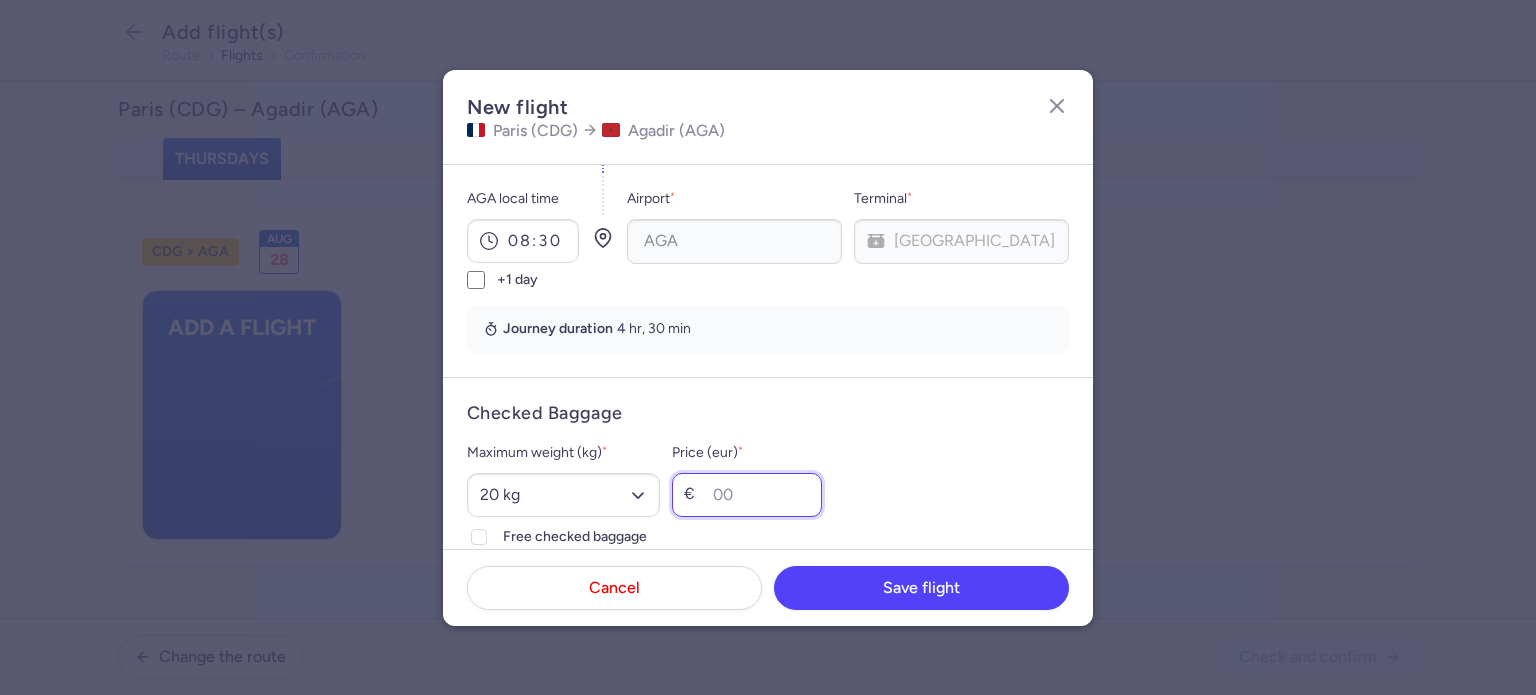 click on "Price (eur)  *" at bounding box center (747, 495) 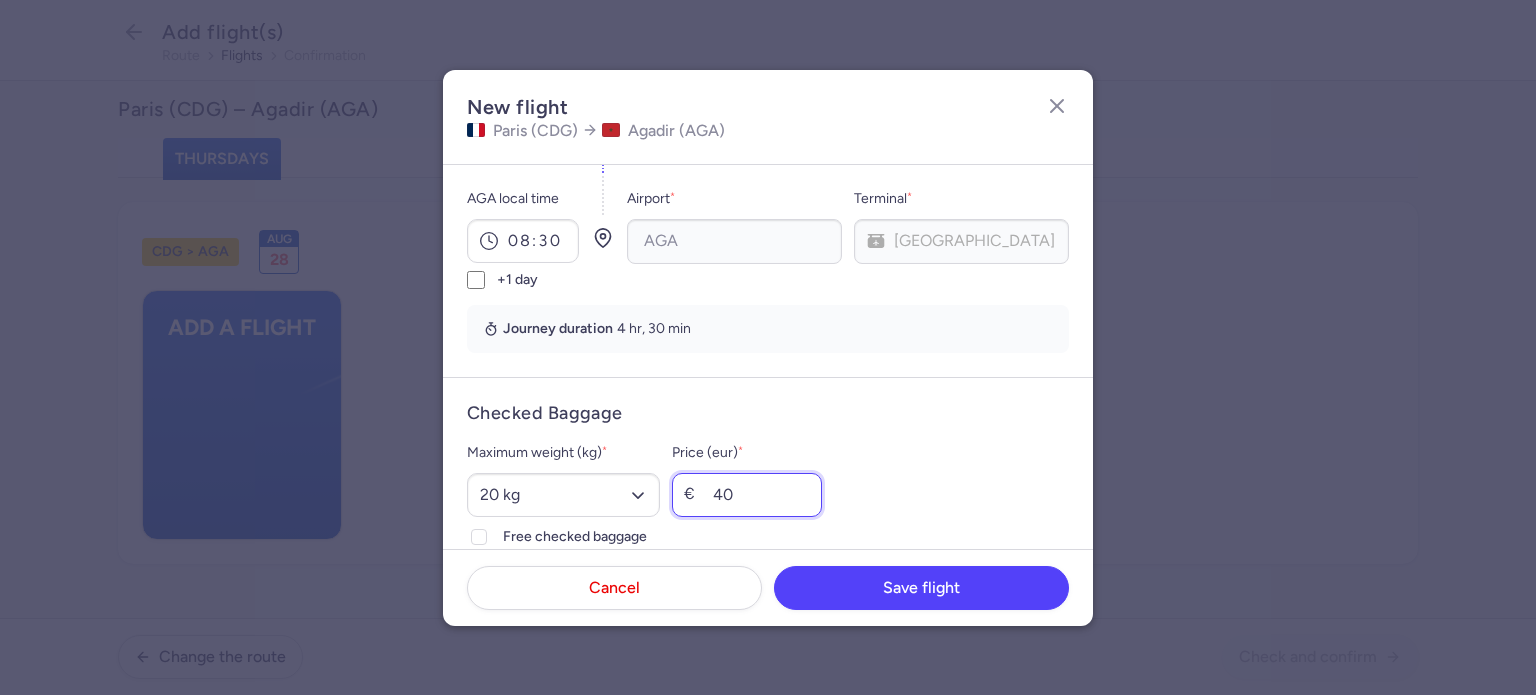 scroll, scrollTop: 613, scrollLeft: 0, axis: vertical 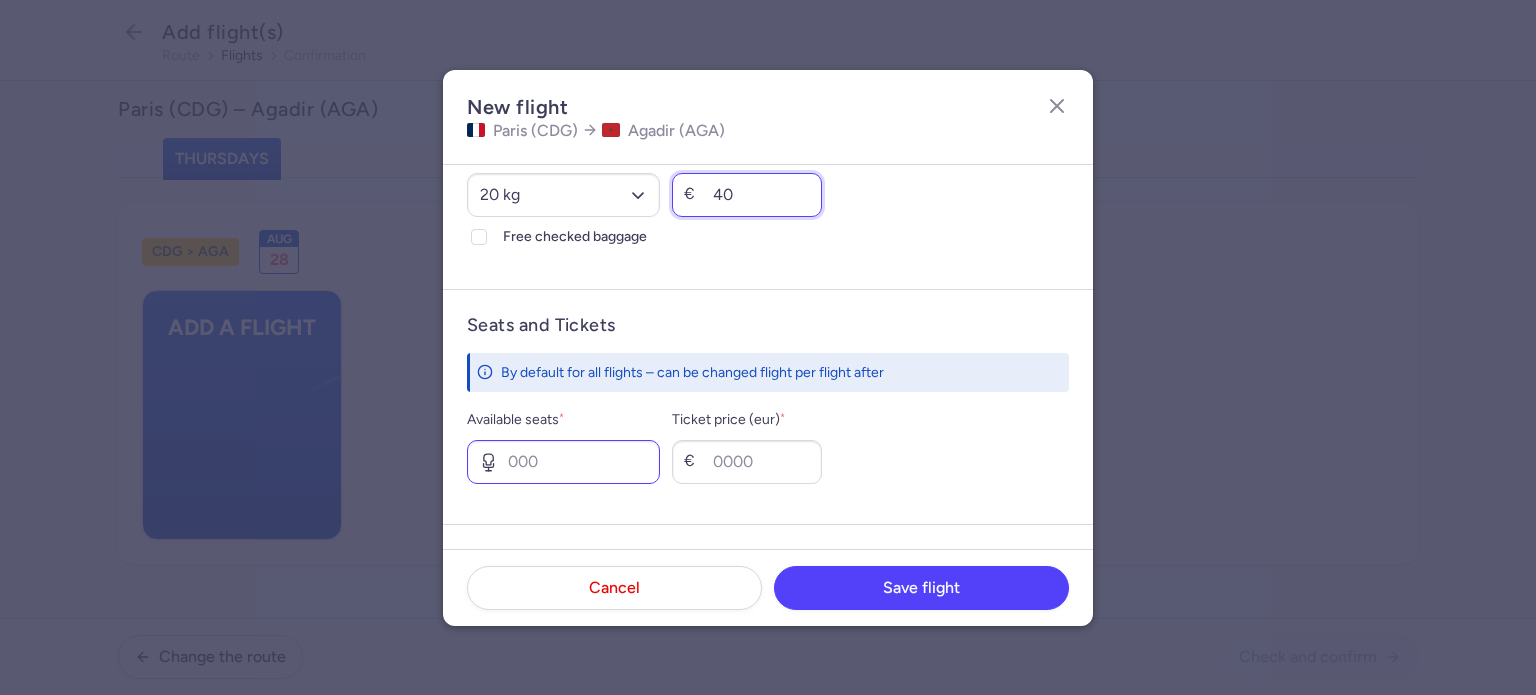 type on "40" 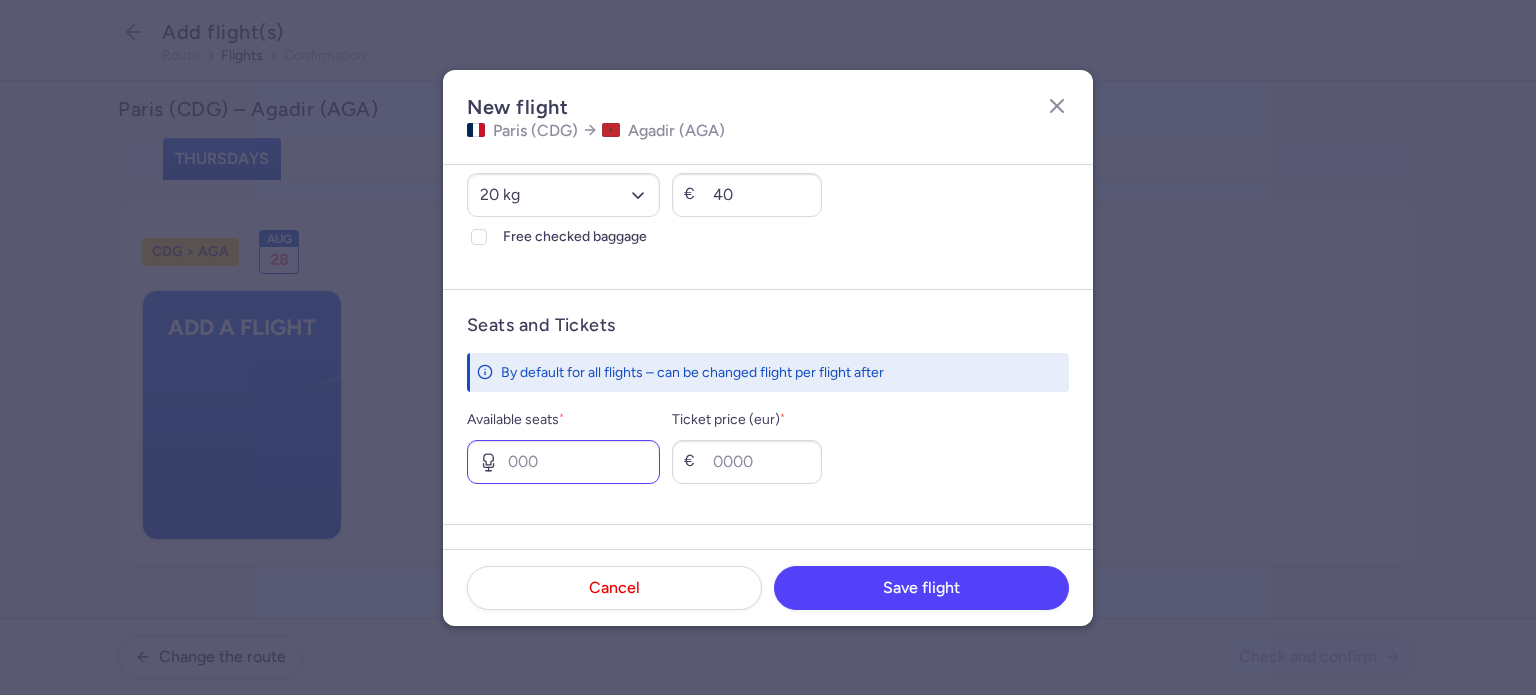 click on "Seats and Tickets By default for all flights – can be changed flight per flight after Available seats  * Ticket price (eur)  * €" at bounding box center (768, 406) 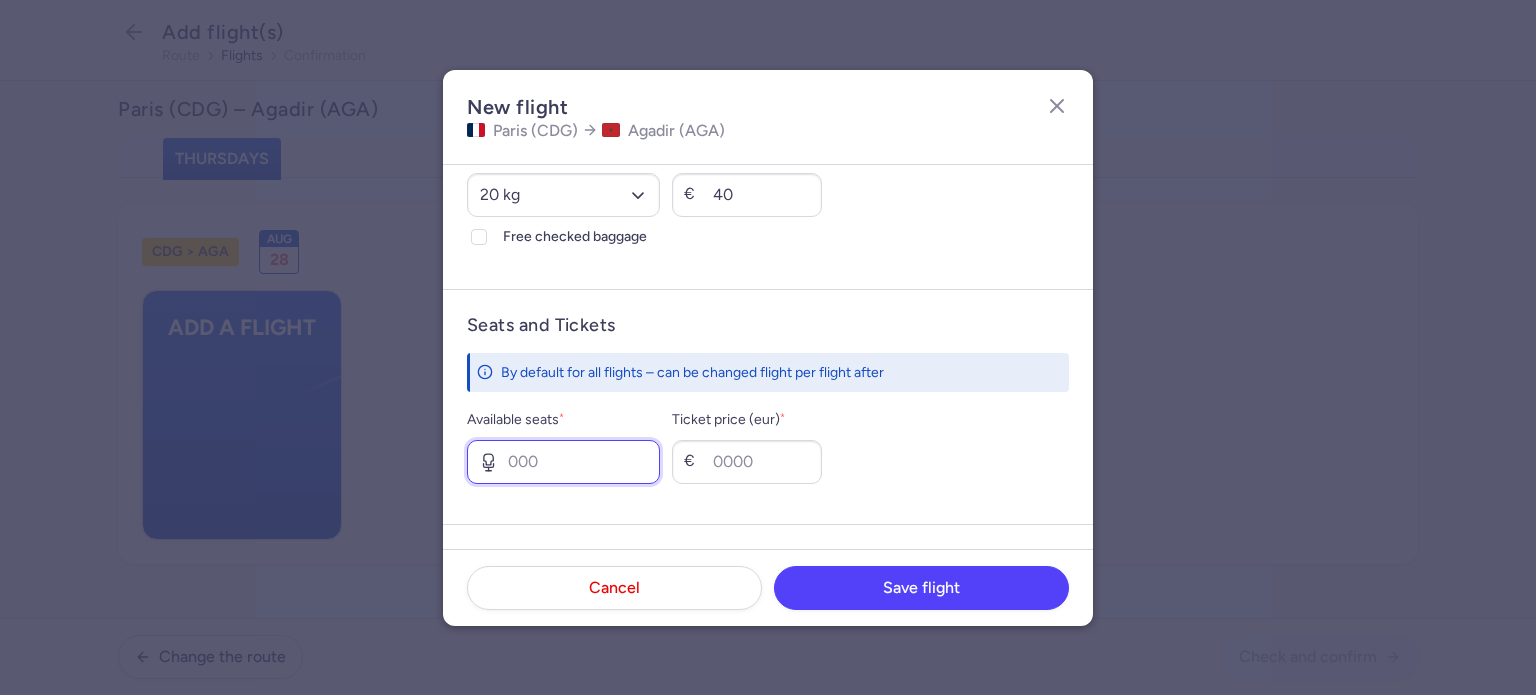 click on "Available seats  *" at bounding box center [563, 462] 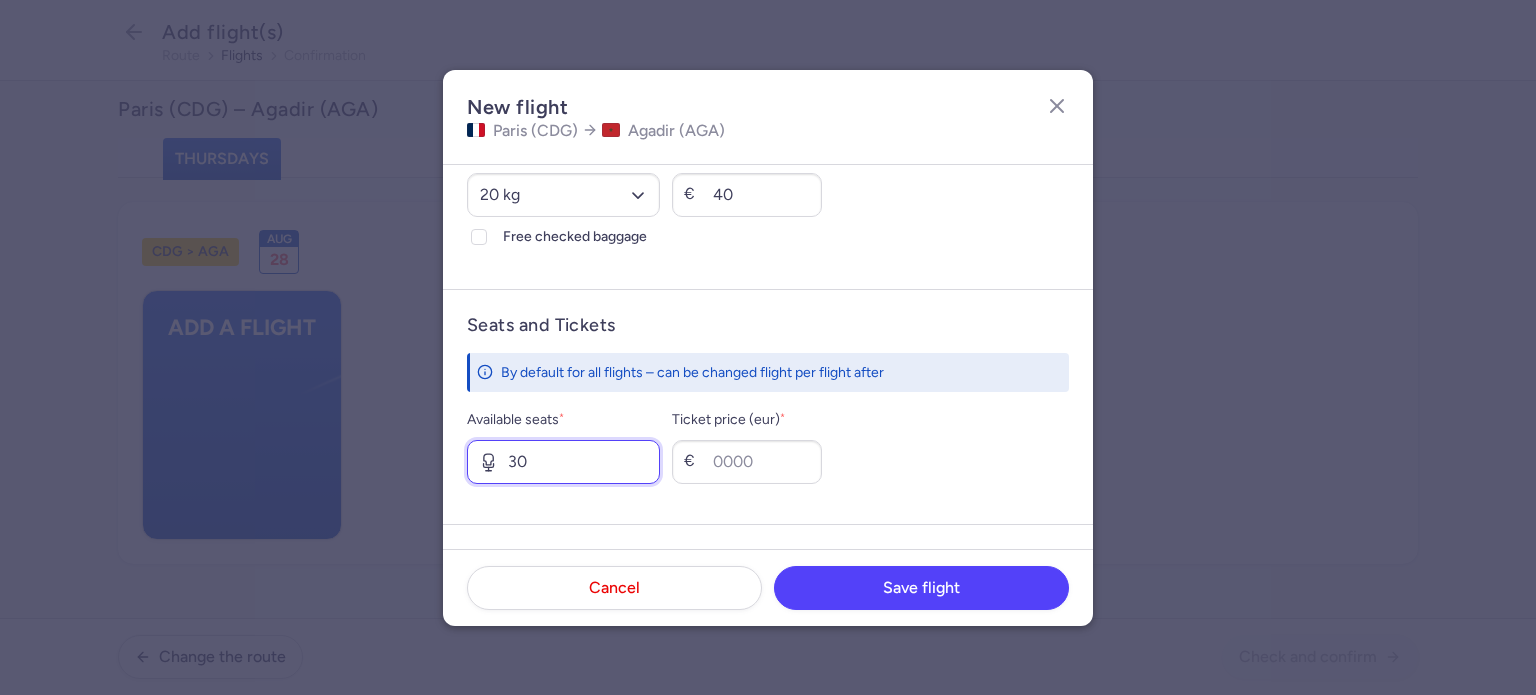 type on "30" 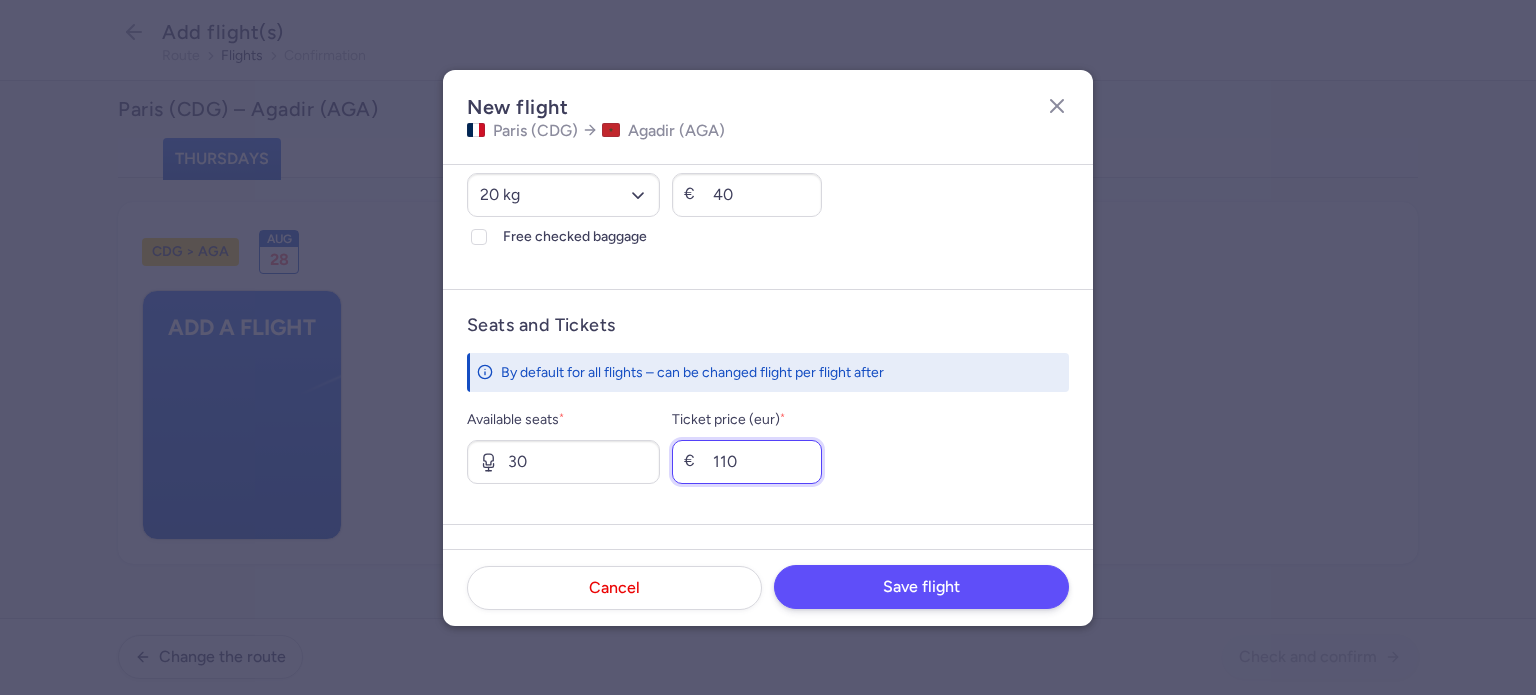type on "110" 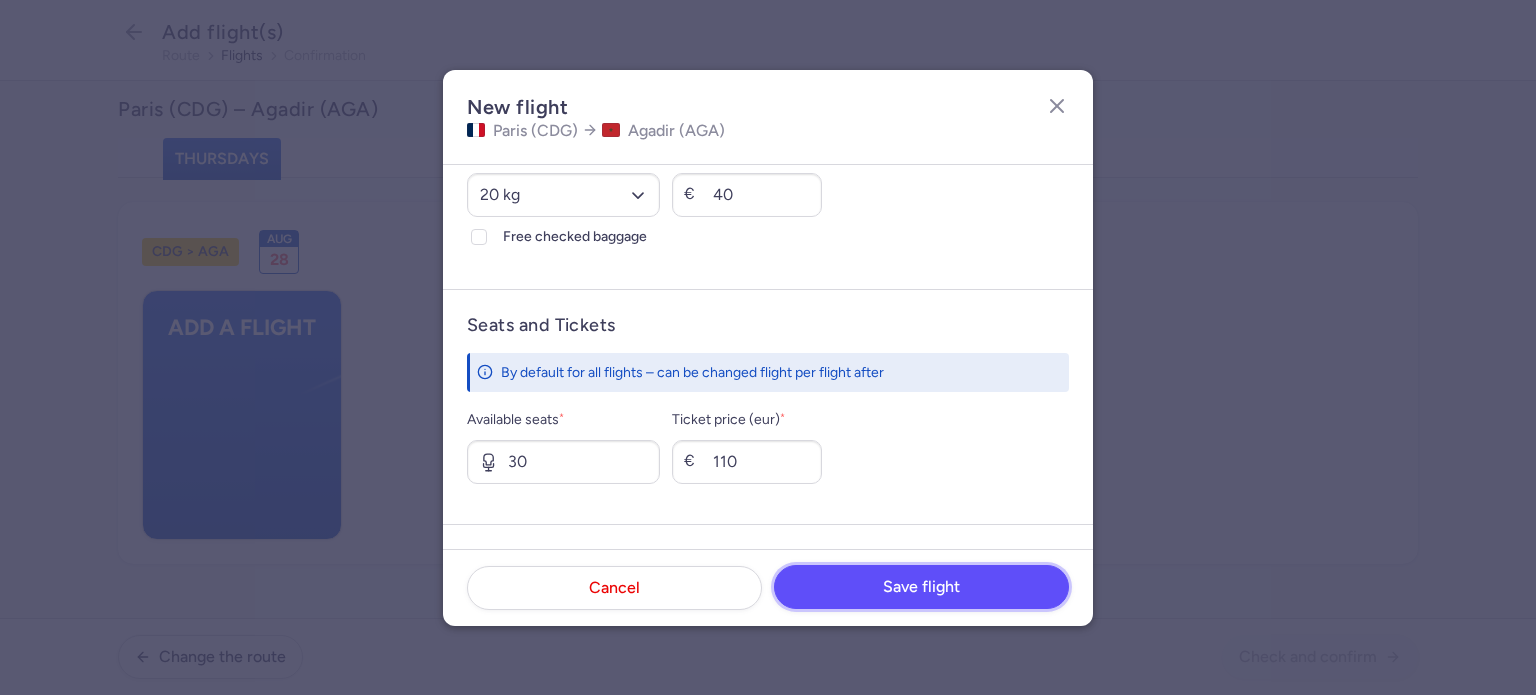 click on "Save flight" at bounding box center (921, 587) 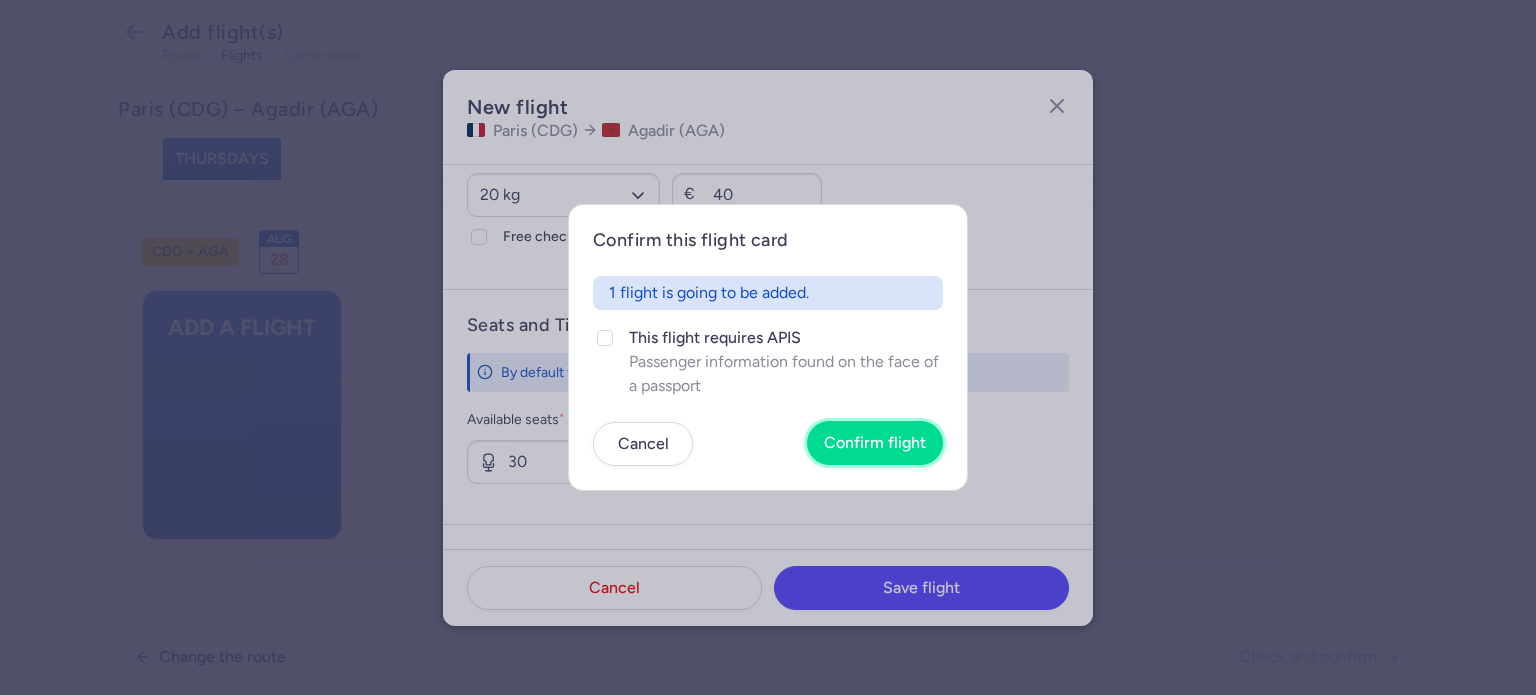 click on "Confirm flight" at bounding box center [875, 443] 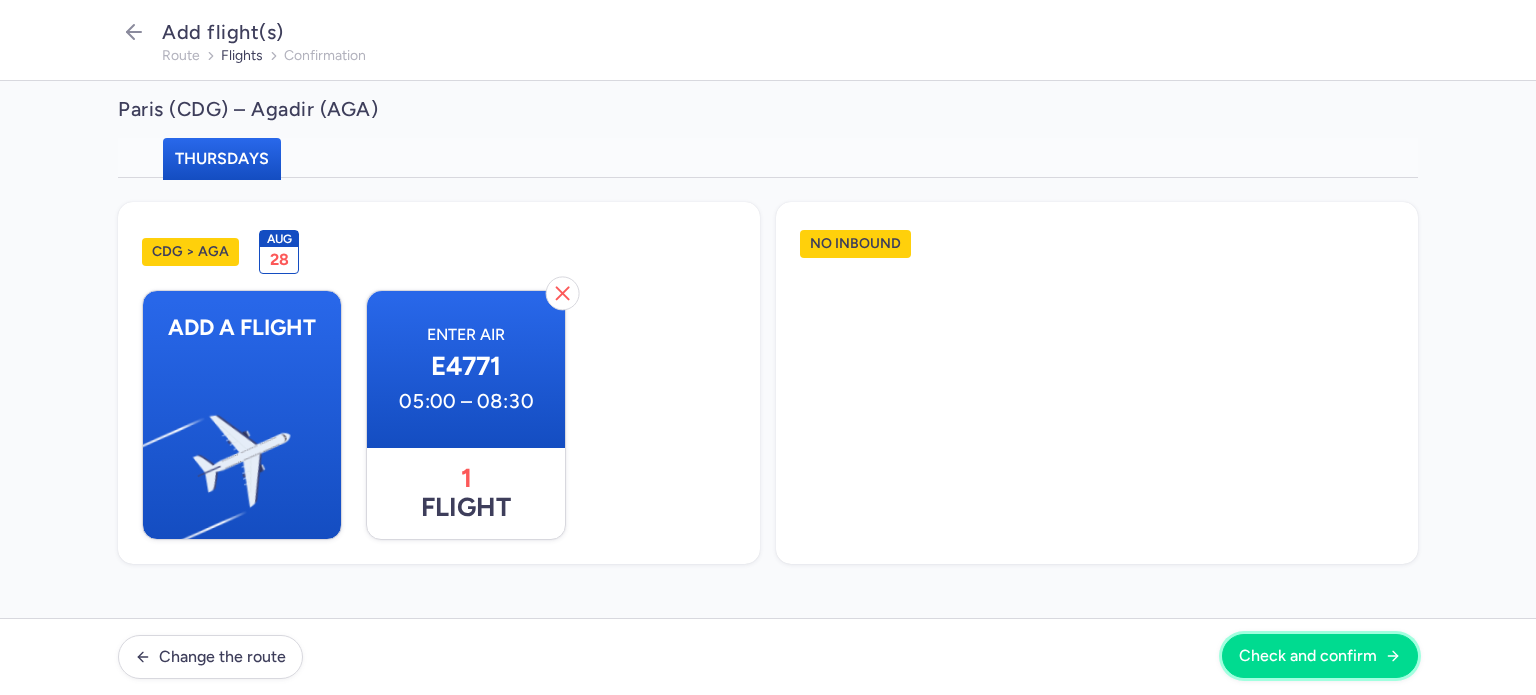click 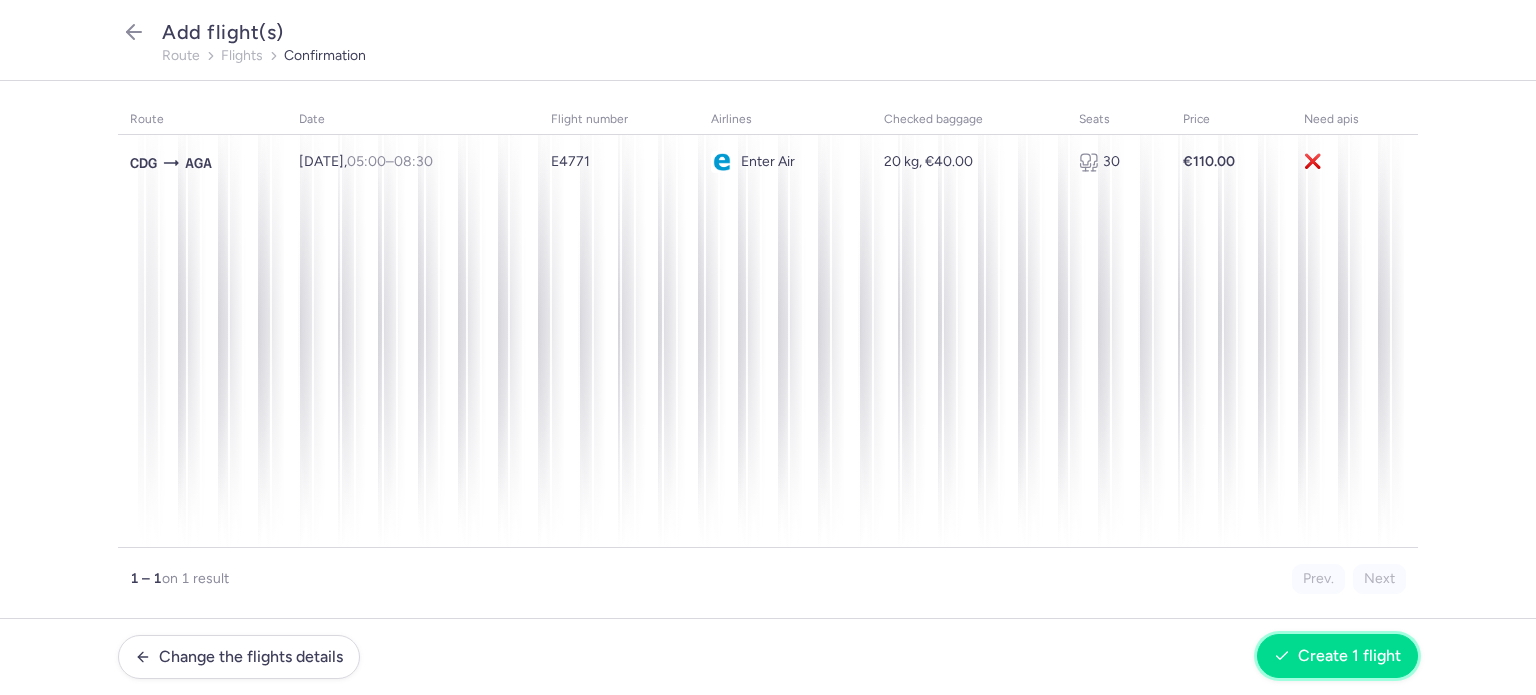 click on "Create 1 flight" at bounding box center (1349, 656) 